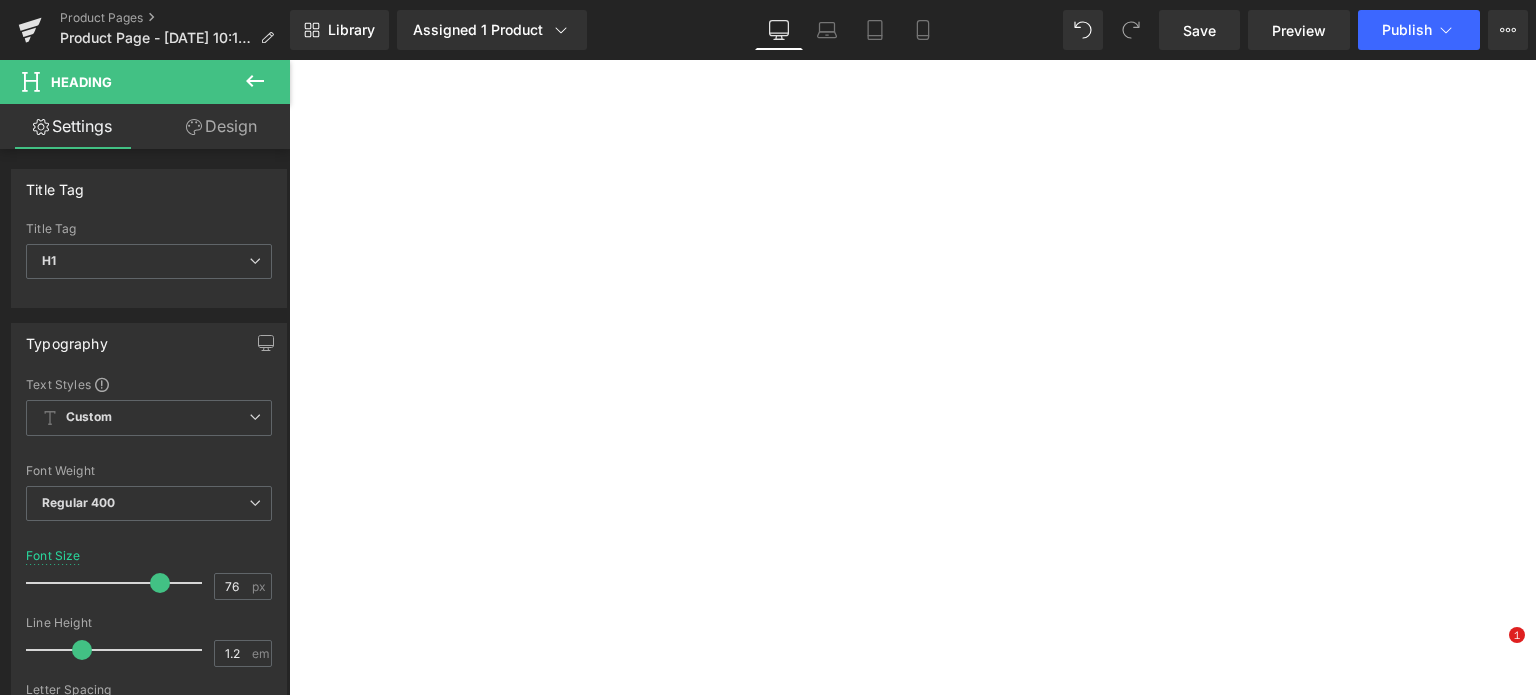 scroll, scrollTop: 0, scrollLeft: 0, axis: both 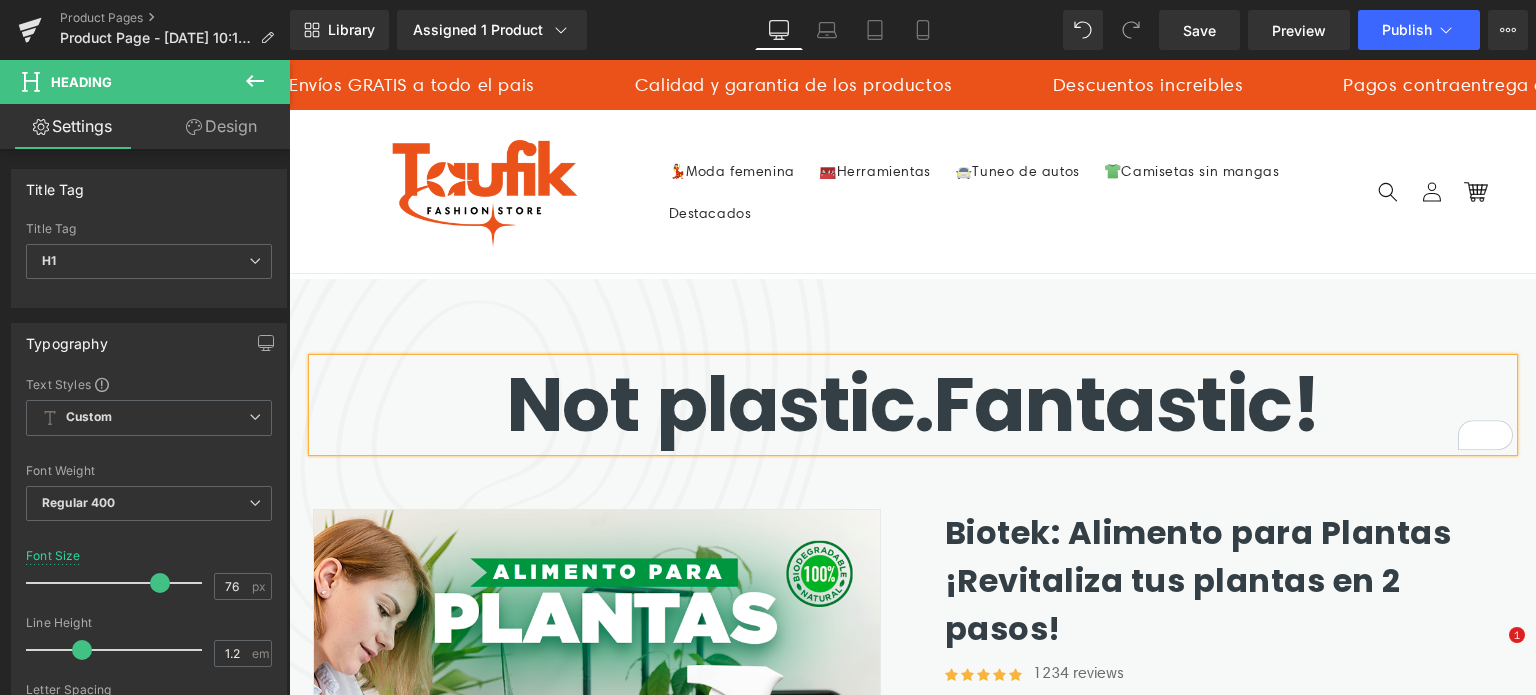 click on "Not plastic." at bounding box center [720, 404] 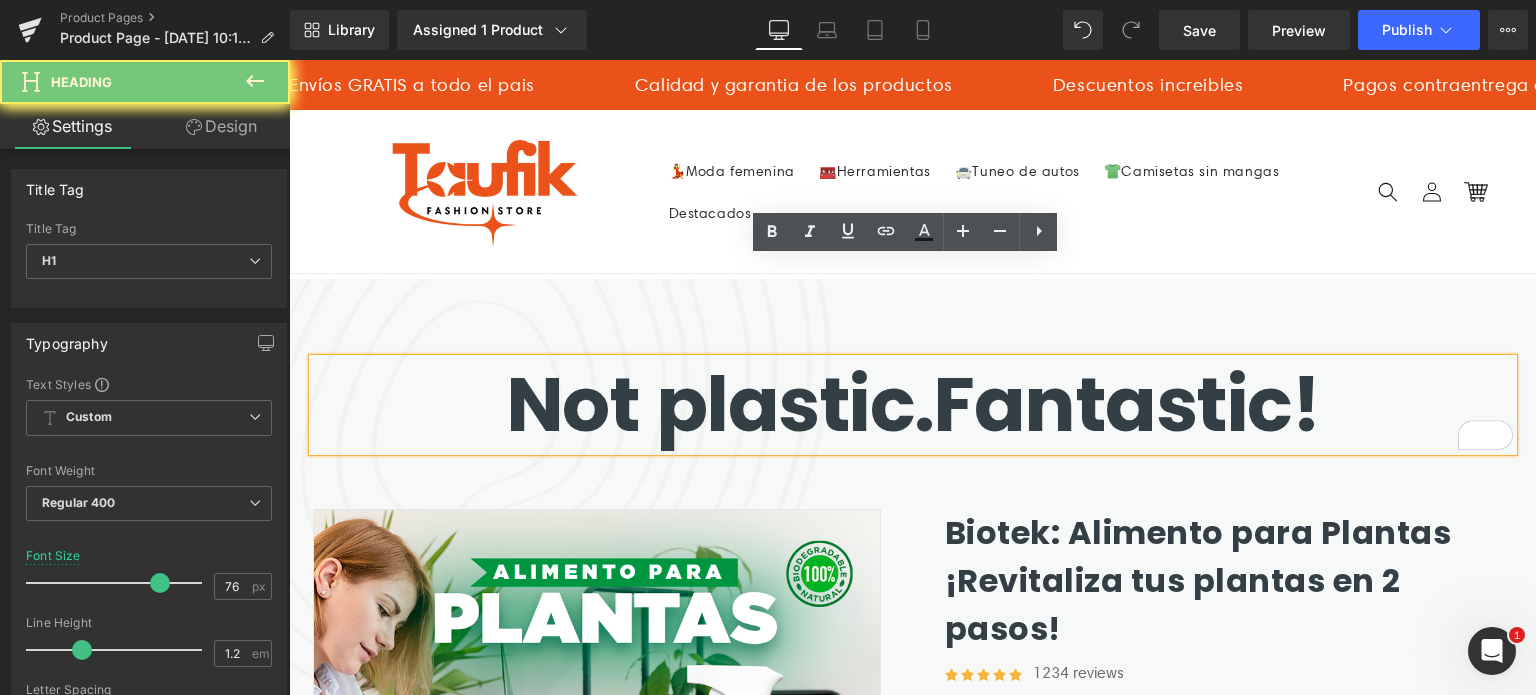 scroll, scrollTop: 100, scrollLeft: 0, axis: vertical 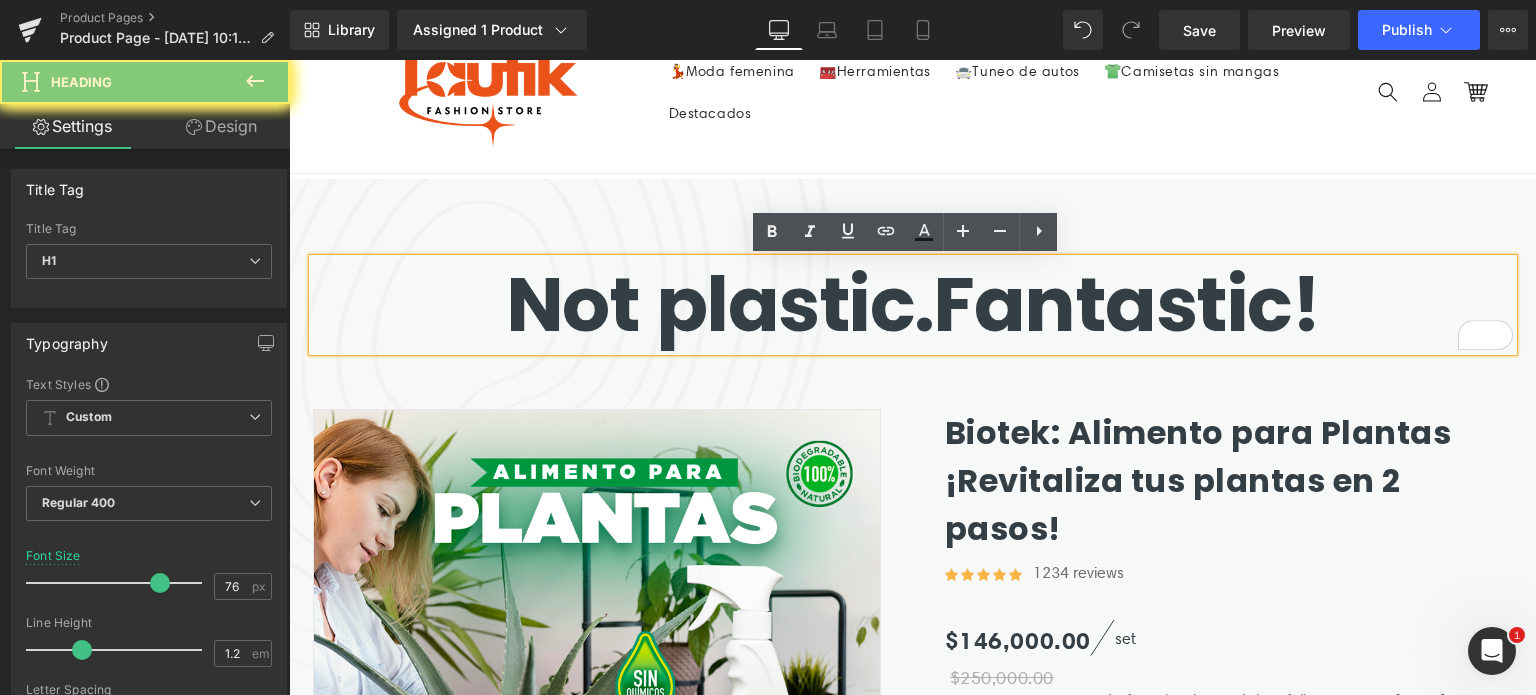 click on "Not plastic." at bounding box center (720, 304) 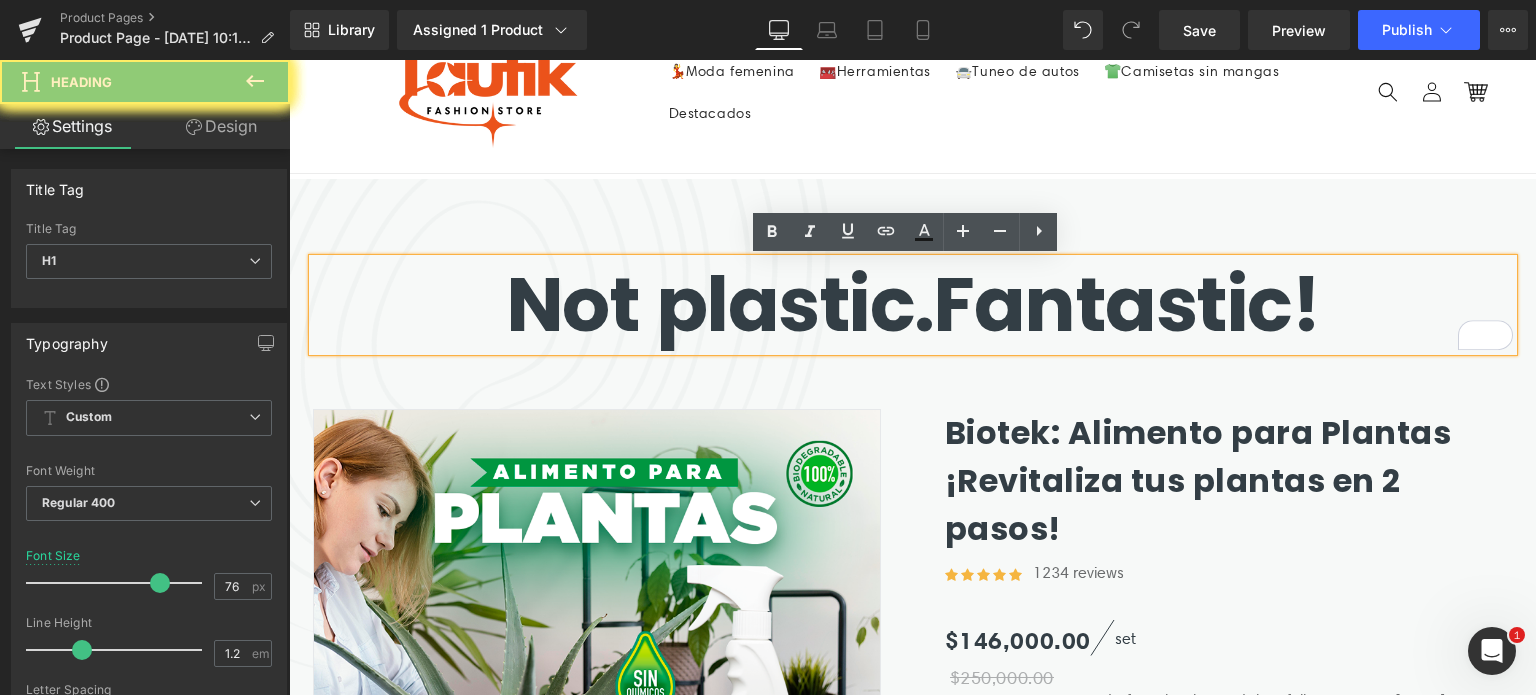 click on "Not plastic." at bounding box center (720, 304) 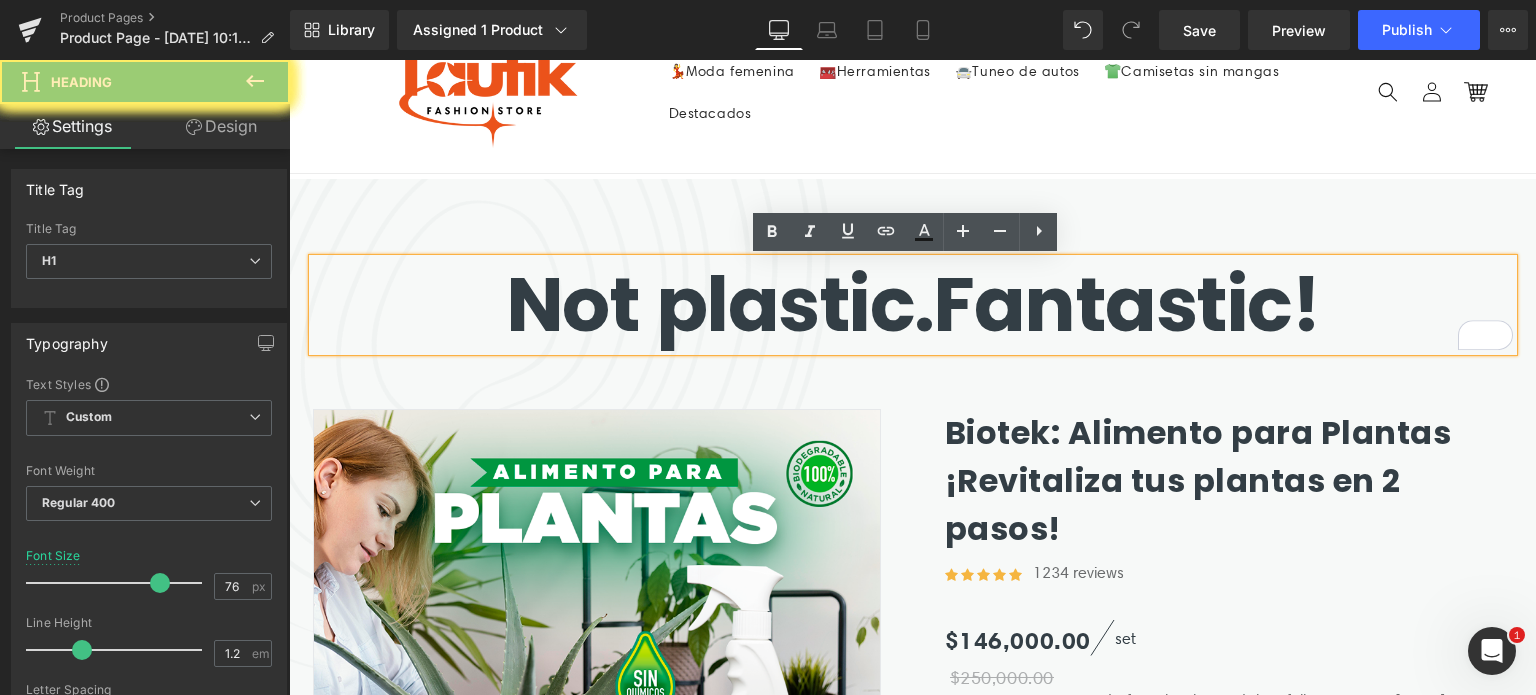 click on "Not plastic." at bounding box center [720, 304] 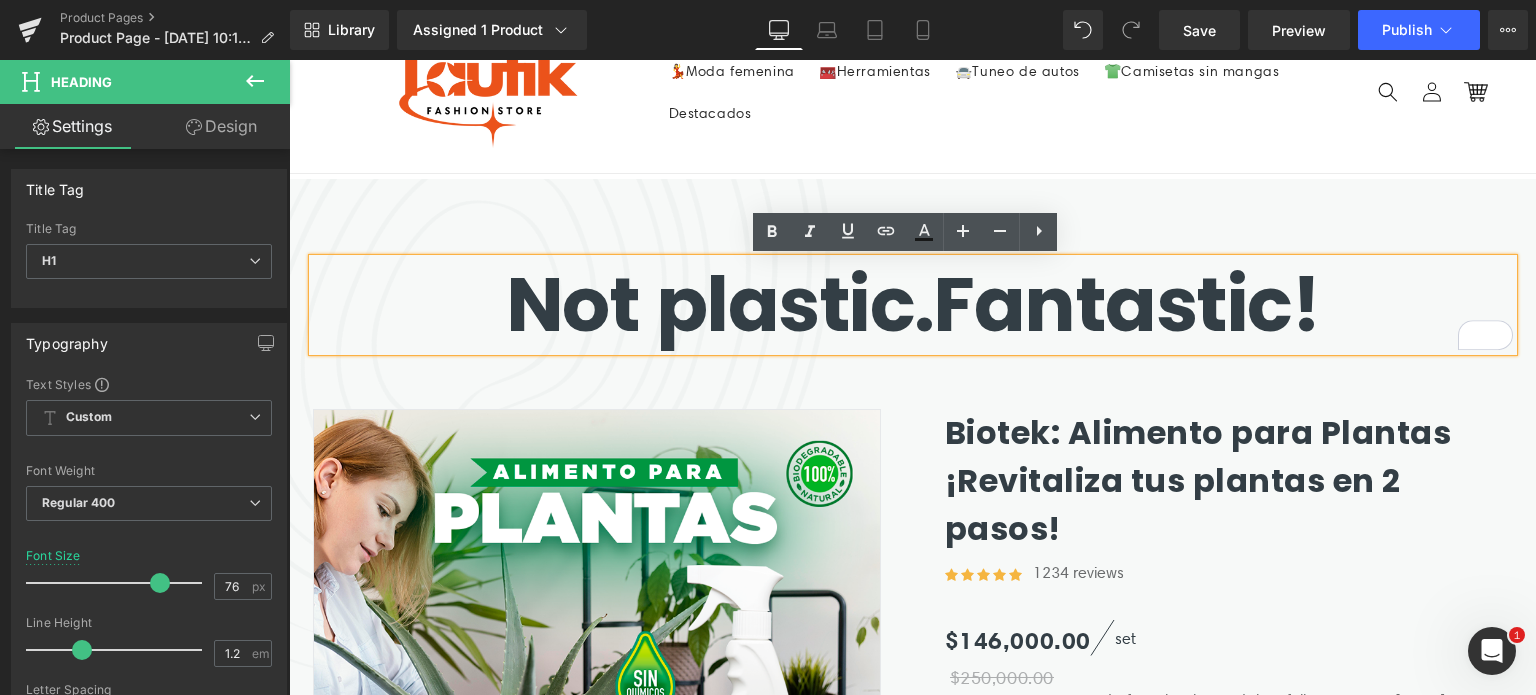 click on "Not plastic." at bounding box center (720, 304) 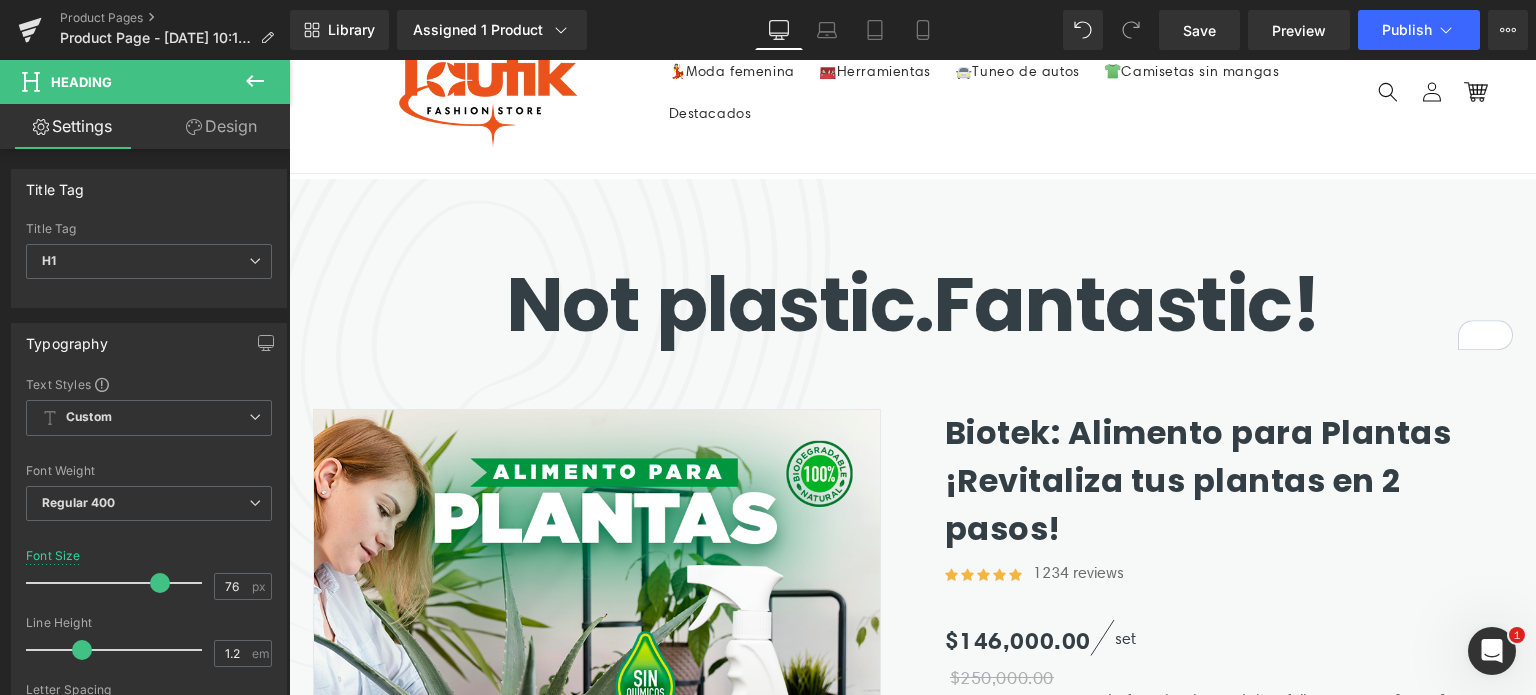 click on "Heading" at bounding box center (81, 82) 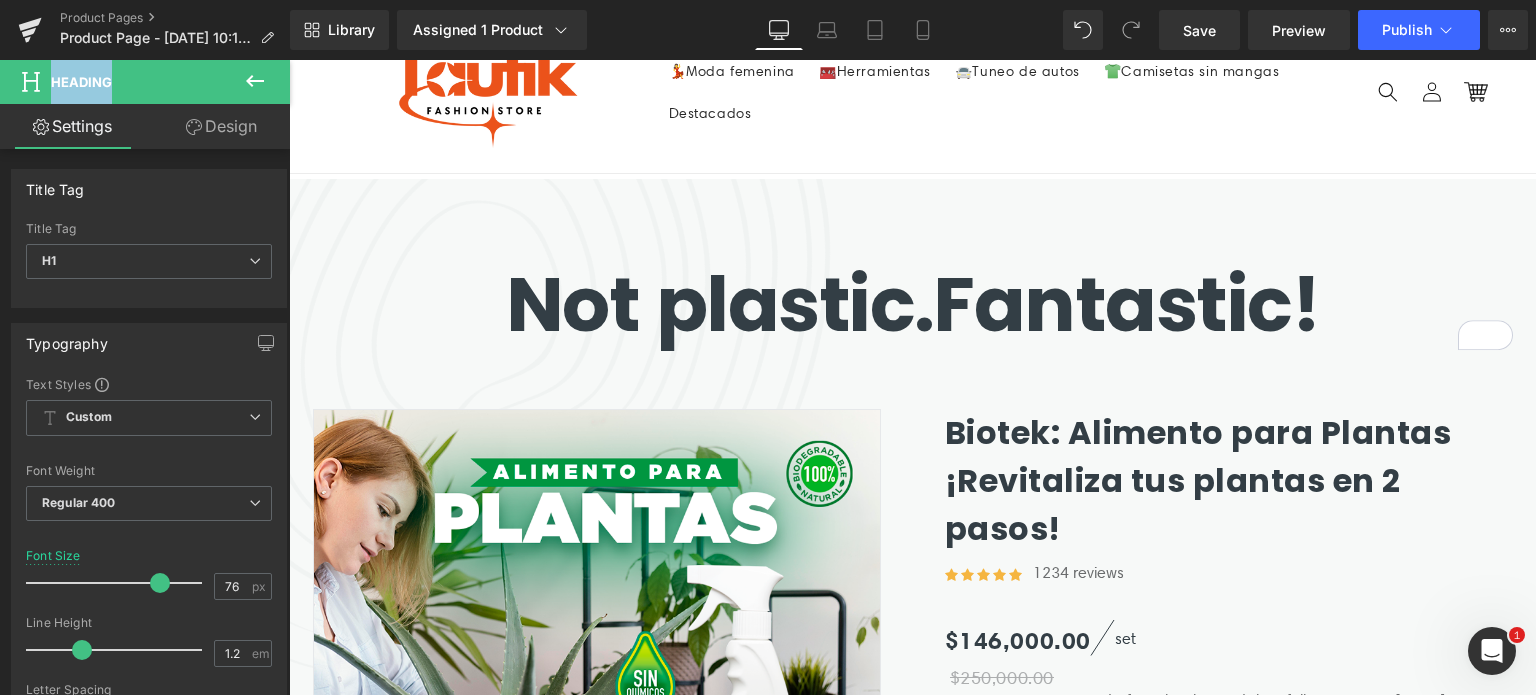 click on "Heading" at bounding box center [81, 82] 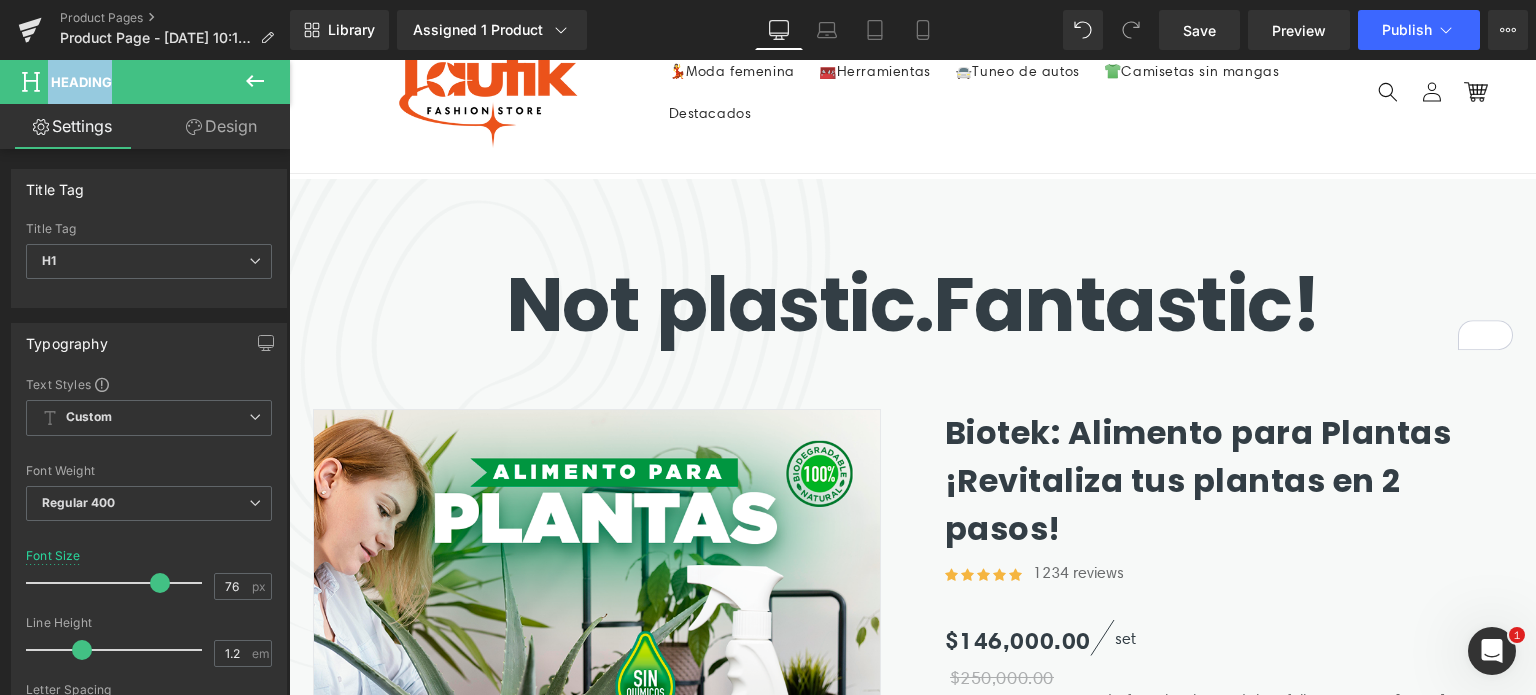 click on "Heading" at bounding box center (81, 82) 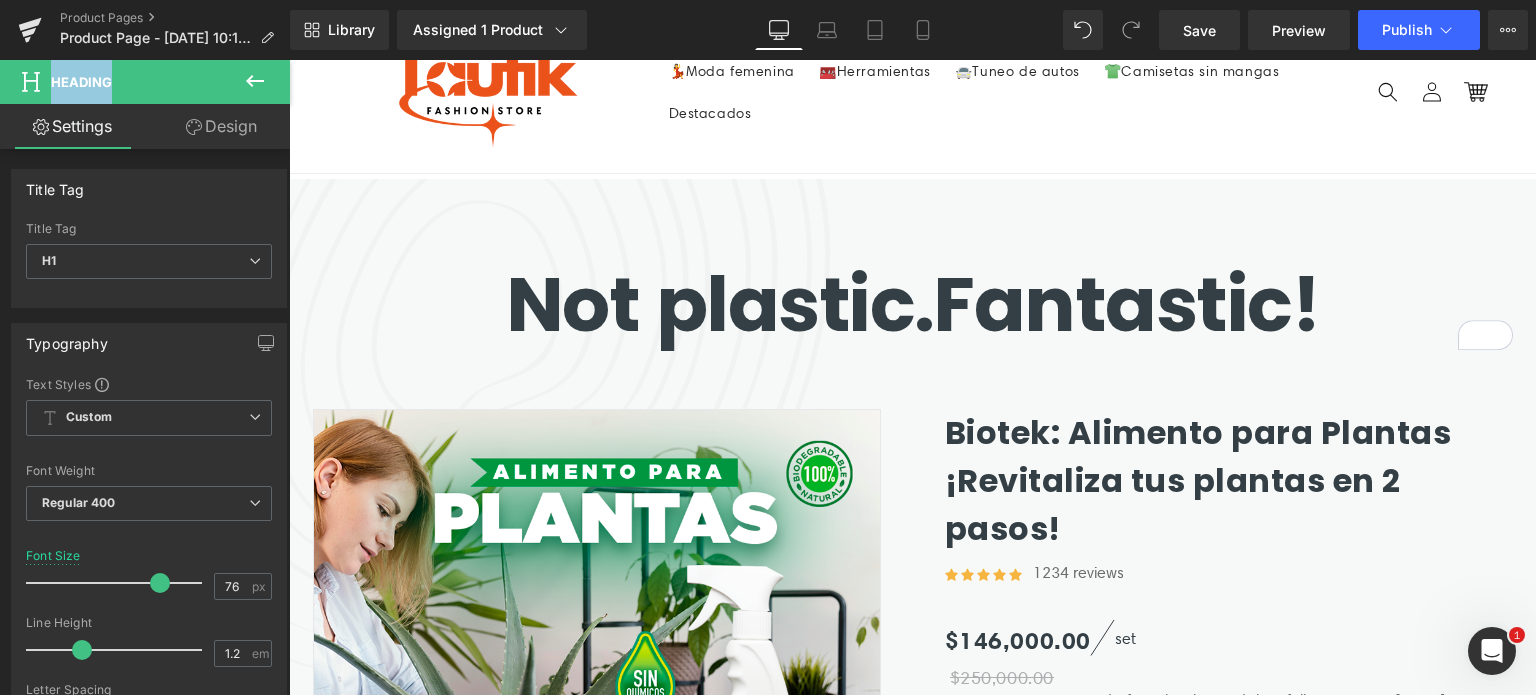 click on "Heading" at bounding box center [81, 82] 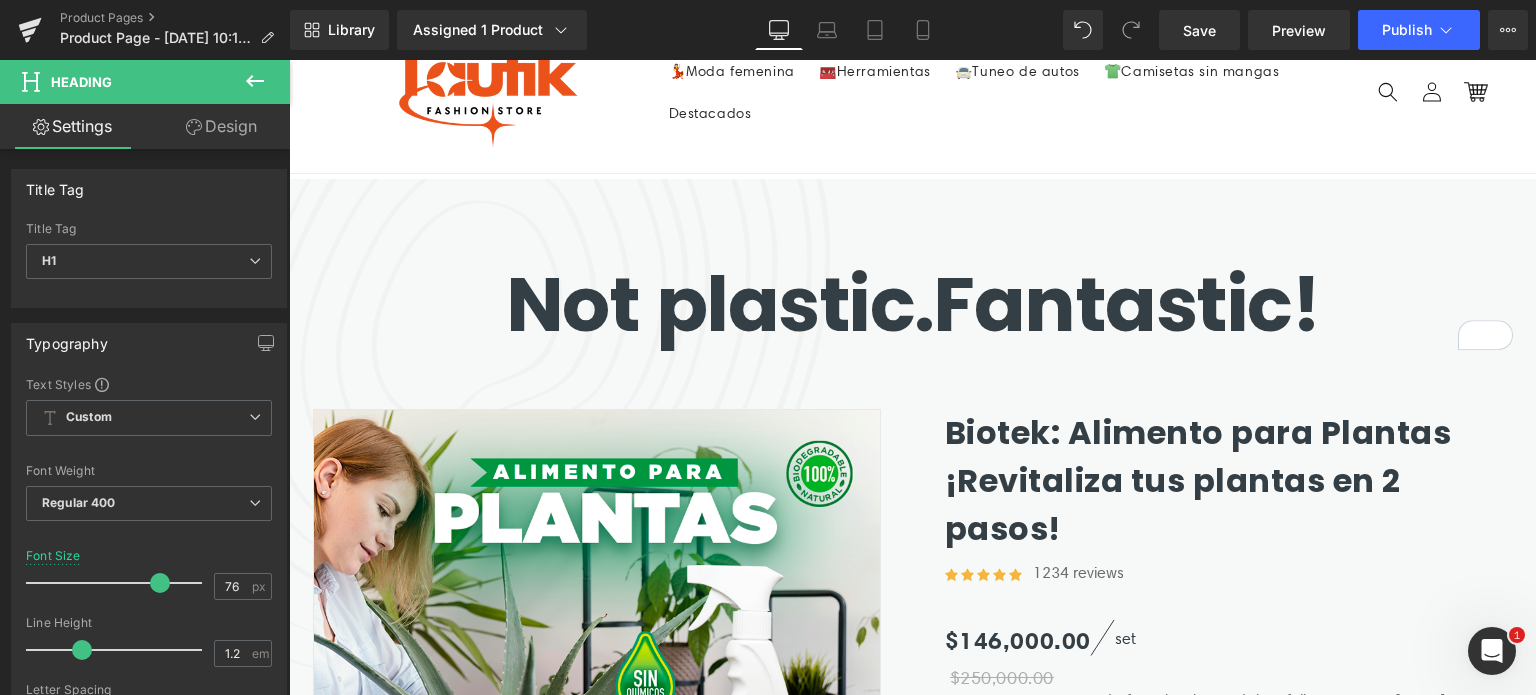 click at bounding box center [31, 79] 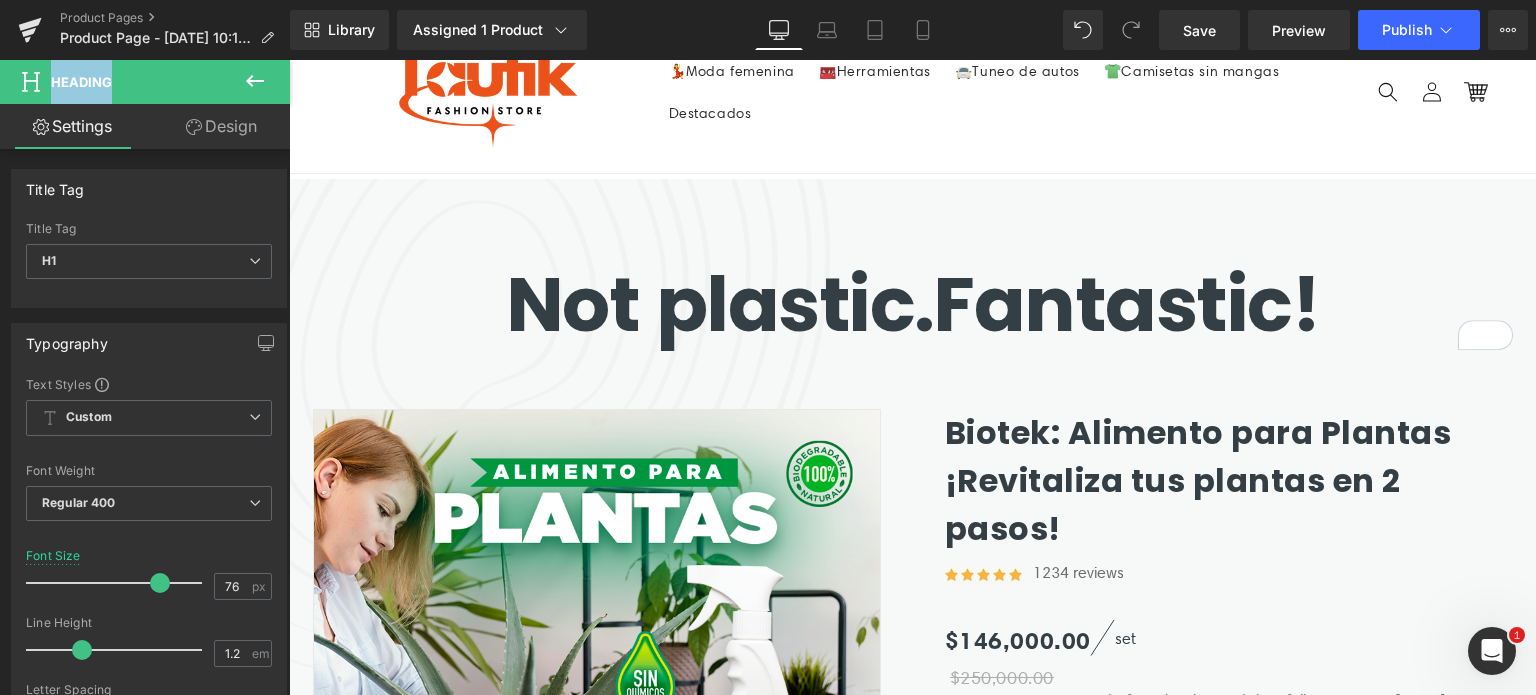 drag, startPoint x: 73, startPoint y: 85, endPoint x: 233, endPoint y: 85, distance: 160 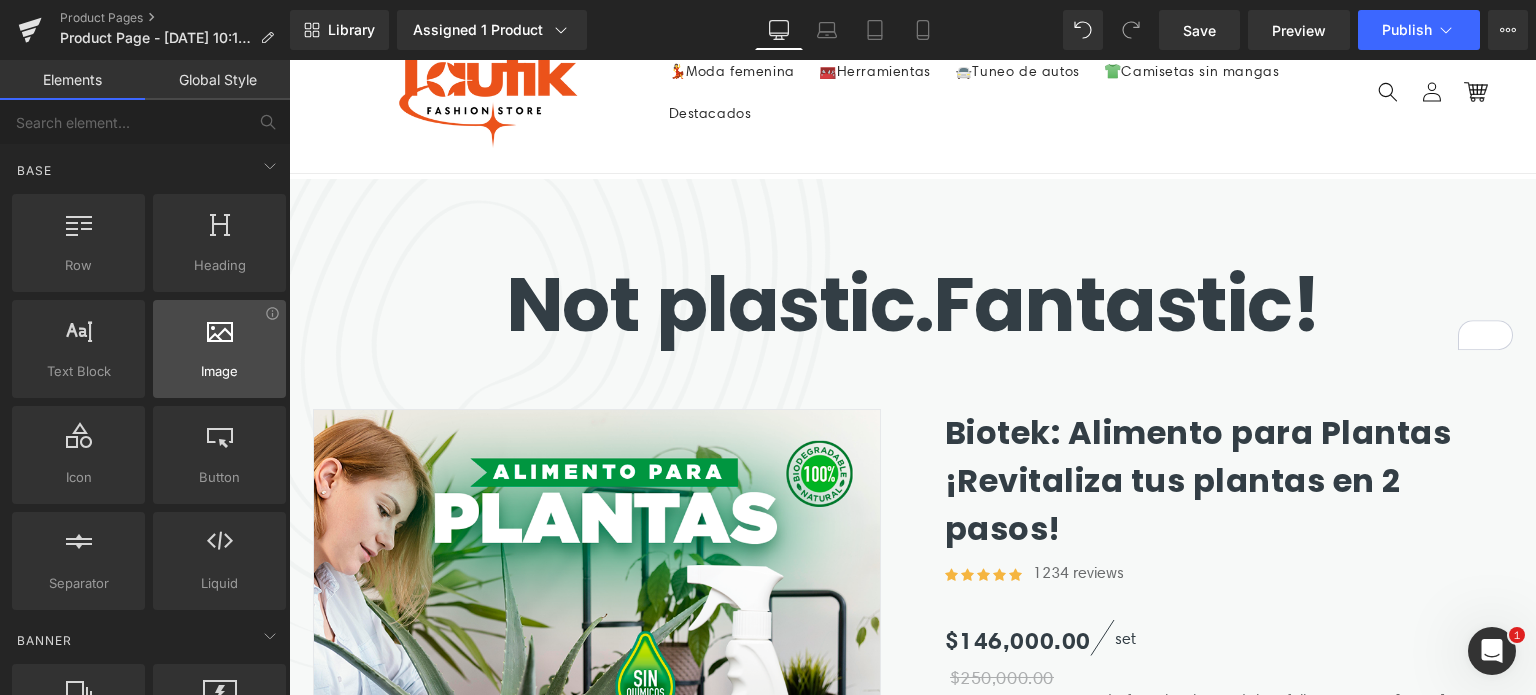 scroll, scrollTop: 0, scrollLeft: 0, axis: both 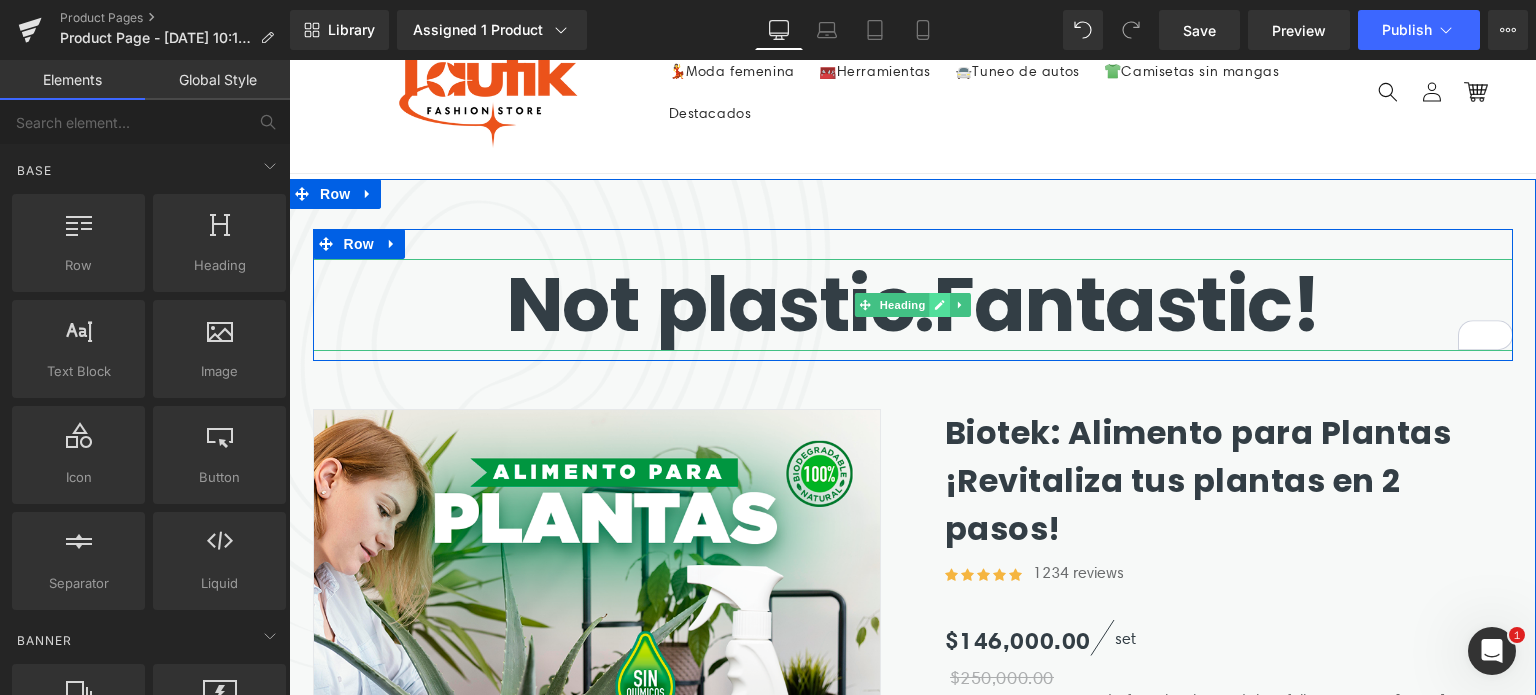 click at bounding box center [939, 305] 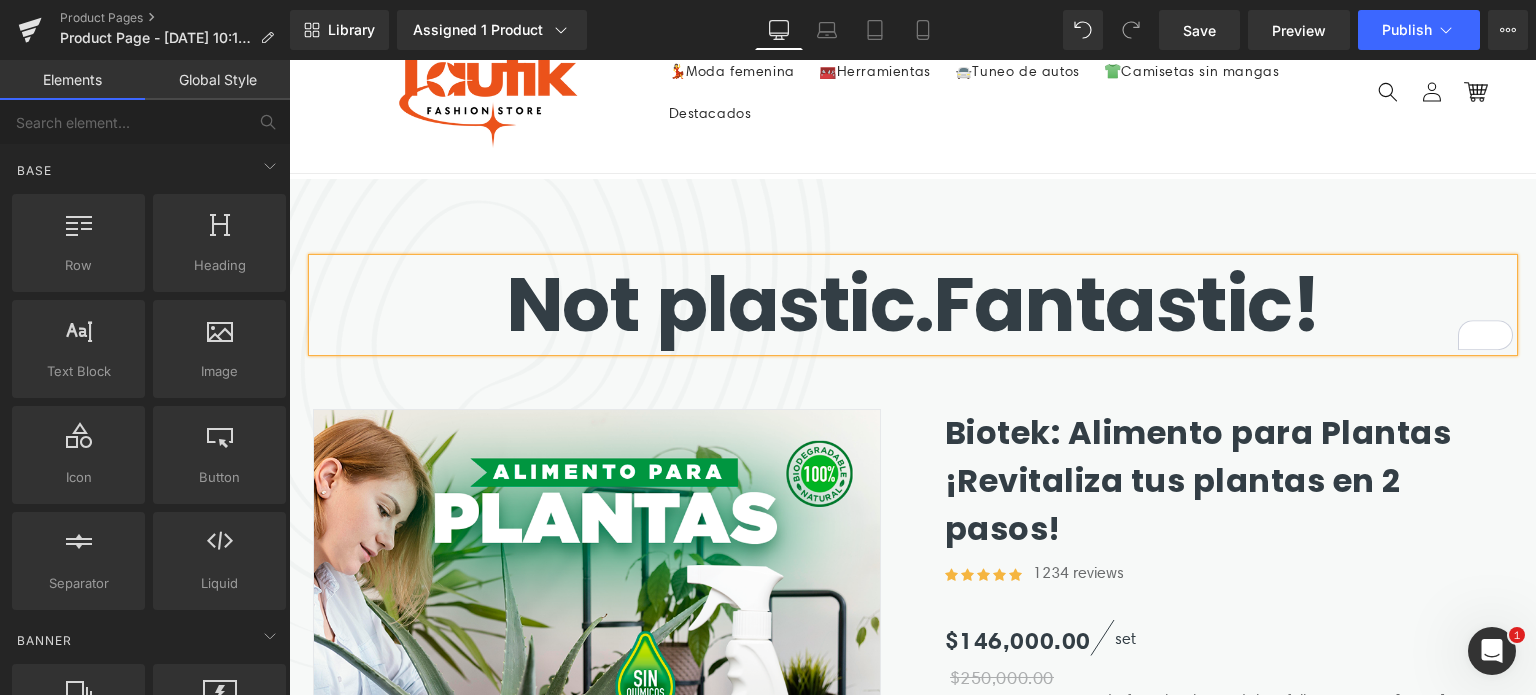 click on "Not plastic.  Fantastic!" at bounding box center [913, 304] 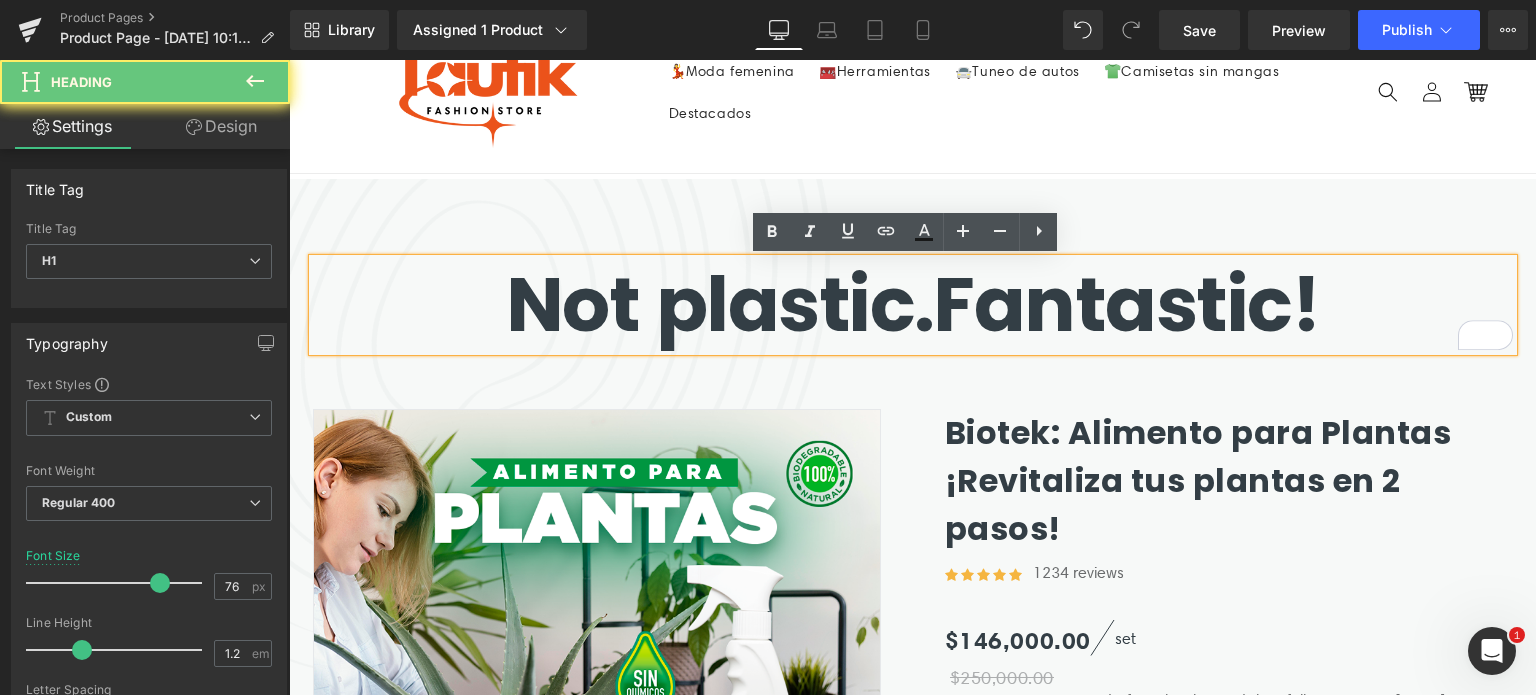 click on "Not plastic.  Fantastic!" at bounding box center (913, 304) 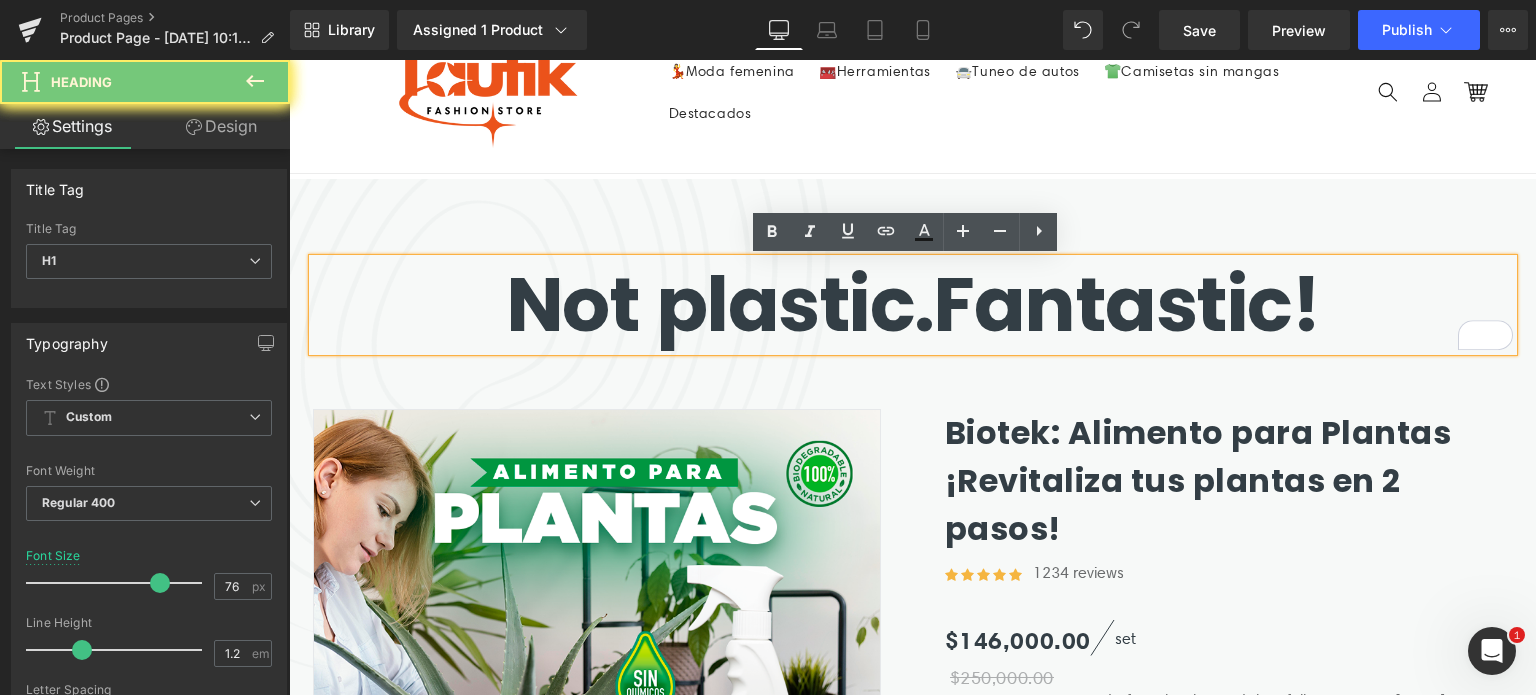 click on "Not plastic.  Fantastic!" at bounding box center (913, 304) 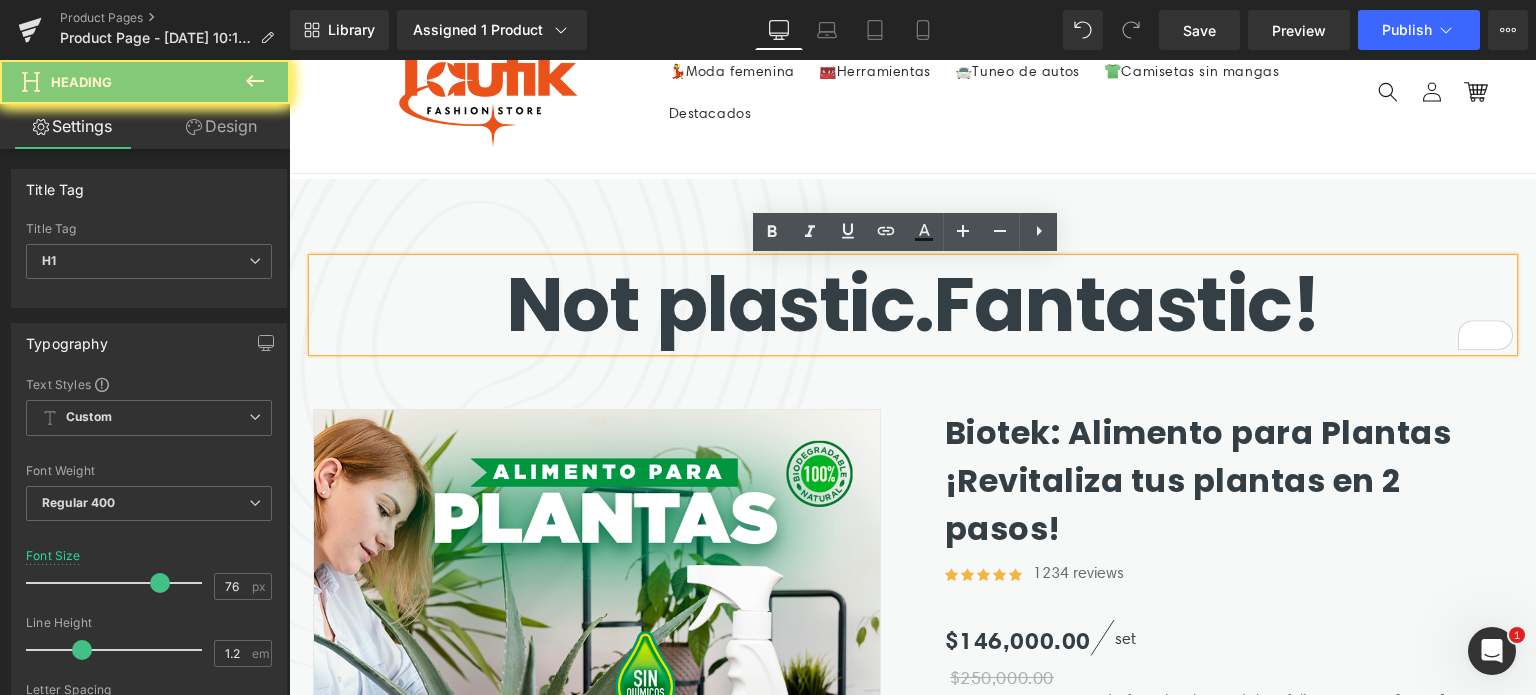 click on "Not plastic.  Fantastic!" at bounding box center [913, 304] 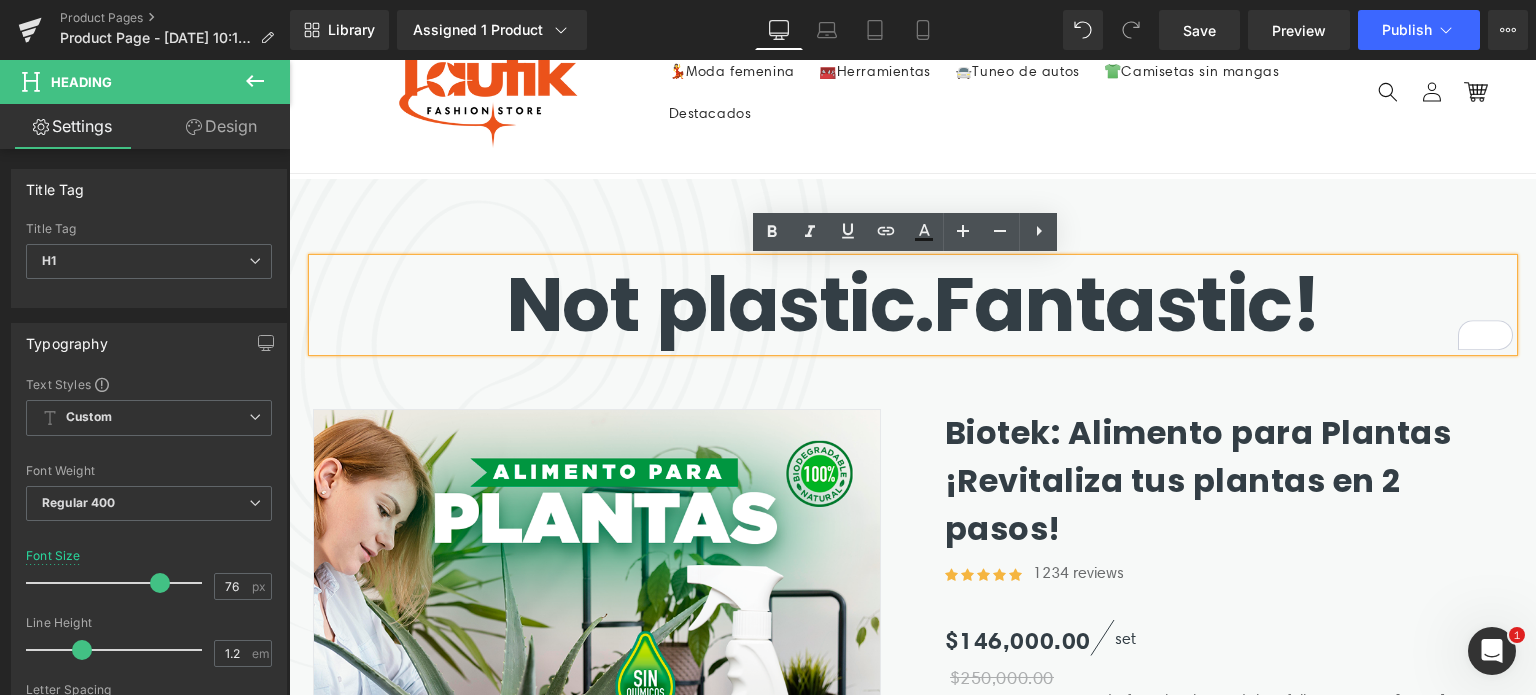 click on "Biotek: Alimento para Plantas ¡Revitaliza tus plantas en 2 pasos!" at bounding box center (1229, 481) 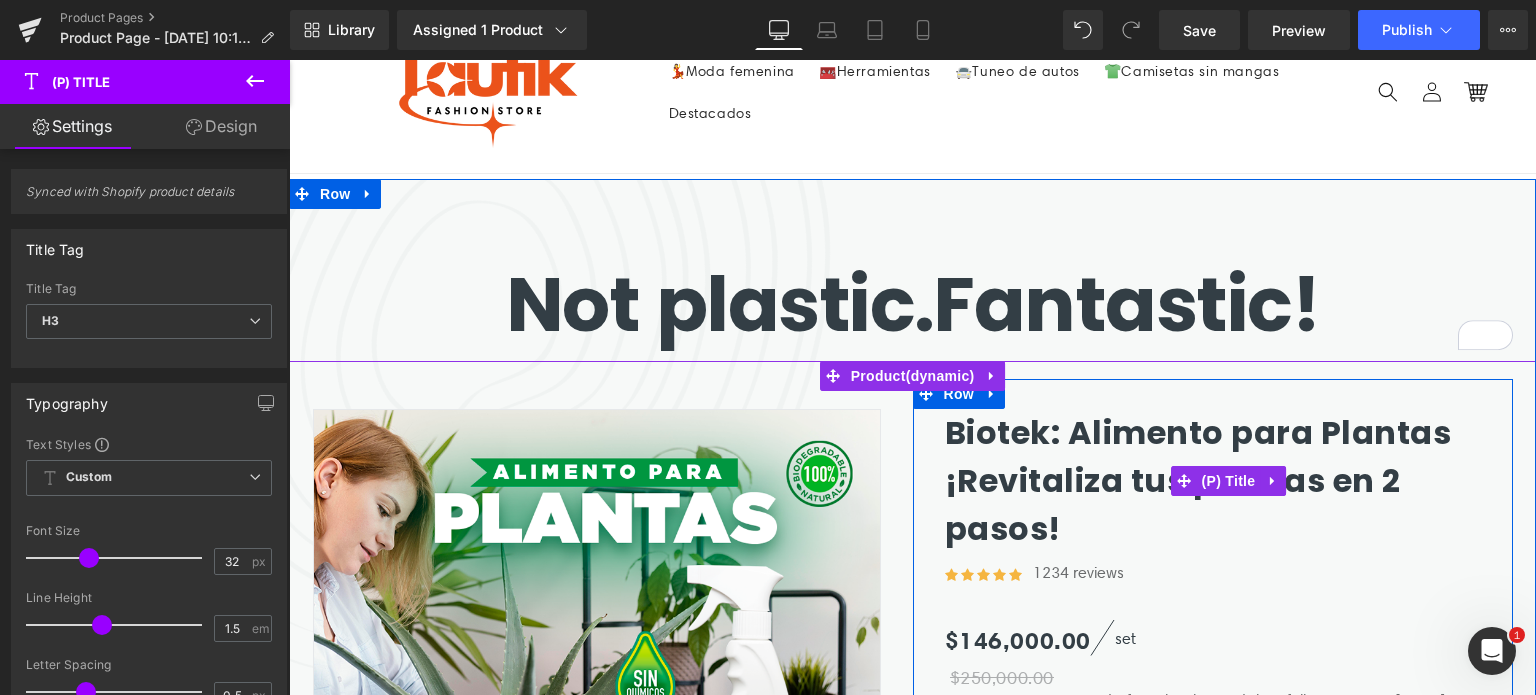 click on "Biotek: Alimento para Plantas ¡Revitaliza tus plantas en 2 pasos!" at bounding box center (1229, 481) 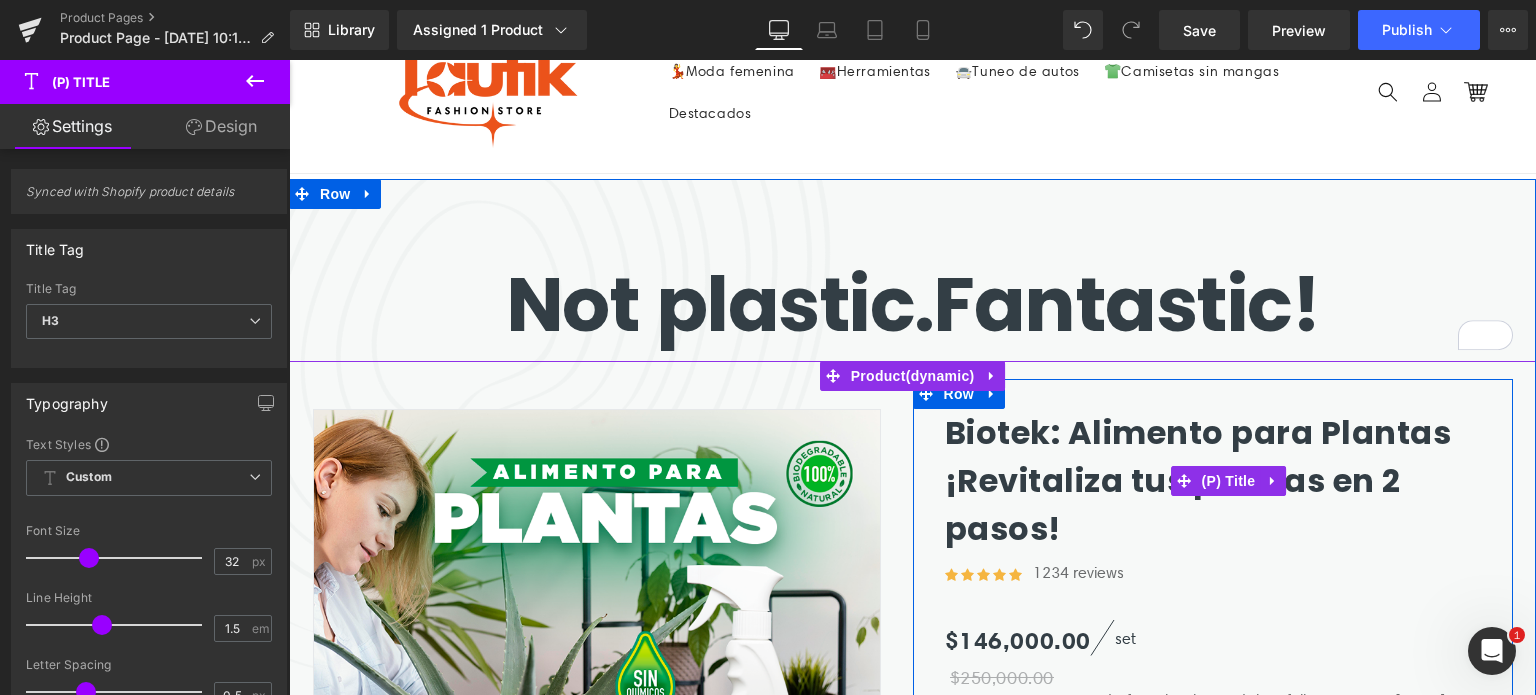 click on "Biotek: Alimento para Plantas ¡Revitaliza tus plantas en 2 pasos!" at bounding box center (1229, 481) 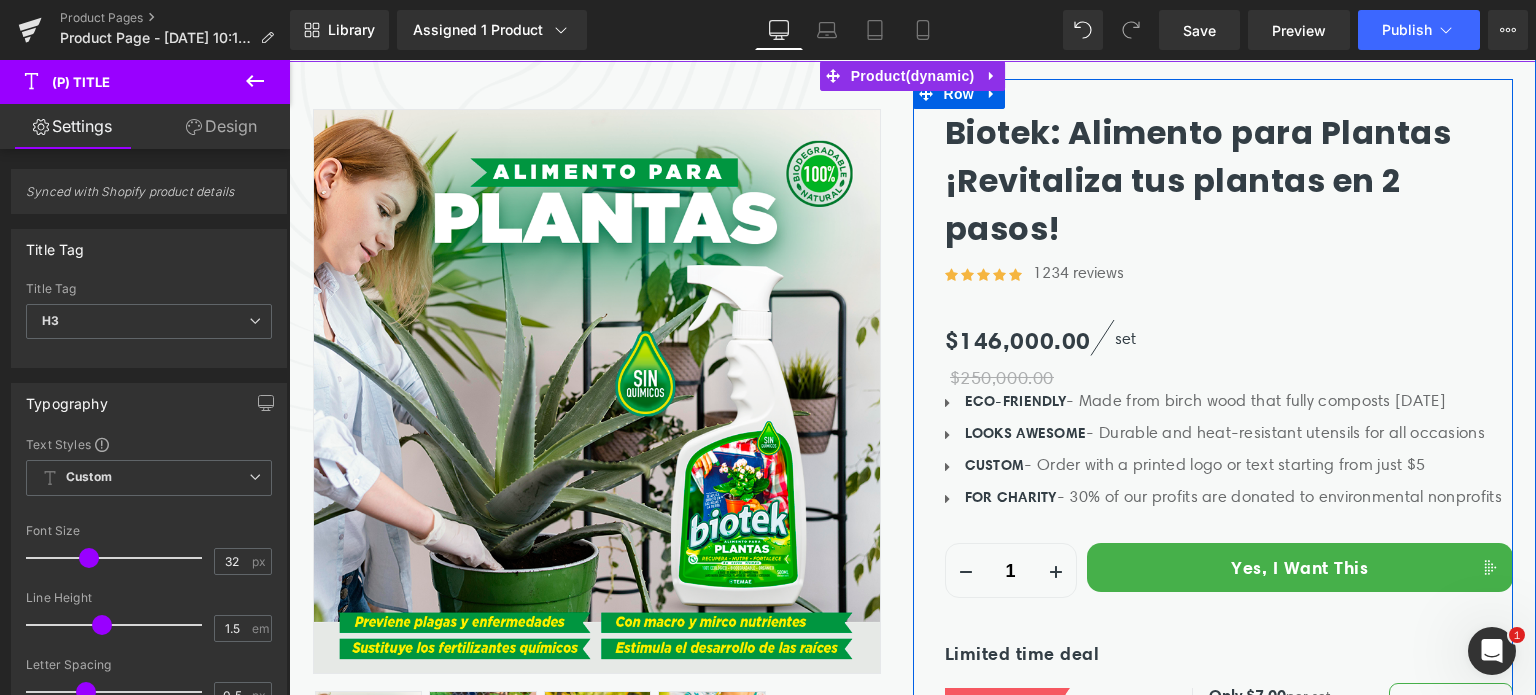 click on "CUSTOM  - Order with a printed logo or text starting from just $5 Text Block" at bounding box center [1231, 465] 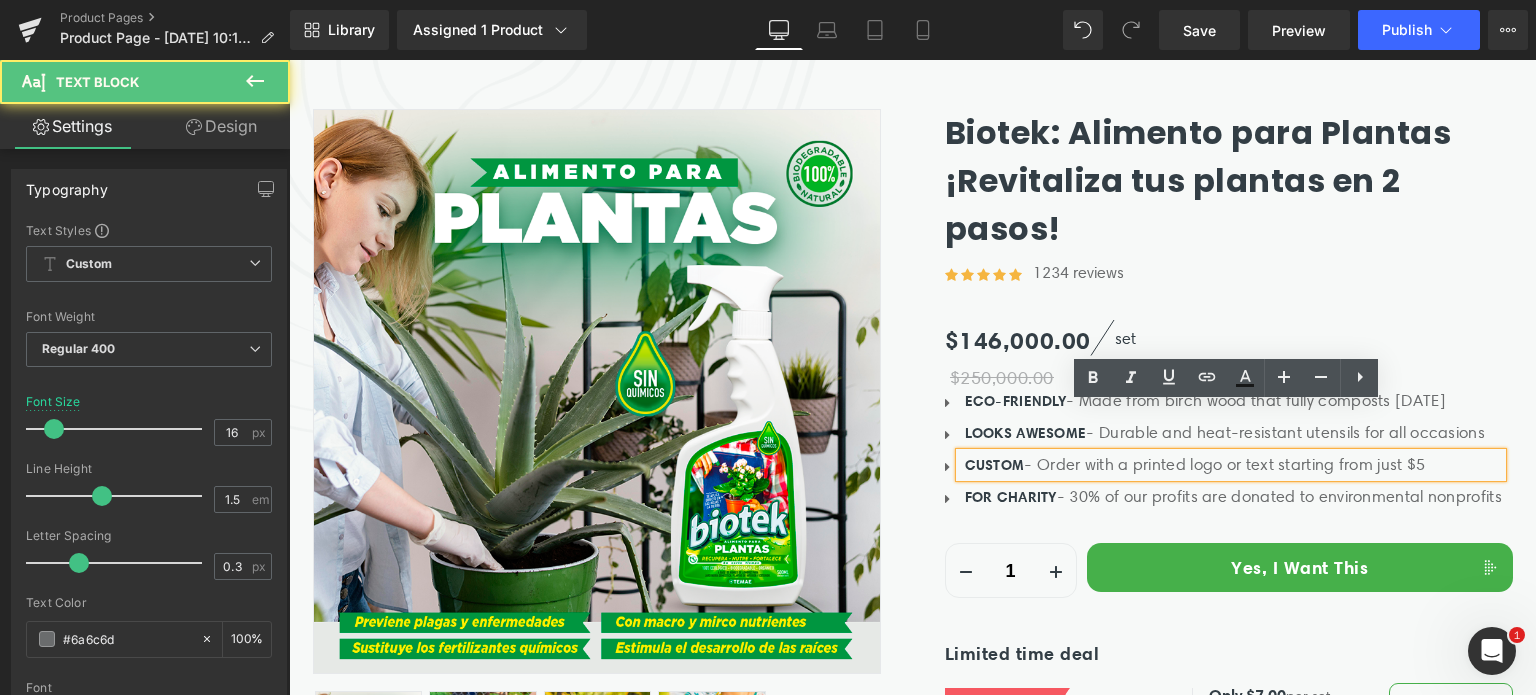 click on "CUSTOM  - Order with a printed logo or text starting from just $5" at bounding box center (1233, 465) 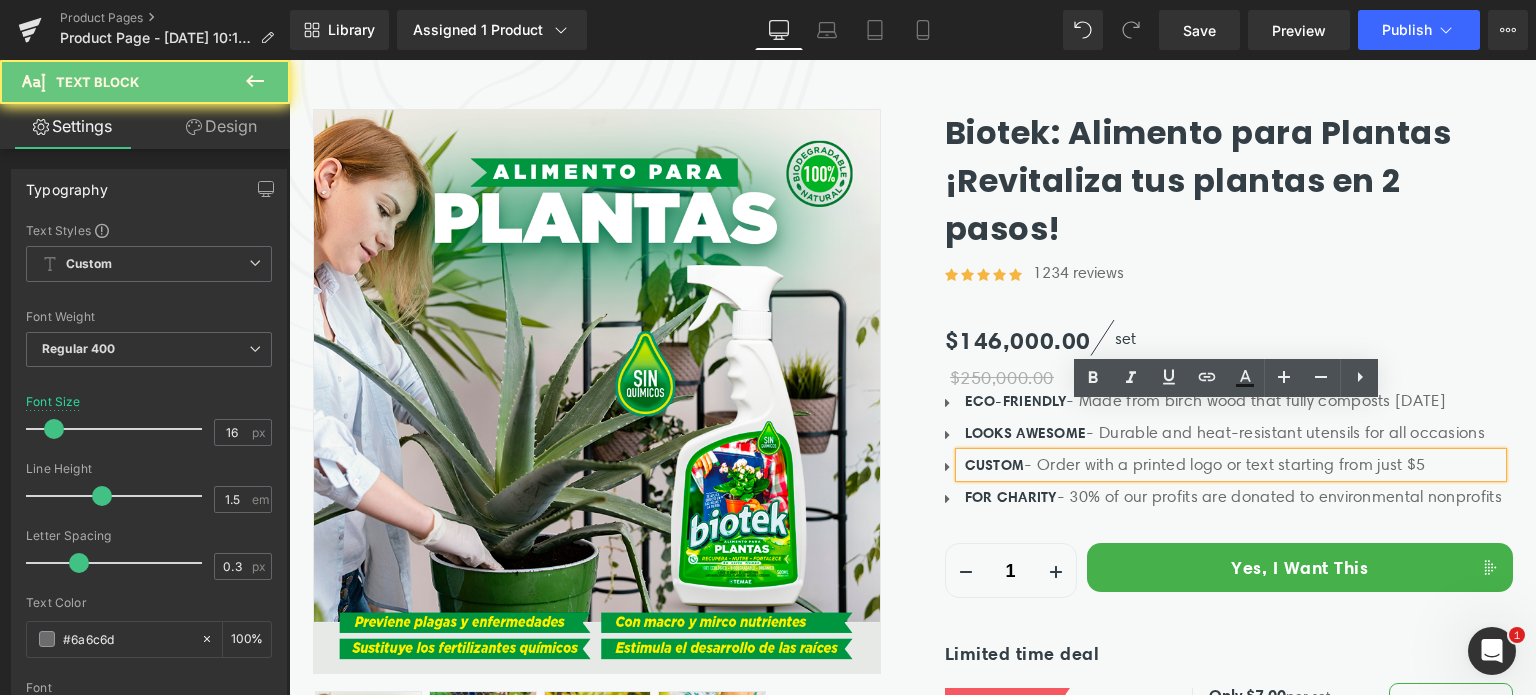 click on "CUSTOM" at bounding box center [995, 465] 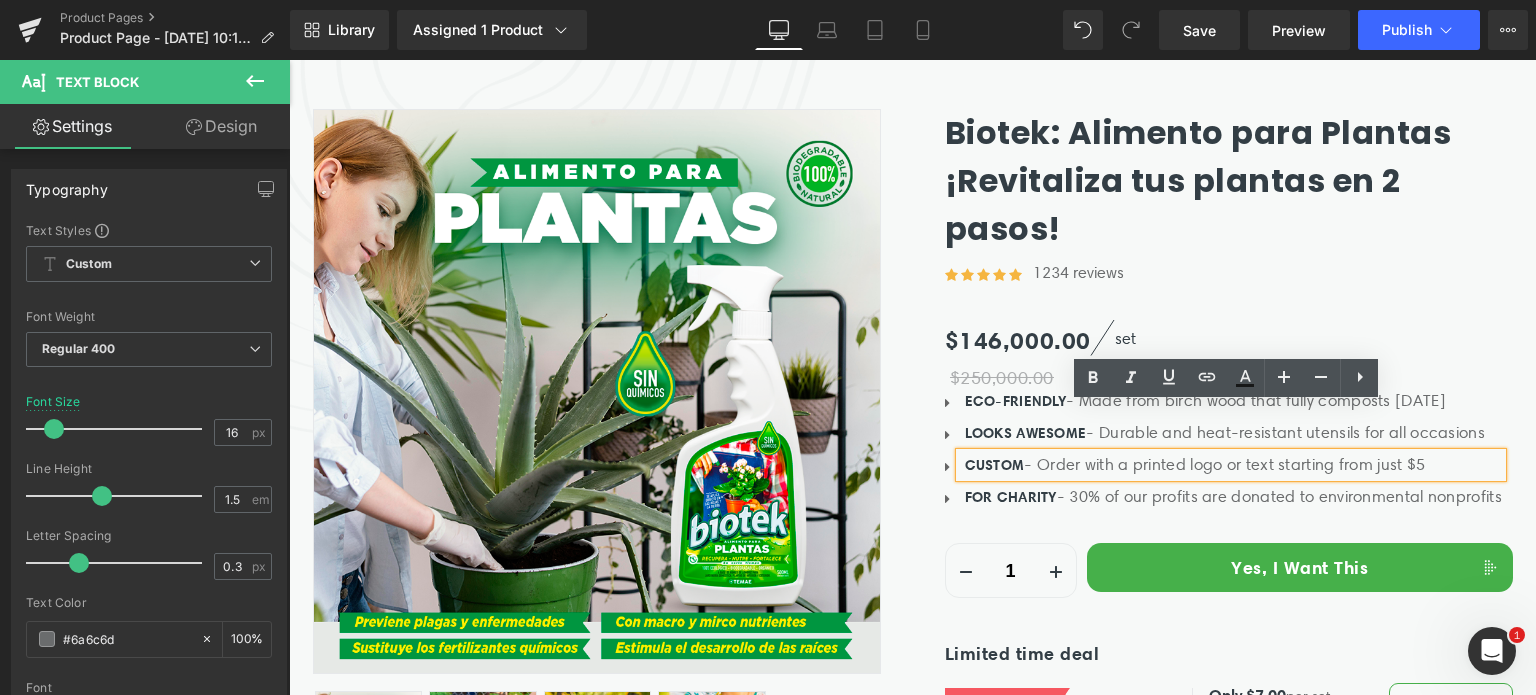 click on "CUSTOM" at bounding box center (995, 465) 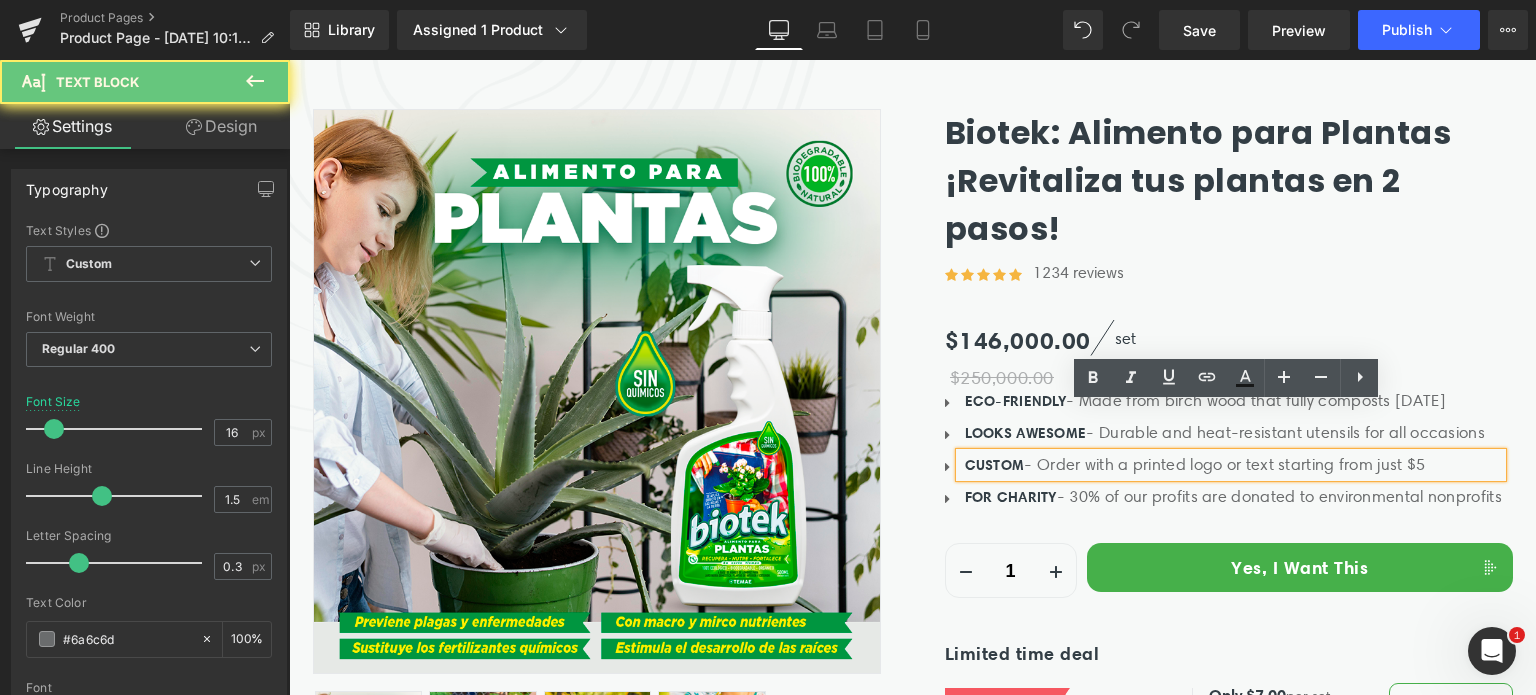 click on "CUSTOM" at bounding box center [995, 465] 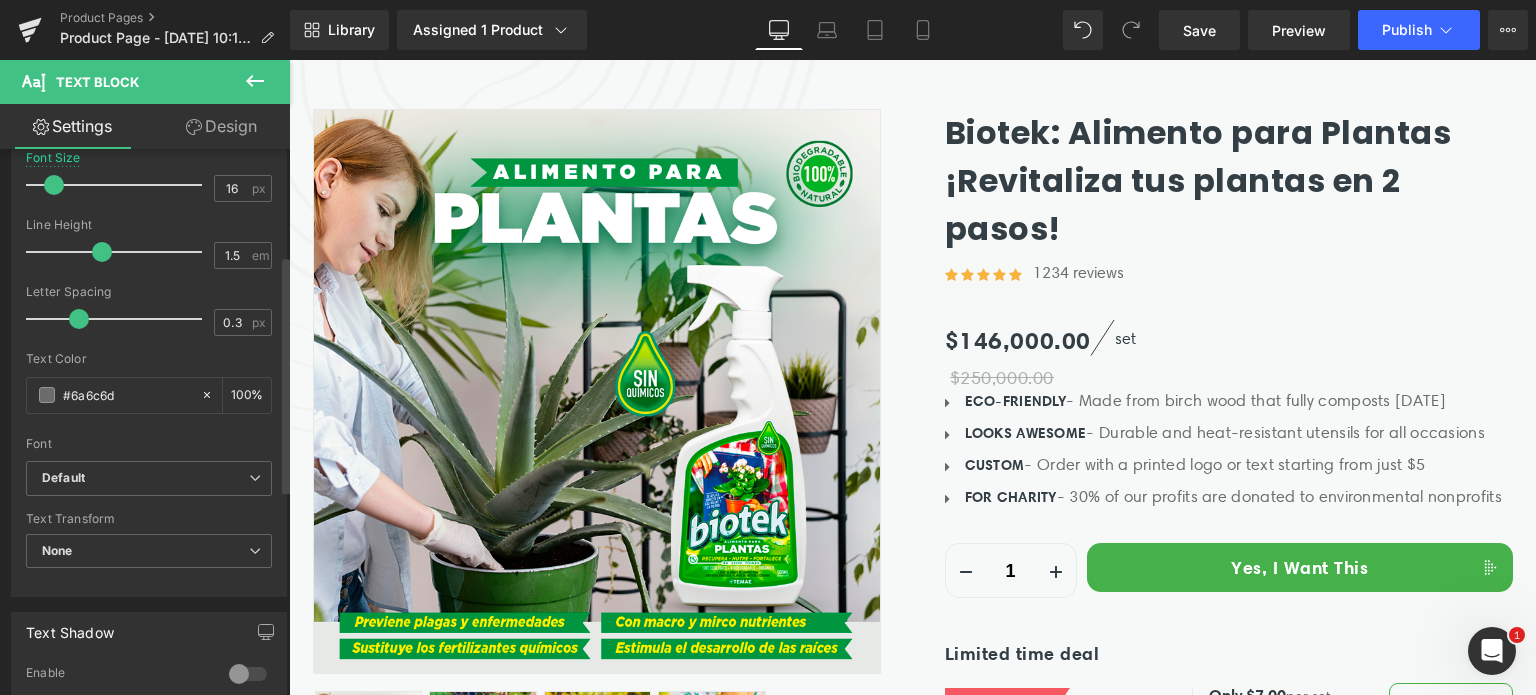 scroll, scrollTop: 0, scrollLeft: 0, axis: both 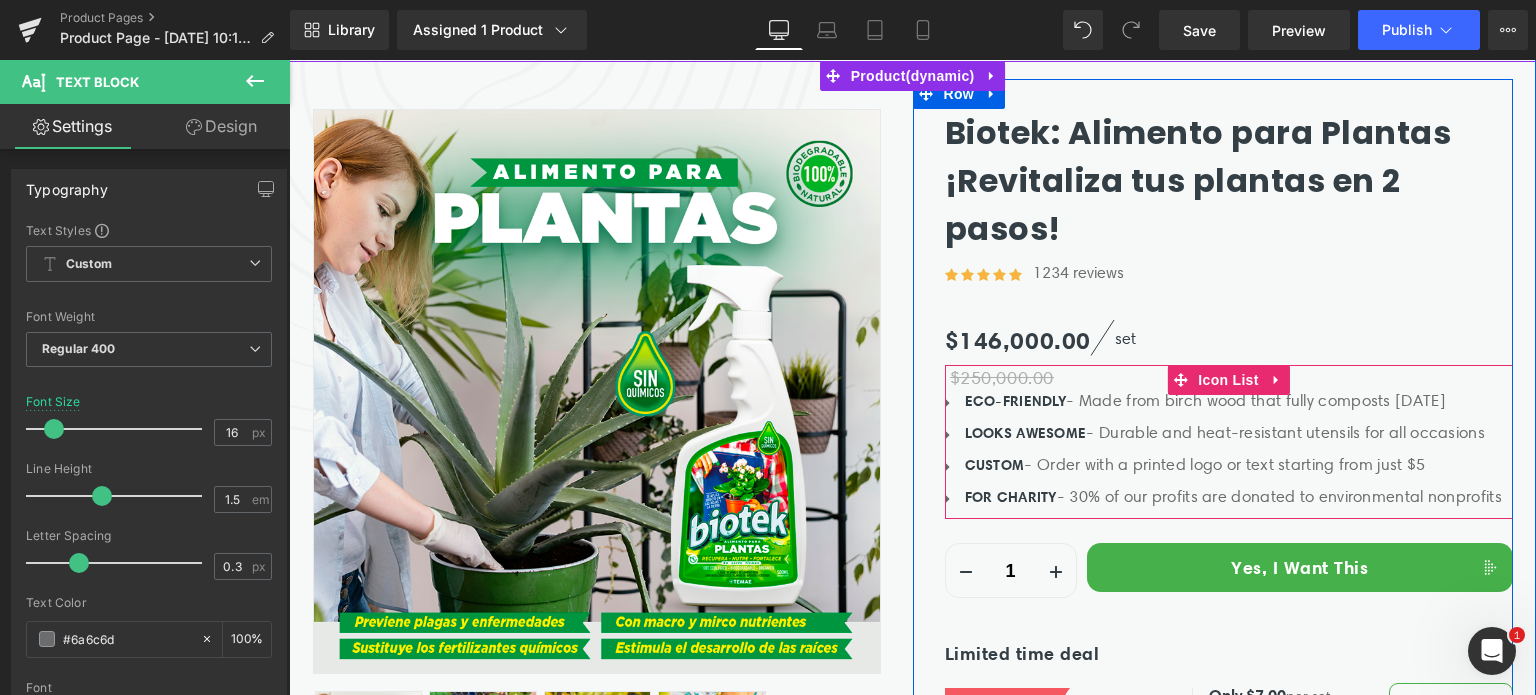 click at bounding box center (289, 60) 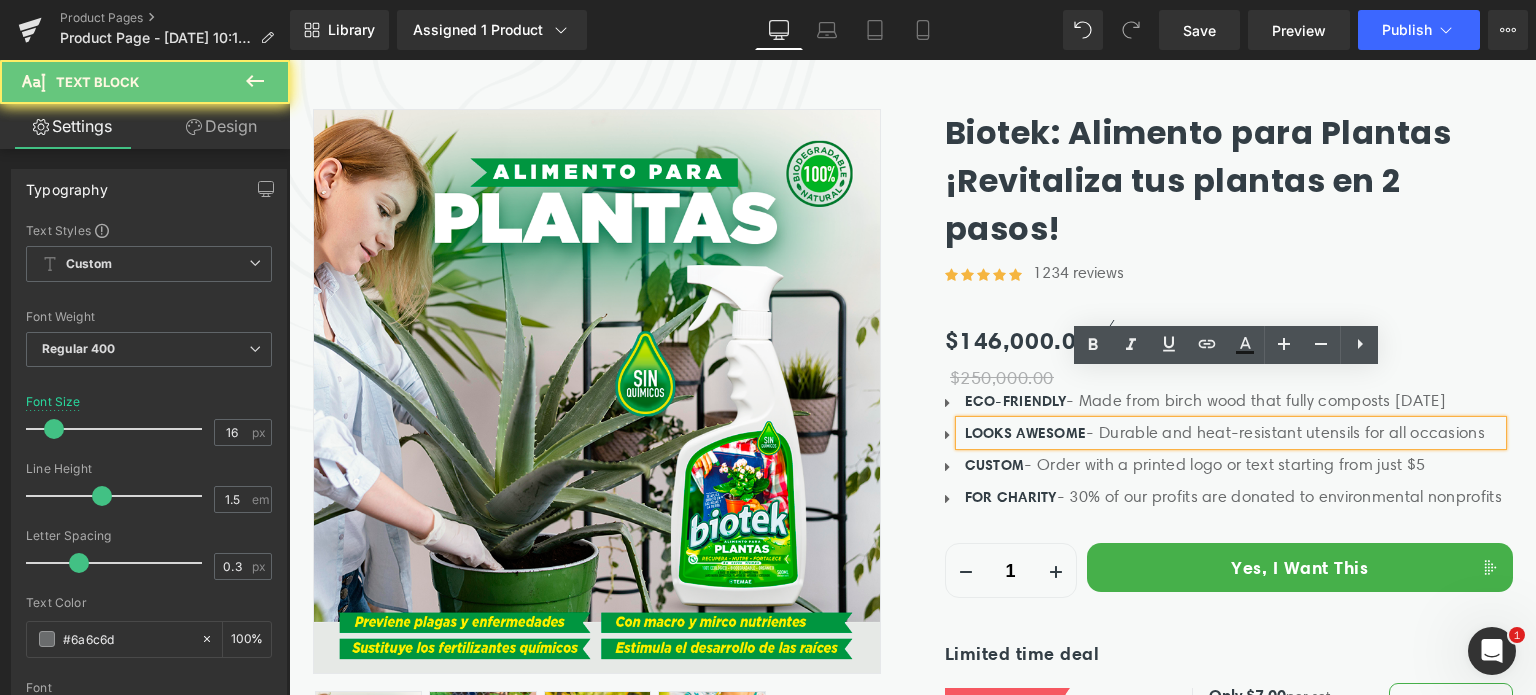 click on "LOOKS AWESOME  - Durable and heat-resistant utensils for all occasions" at bounding box center [1233, 433] 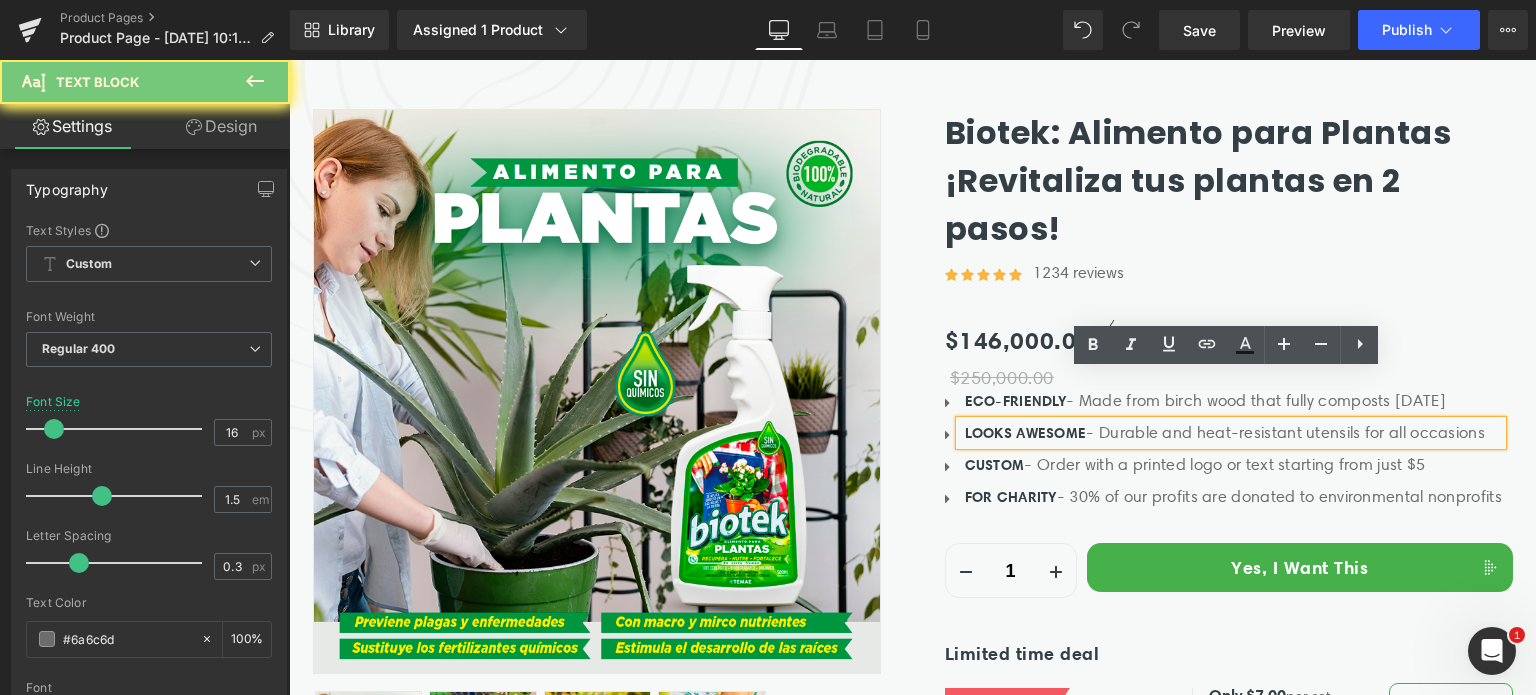 click on "LOOKS AWESOME  - Durable and heat-resistant utensils for all occasions" at bounding box center (1233, 433) 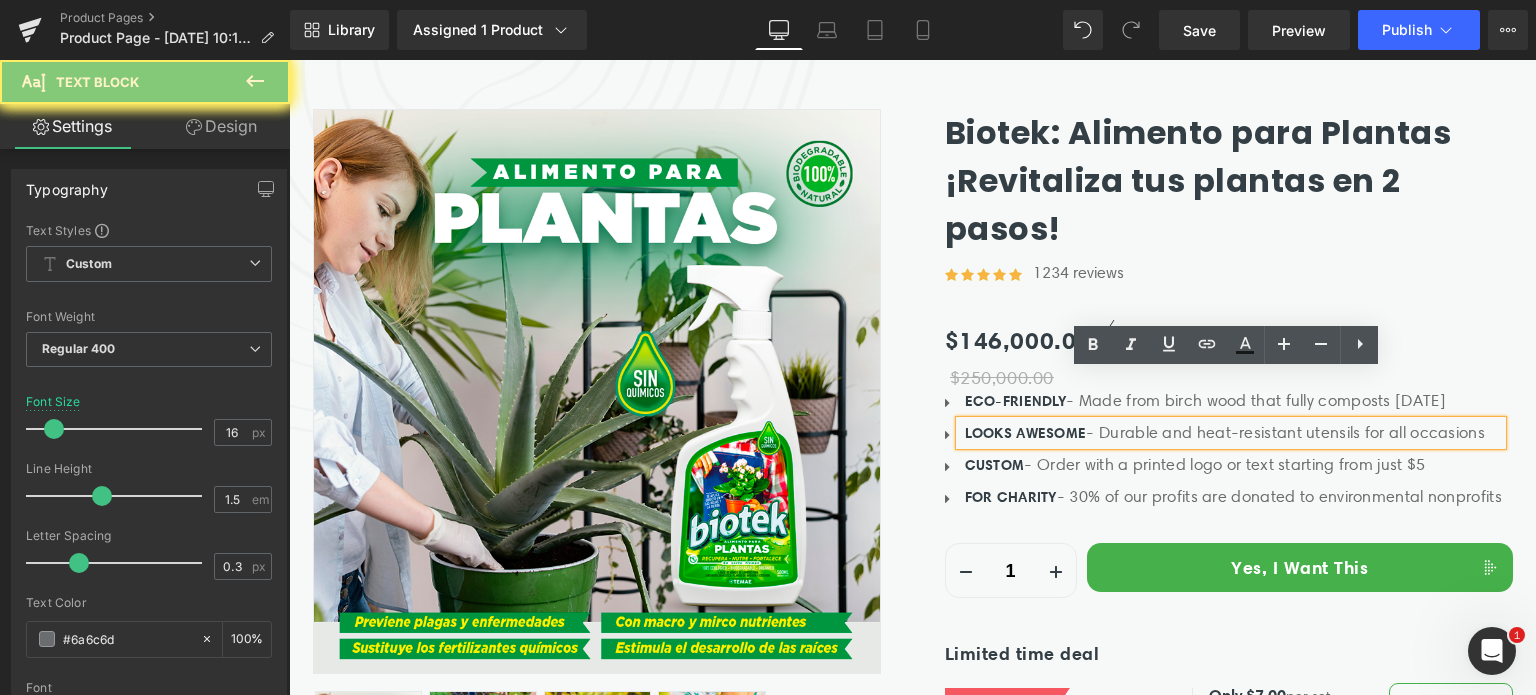click on "CUSTOM  - Order with a printed logo or text starting from just $5" at bounding box center [1233, 465] 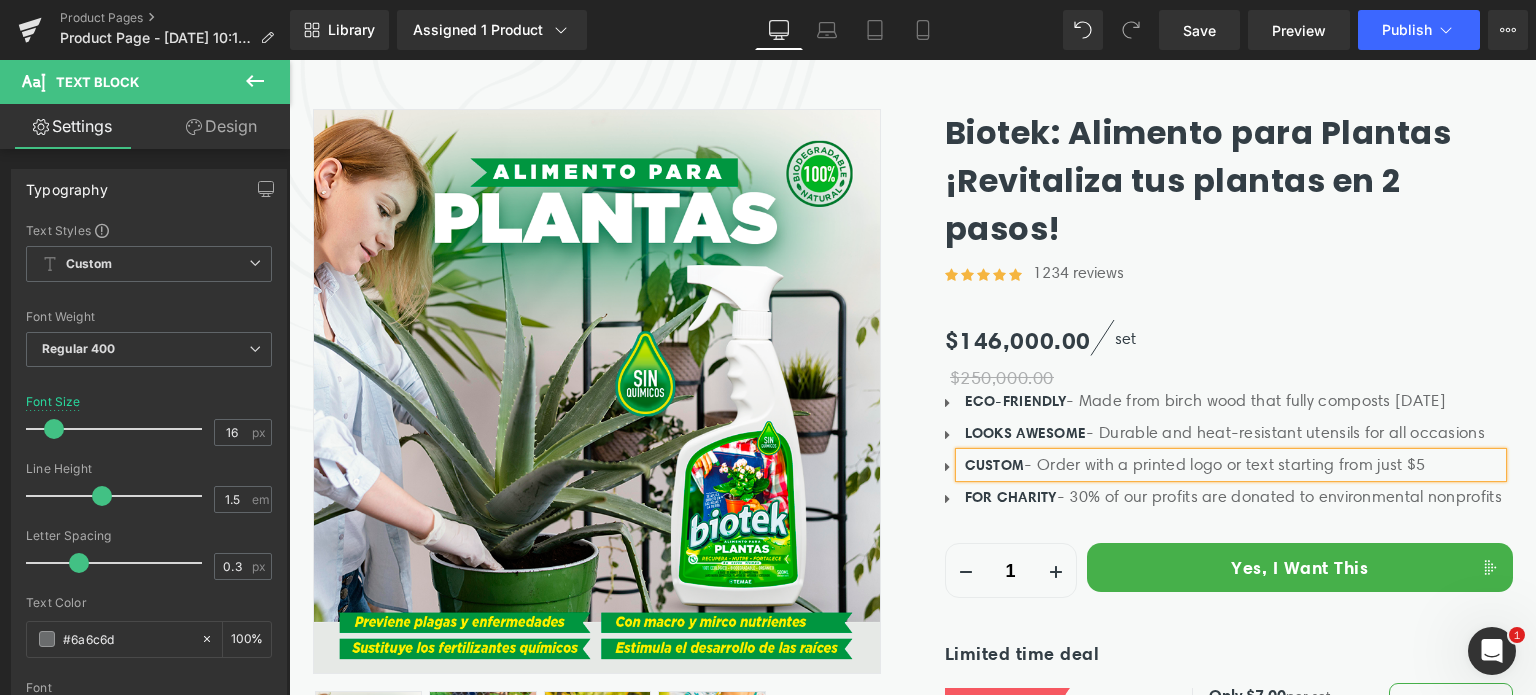 click on "CUSTOM  - Order with a printed logo or text starting from just $5" at bounding box center [1233, 465] 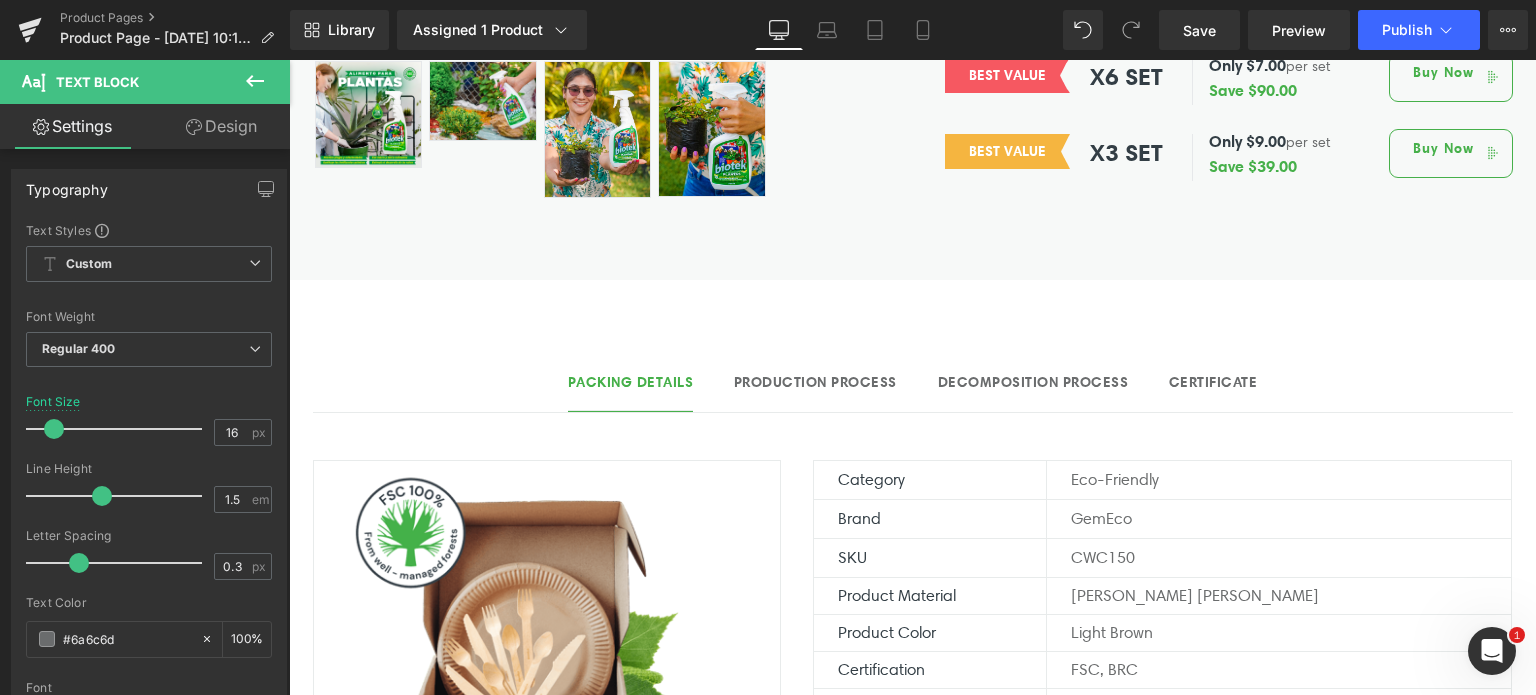 scroll, scrollTop: 1200, scrollLeft: 0, axis: vertical 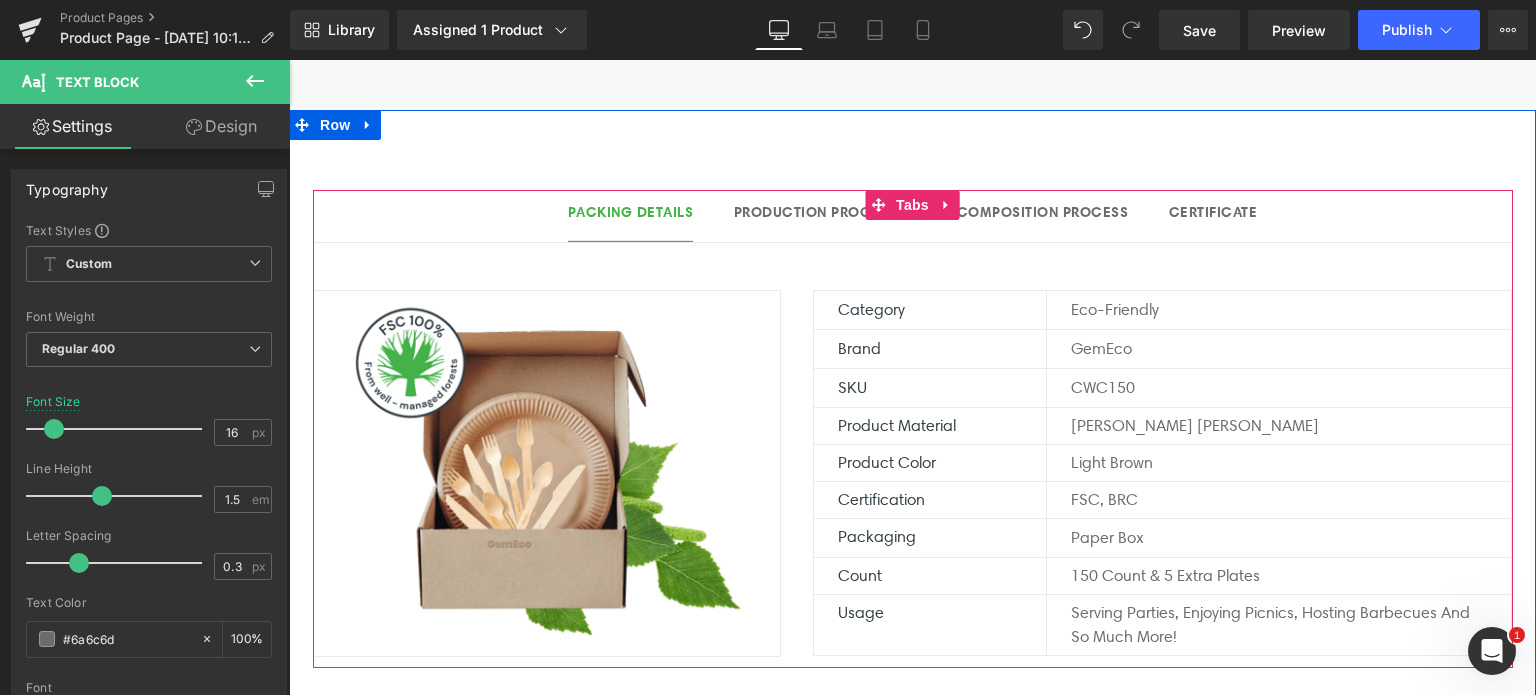 click on "[PERSON_NAME] [PERSON_NAME]" at bounding box center [1278, 426] 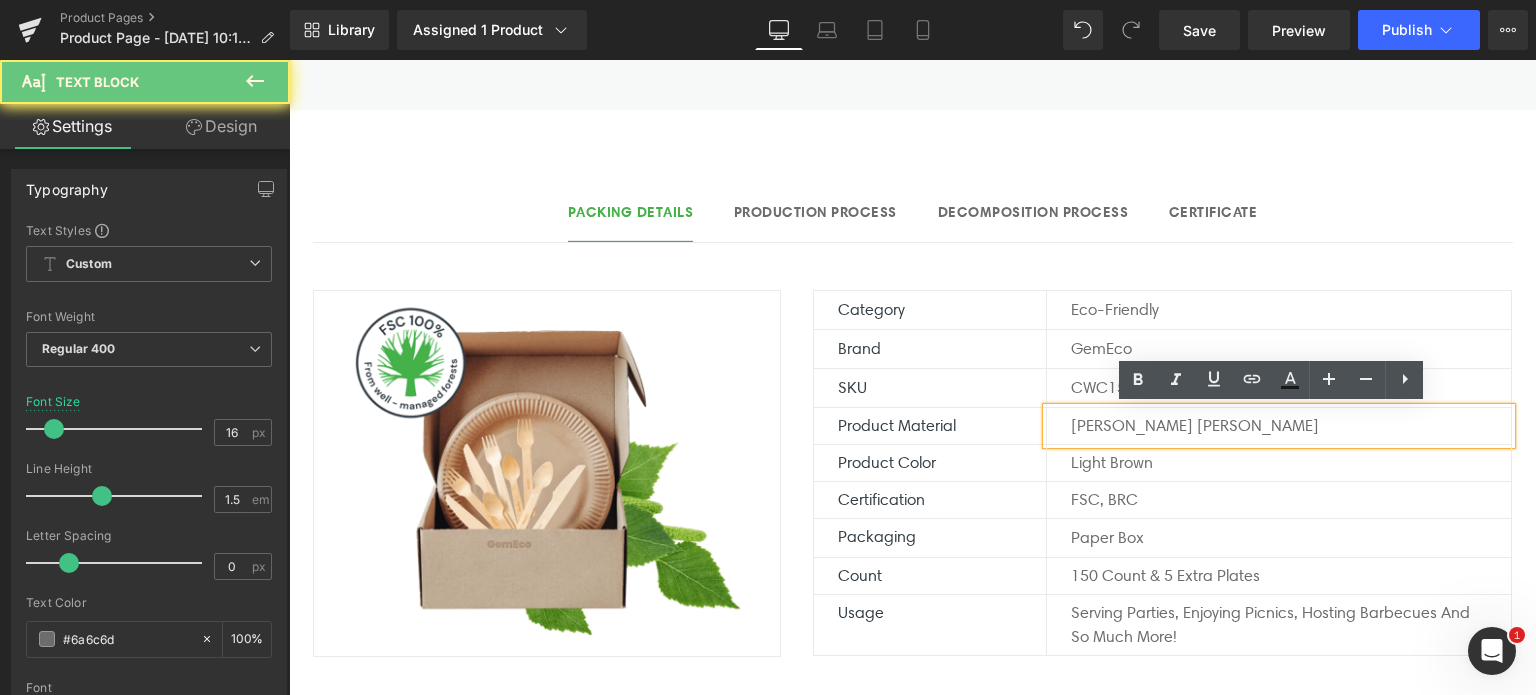 click on "[PERSON_NAME] [PERSON_NAME]" at bounding box center [1291, 426] 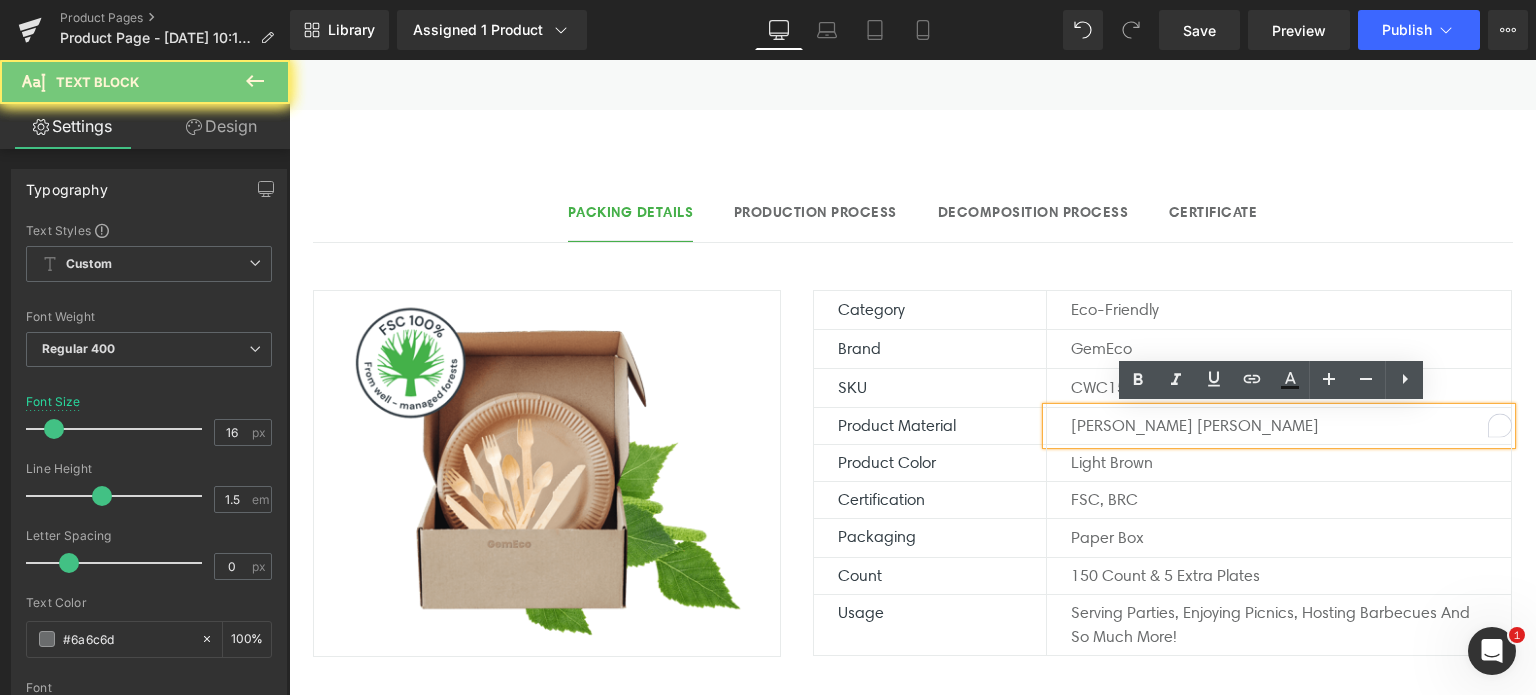 click on "[PERSON_NAME] [PERSON_NAME]" at bounding box center [1291, 426] 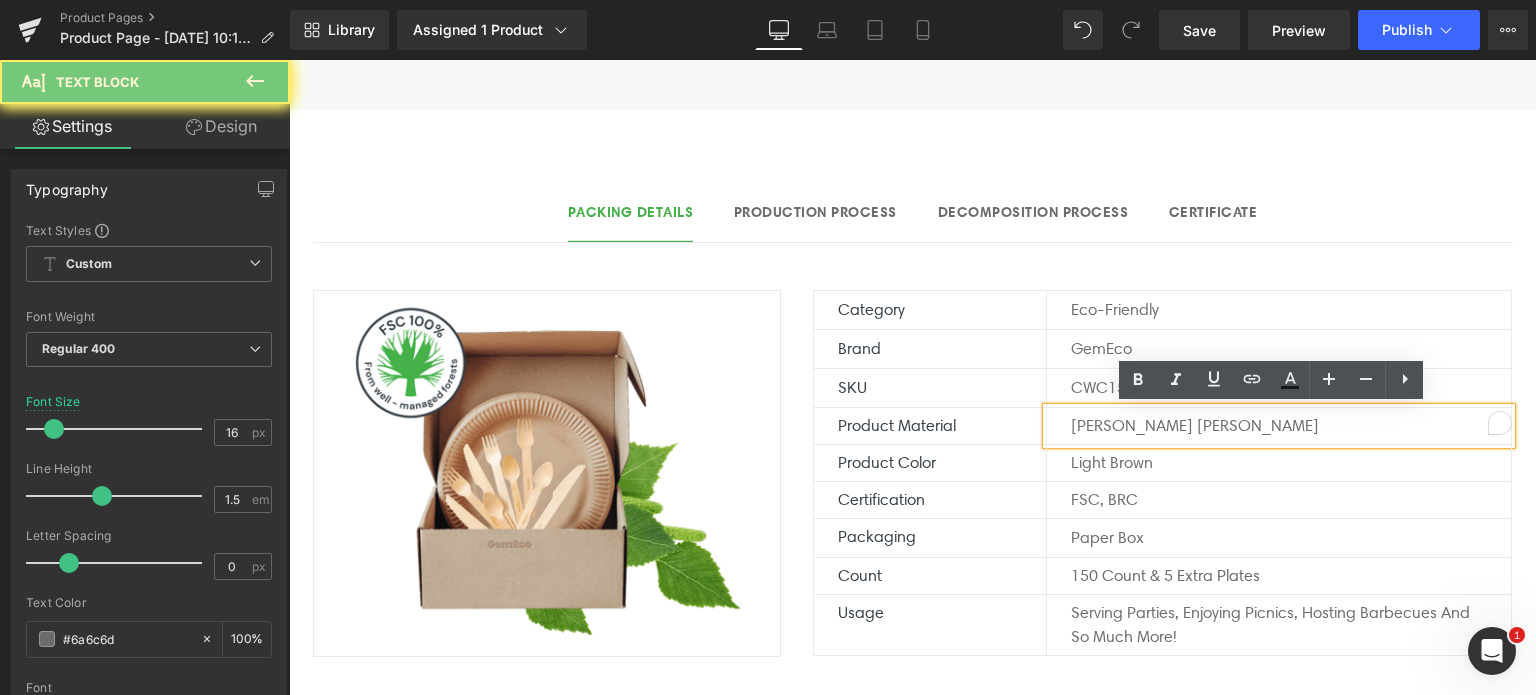 click on "[PERSON_NAME] [PERSON_NAME]" at bounding box center (1291, 426) 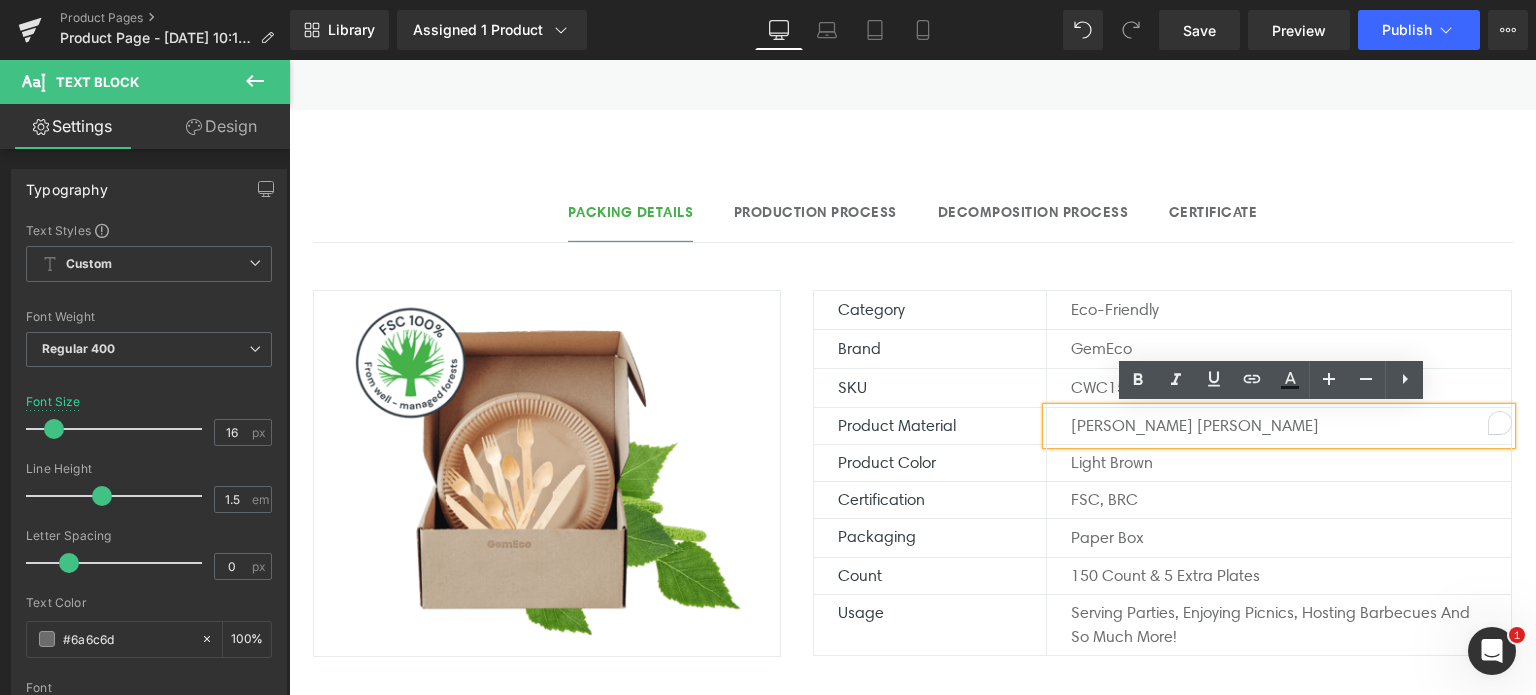 click on "[PERSON_NAME] [PERSON_NAME]" at bounding box center (1291, 426) 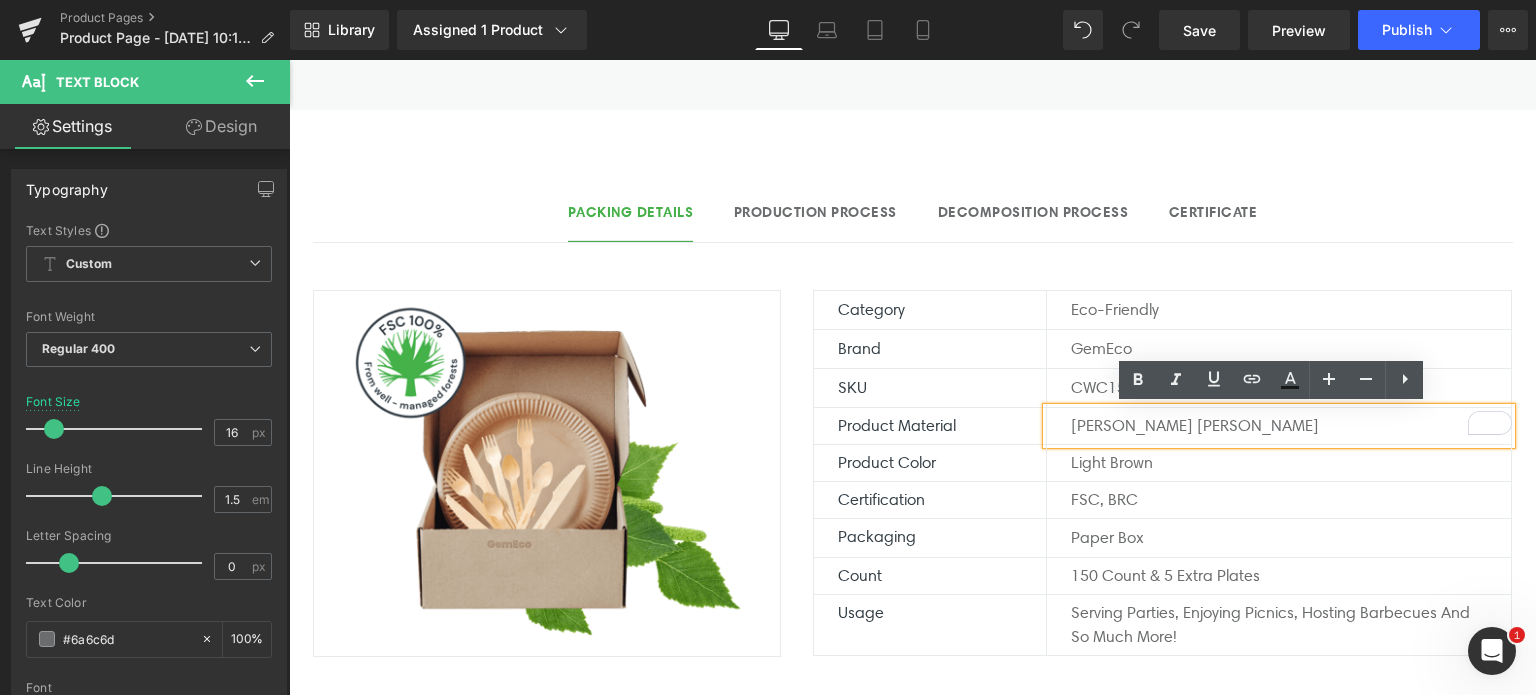 click on "[PERSON_NAME] [PERSON_NAME]" at bounding box center [1291, 426] 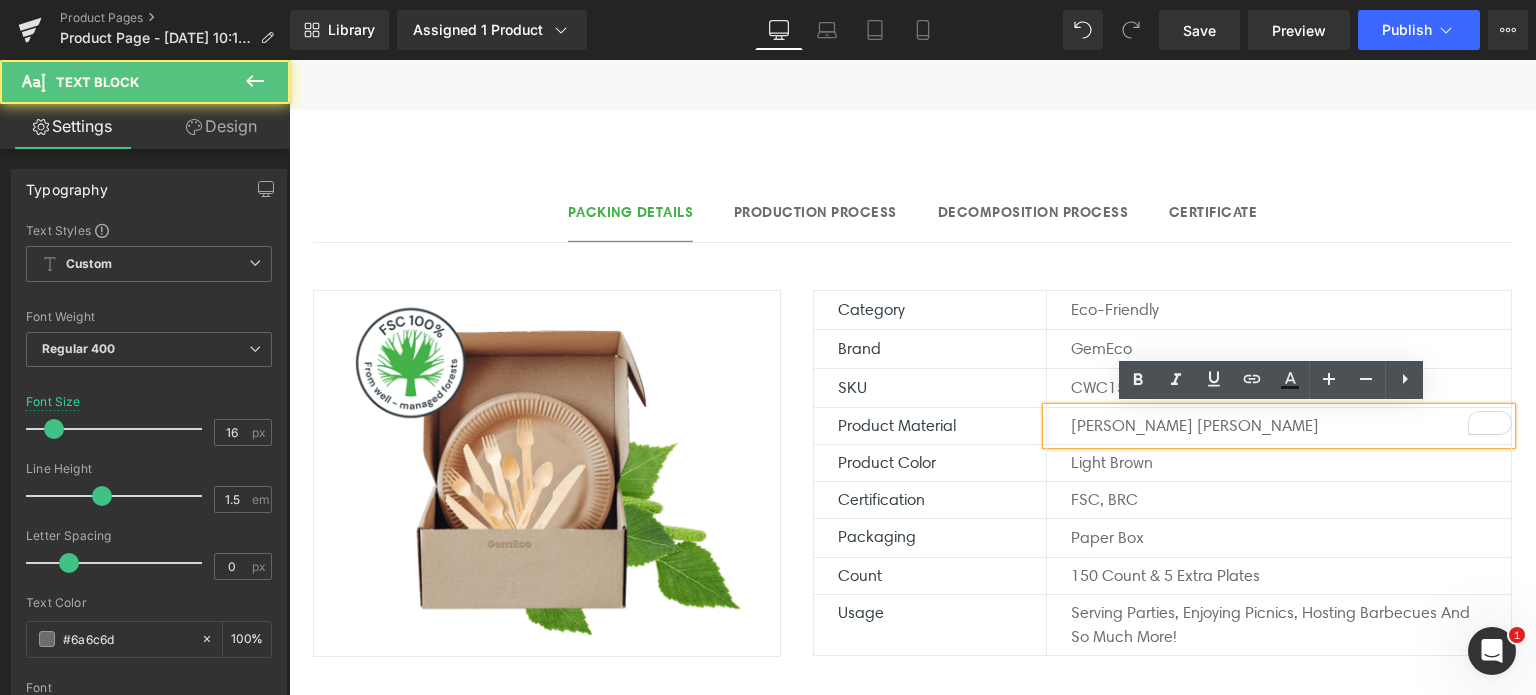 click on "[PERSON_NAME] [PERSON_NAME]" at bounding box center (1291, 426) 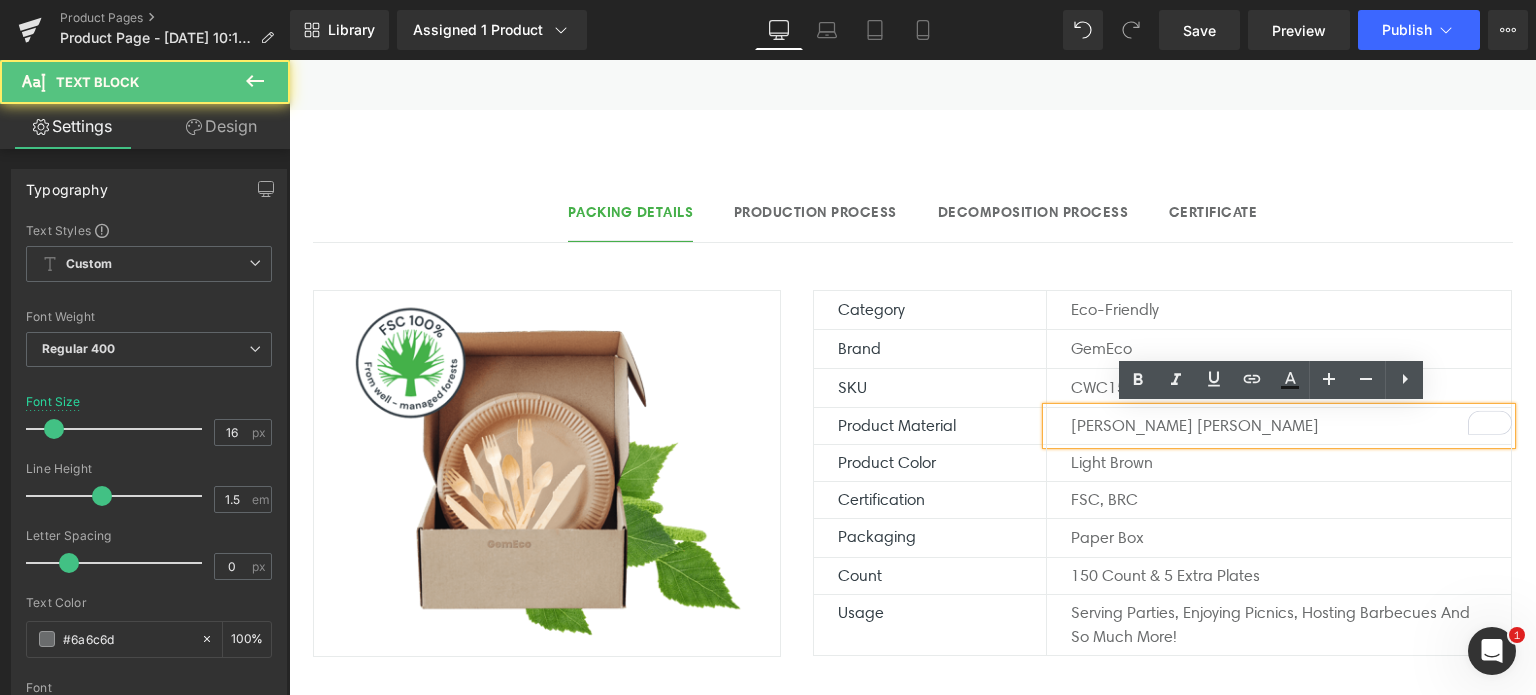 click on "[PERSON_NAME] [PERSON_NAME]" at bounding box center (1291, 426) 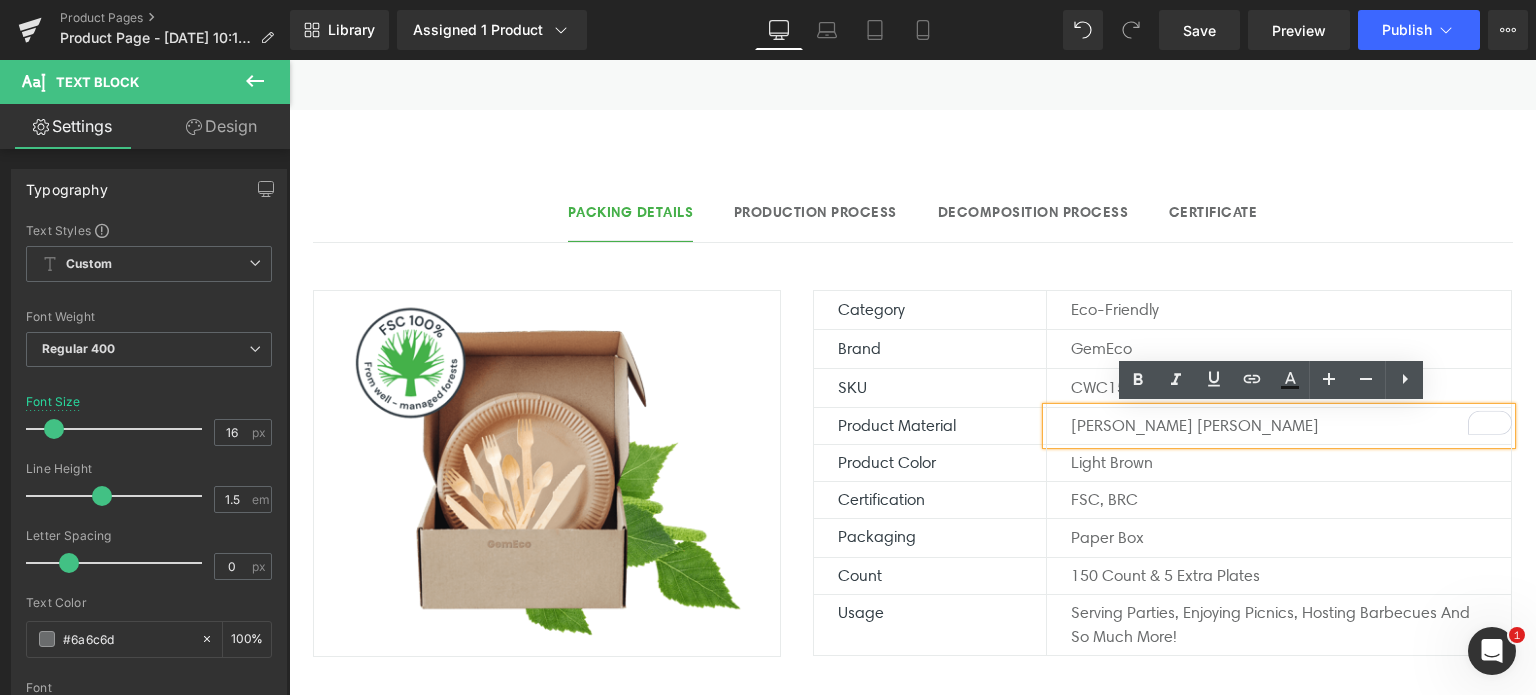 click on "[PERSON_NAME] [PERSON_NAME]" at bounding box center (1291, 426) 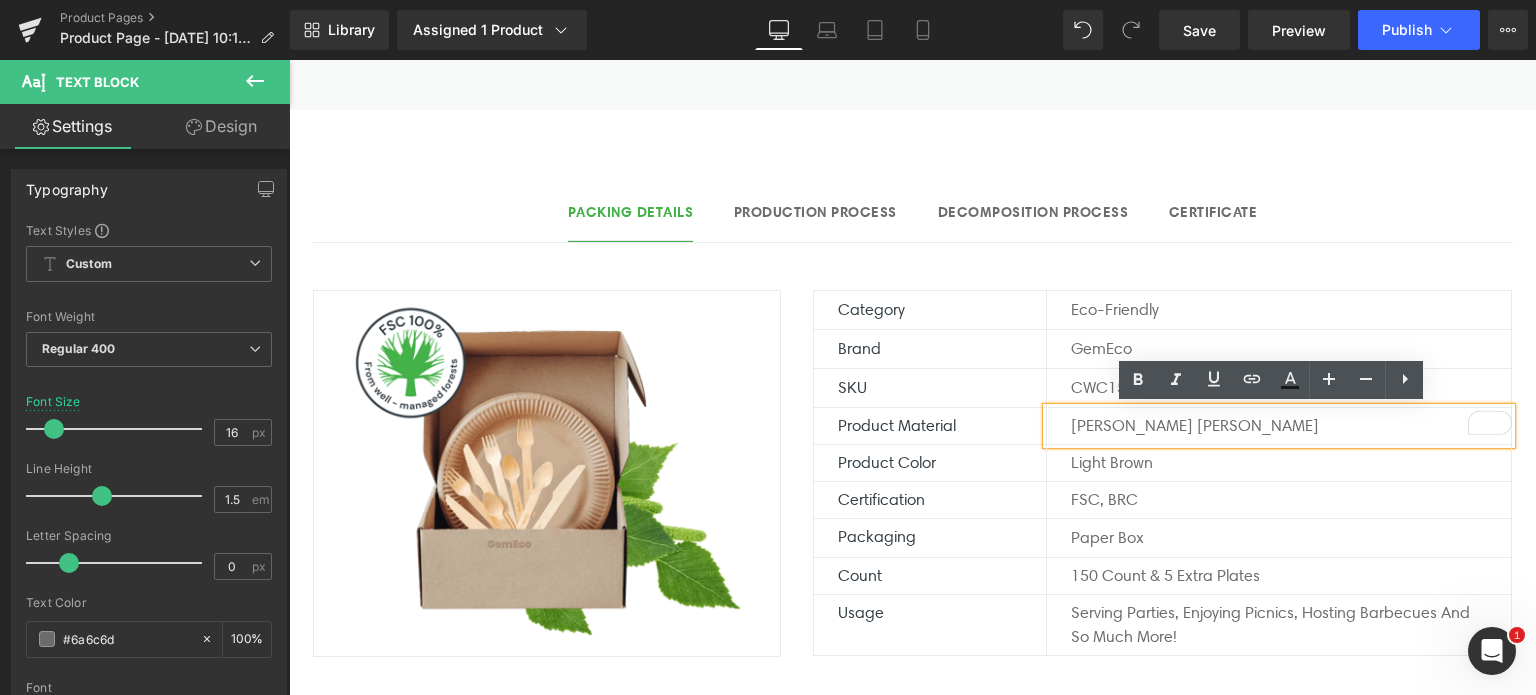 click on "[PERSON_NAME] [PERSON_NAME]" at bounding box center [1291, 426] 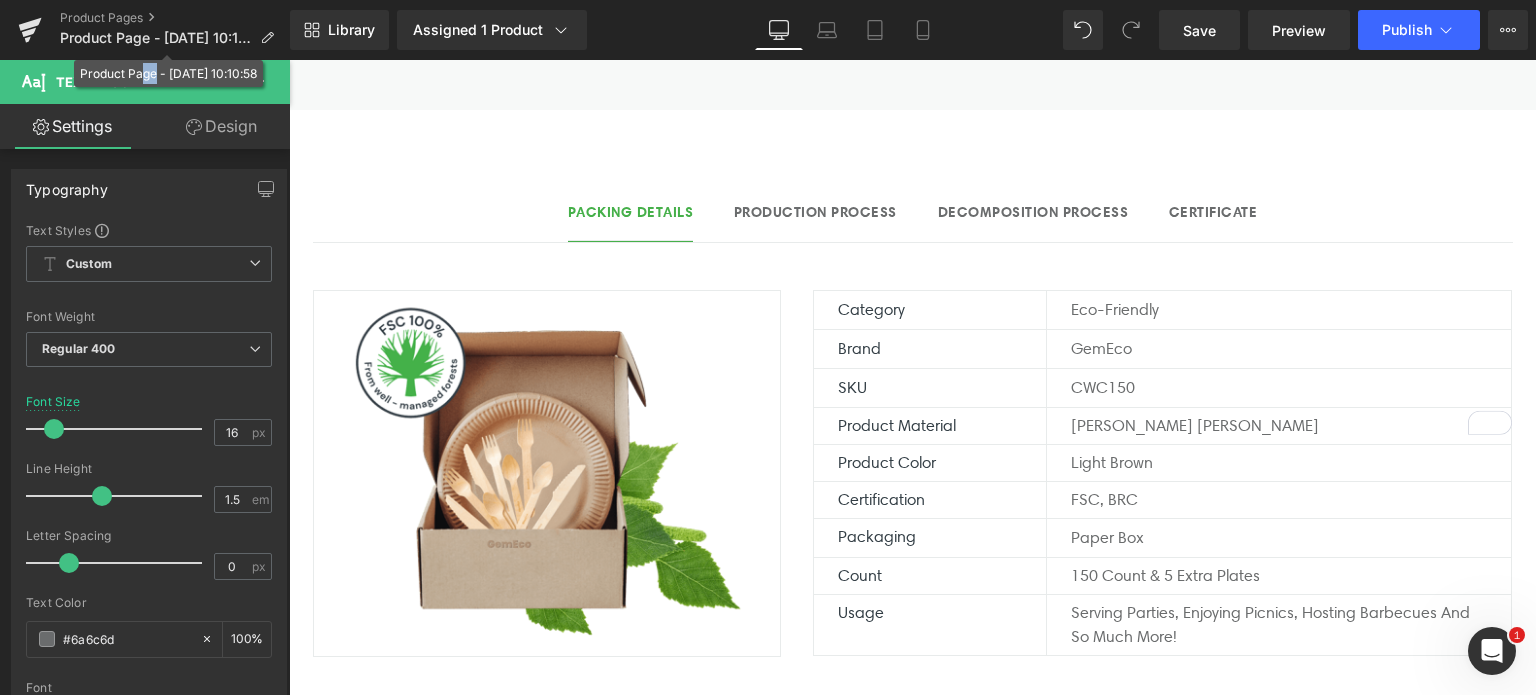 drag, startPoint x: 139, startPoint y: 63, endPoint x: 154, endPoint y: 83, distance: 25 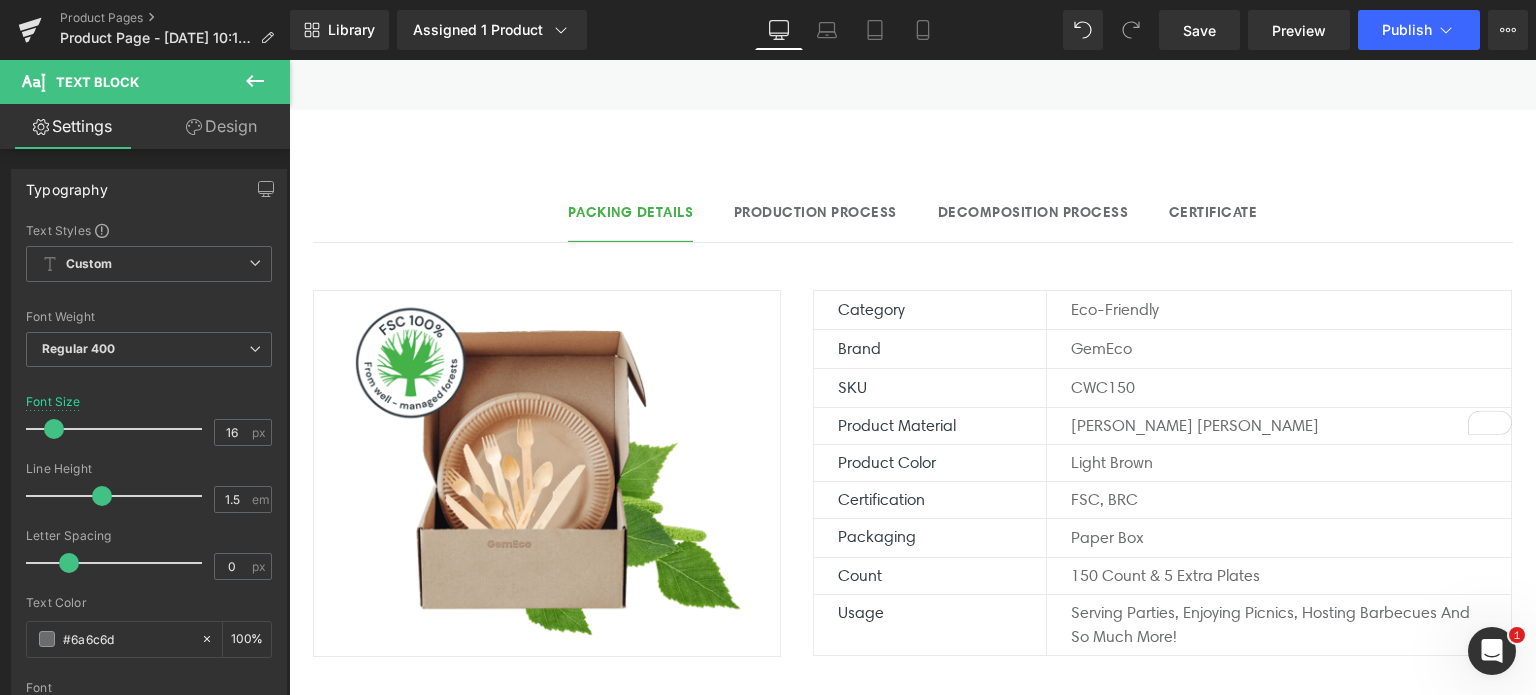 click on "Text Block" at bounding box center (120, 82) 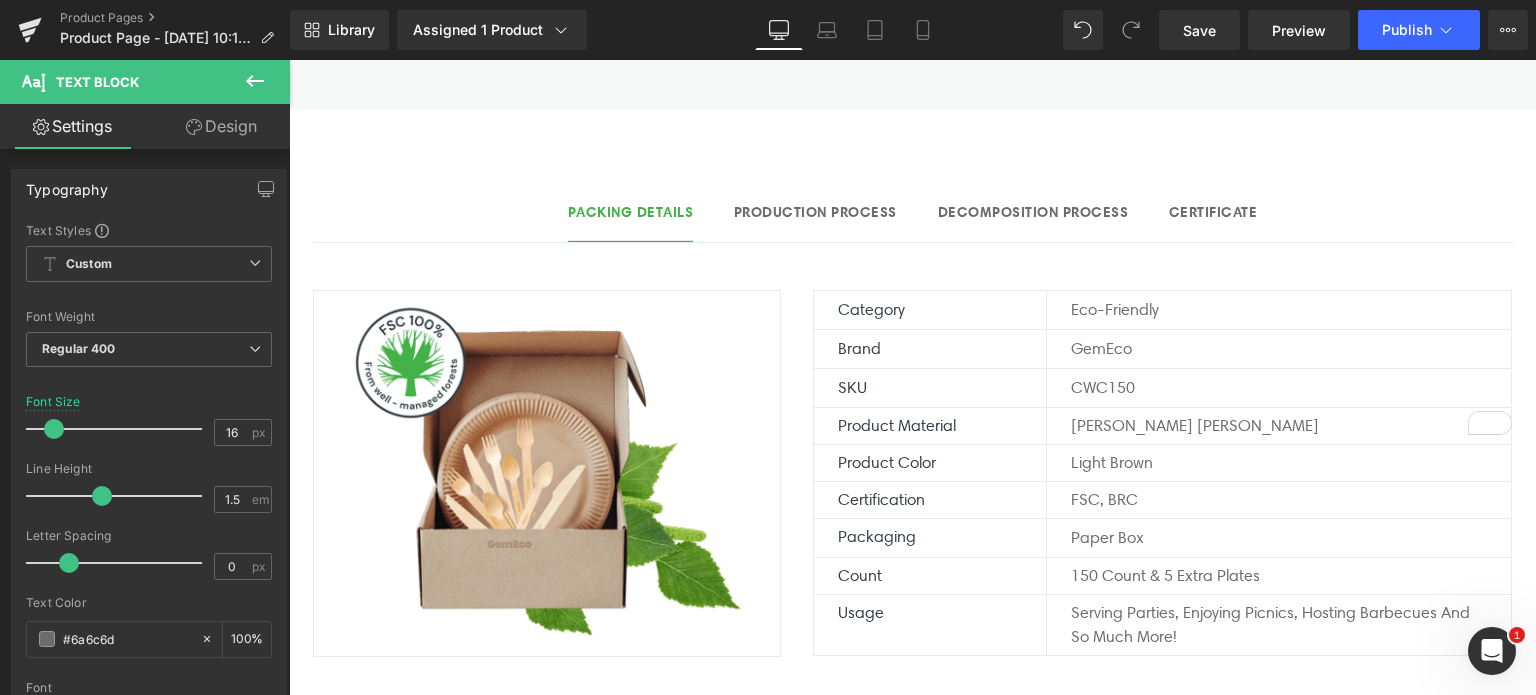 click on "Text Block" at bounding box center [120, 82] 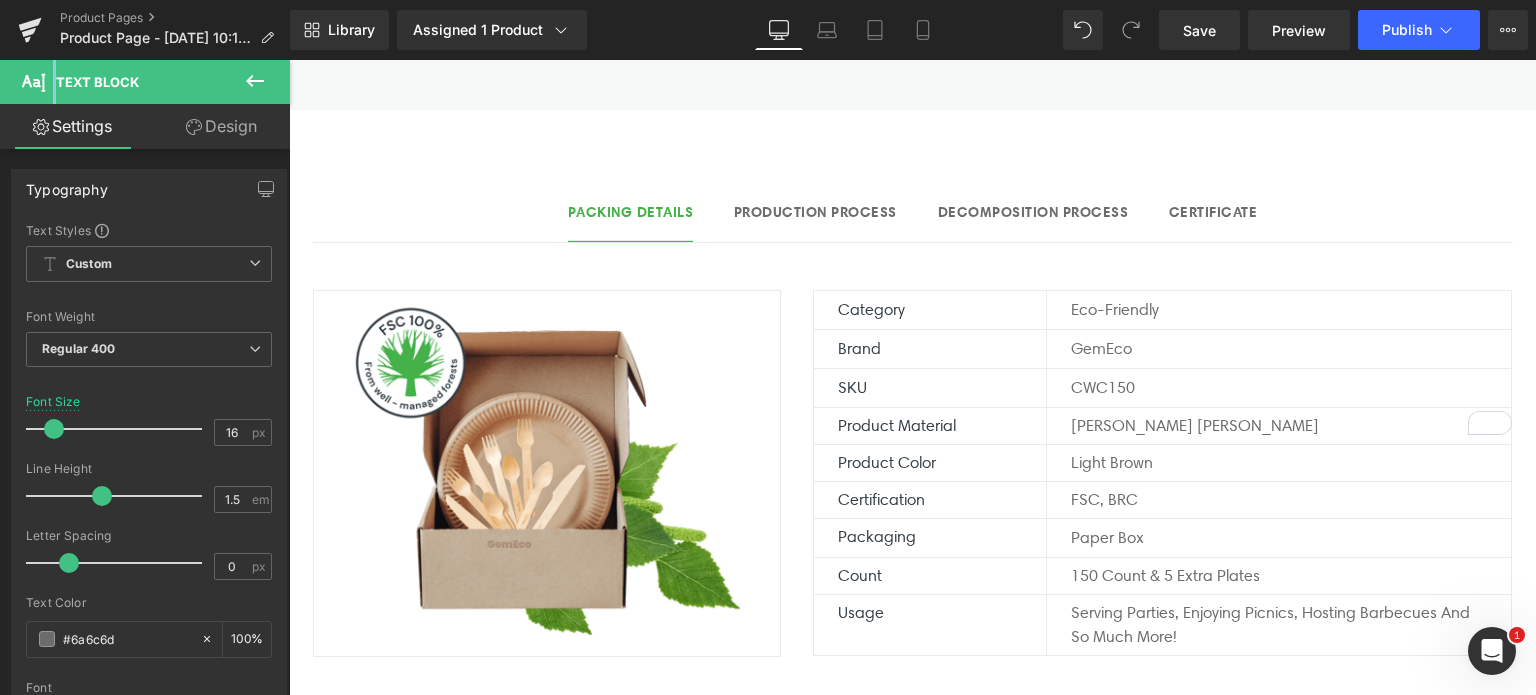 click on "Text Block" at bounding box center [120, 82] 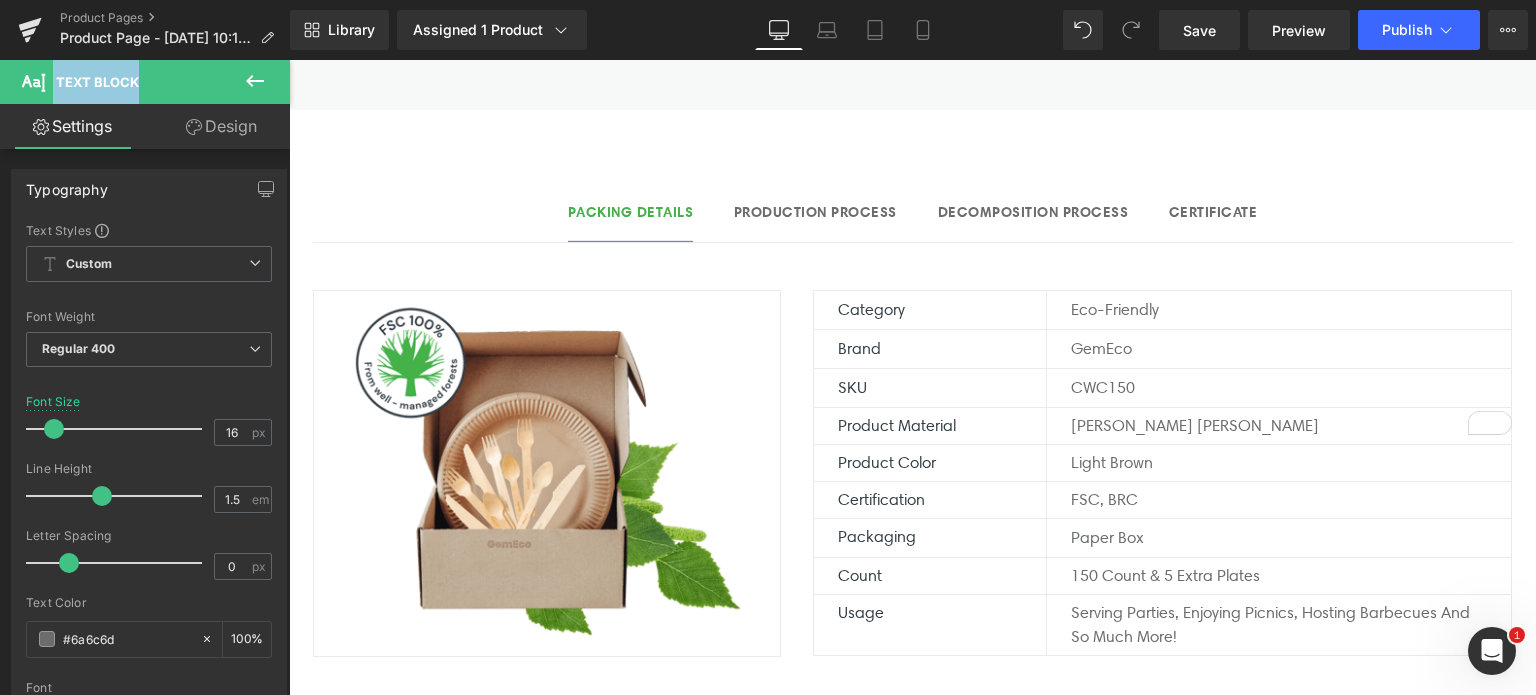 click on "Text Block" at bounding box center [120, 82] 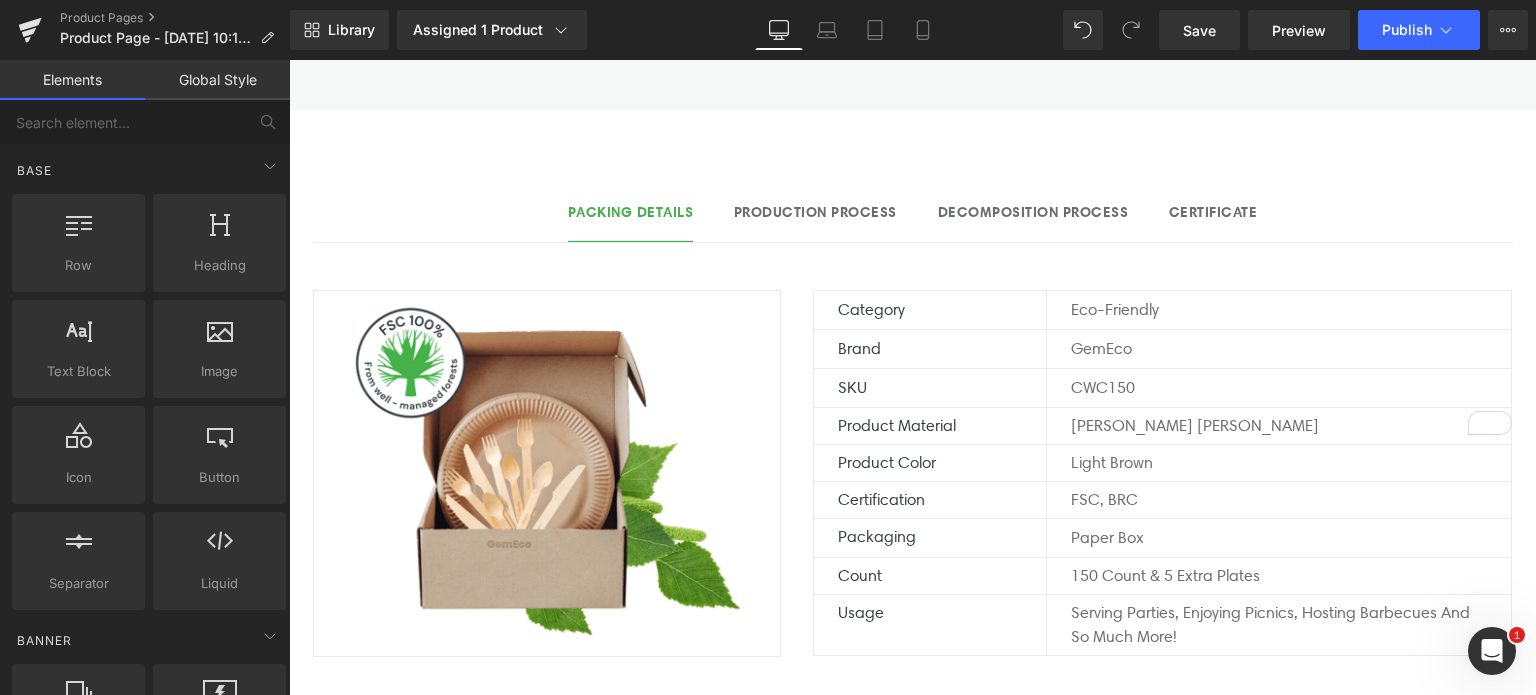 click on "Global Style" at bounding box center [217, 80] 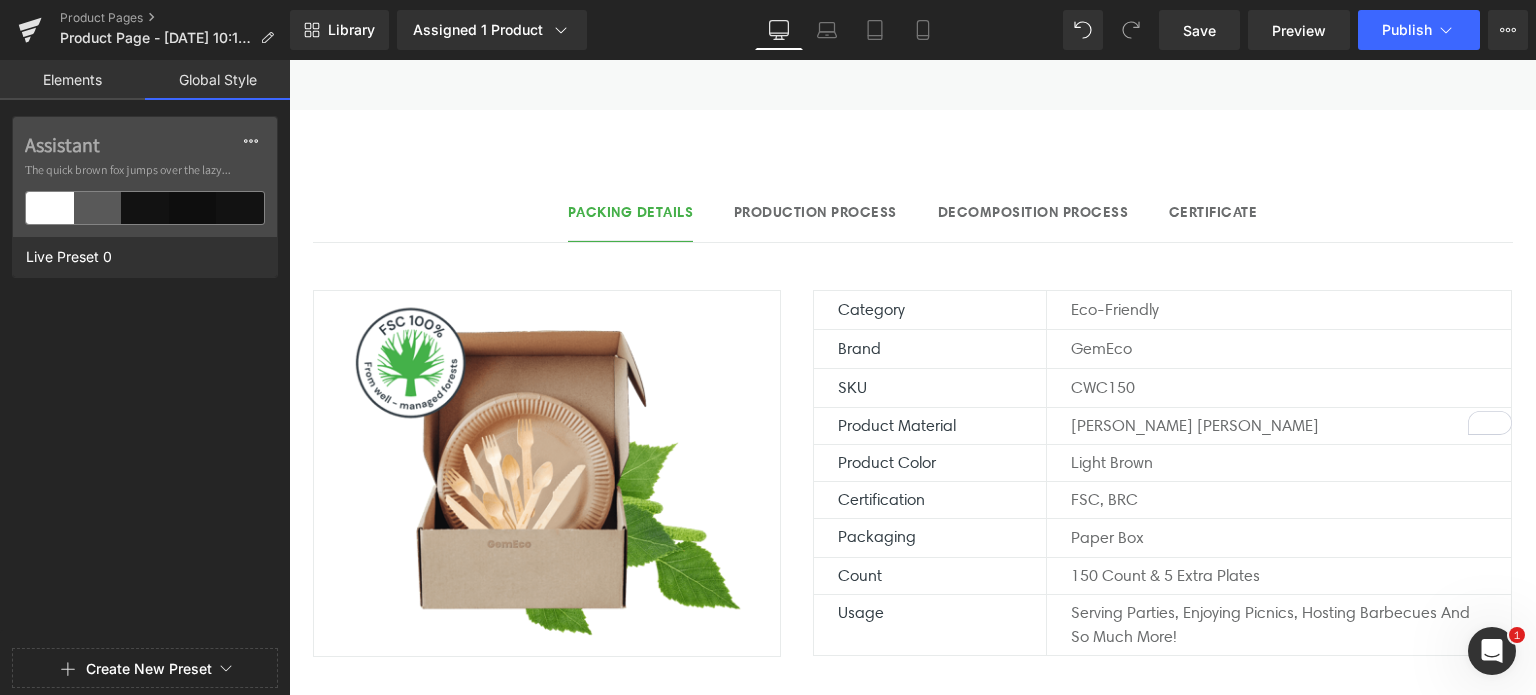 click on "Elements" at bounding box center [72, 80] 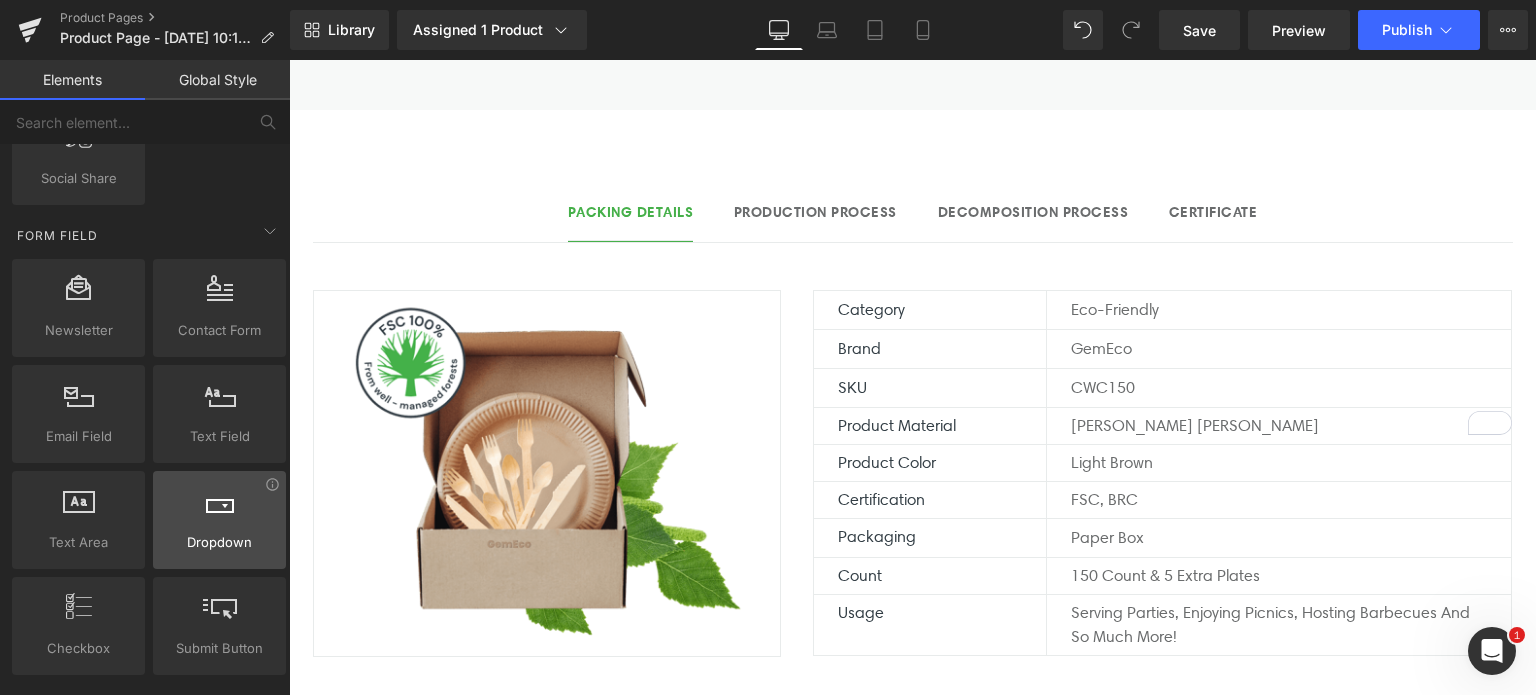 scroll, scrollTop: 2800, scrollLeft: 0, axis: vertical 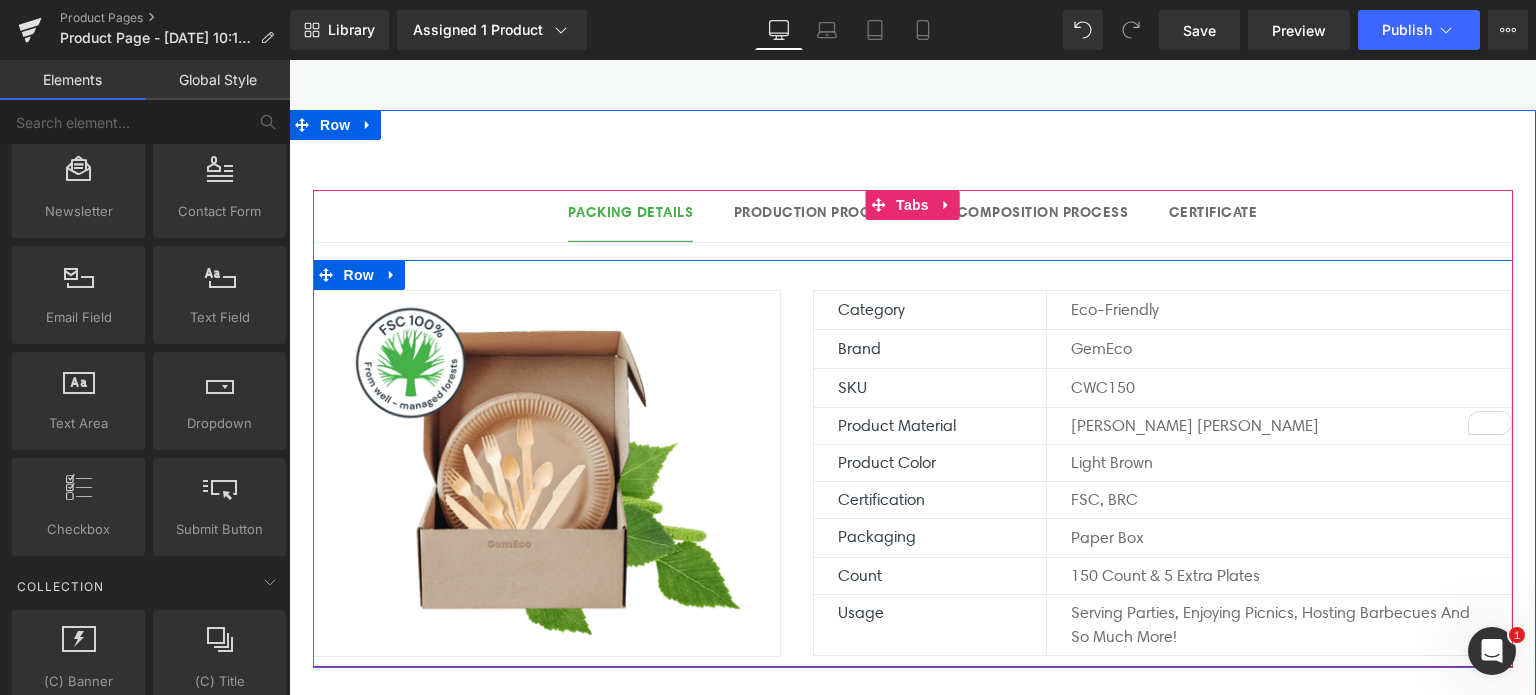 drag, startPoint x: 1038, startPoint y: 447, endPoint x: 1060, endPoint y: 457, distance: 24.166092 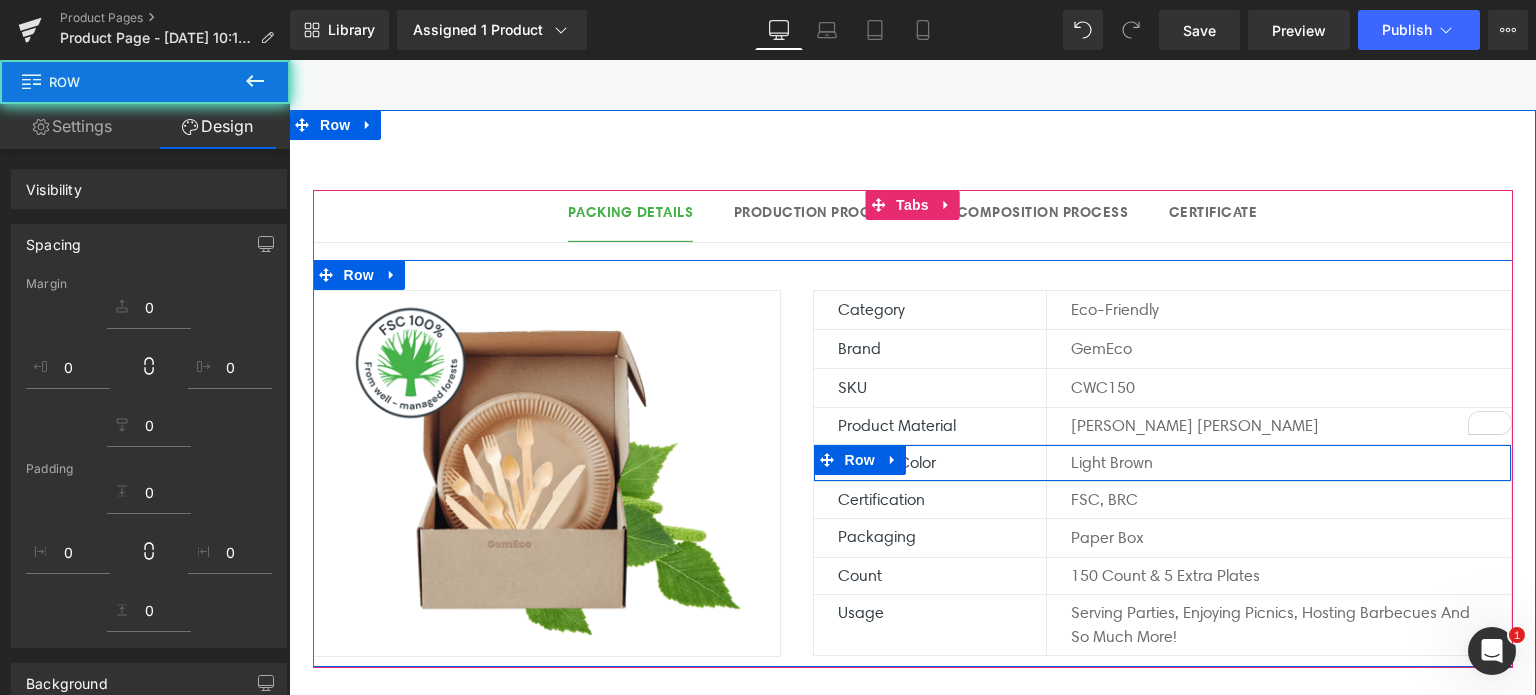 click on "Light brown" at bounding box center (1278, 463) 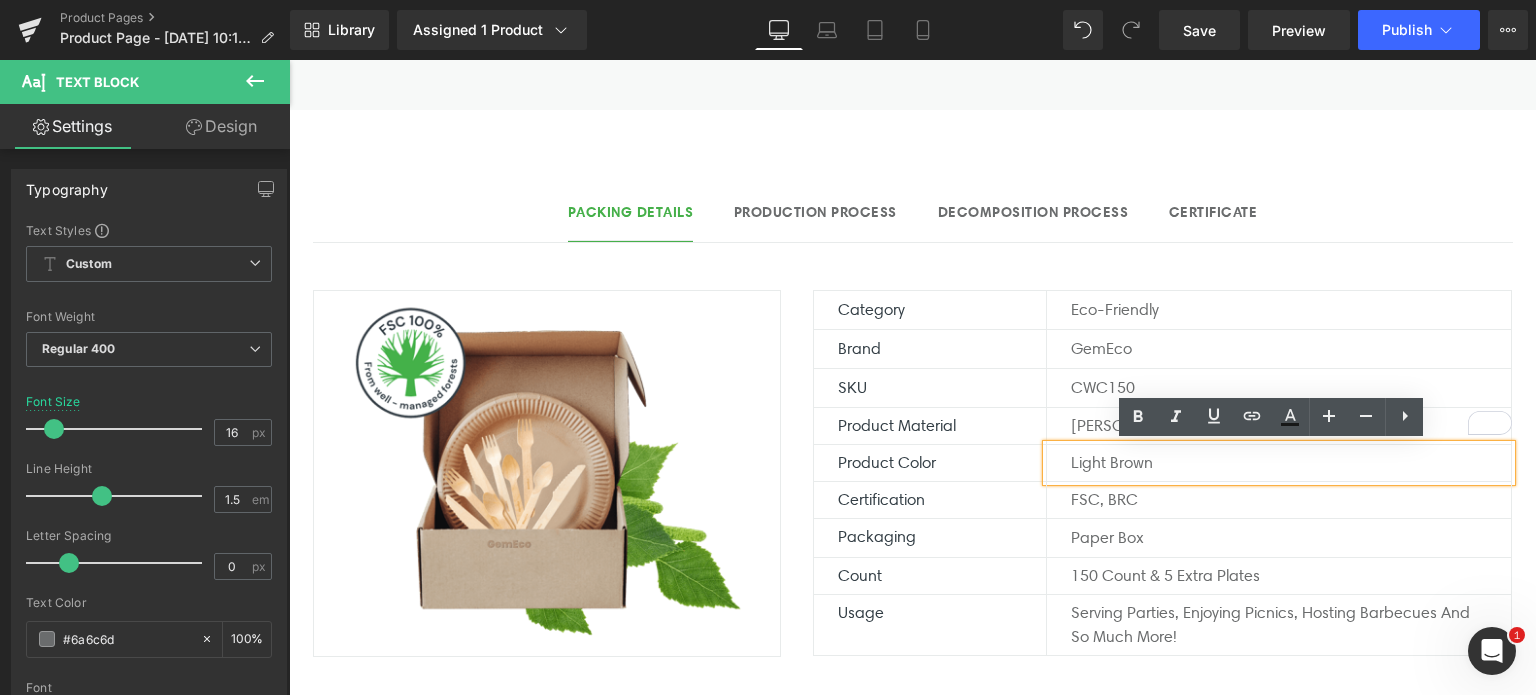 click on "Light brown" at bounding box center (1278, 463) 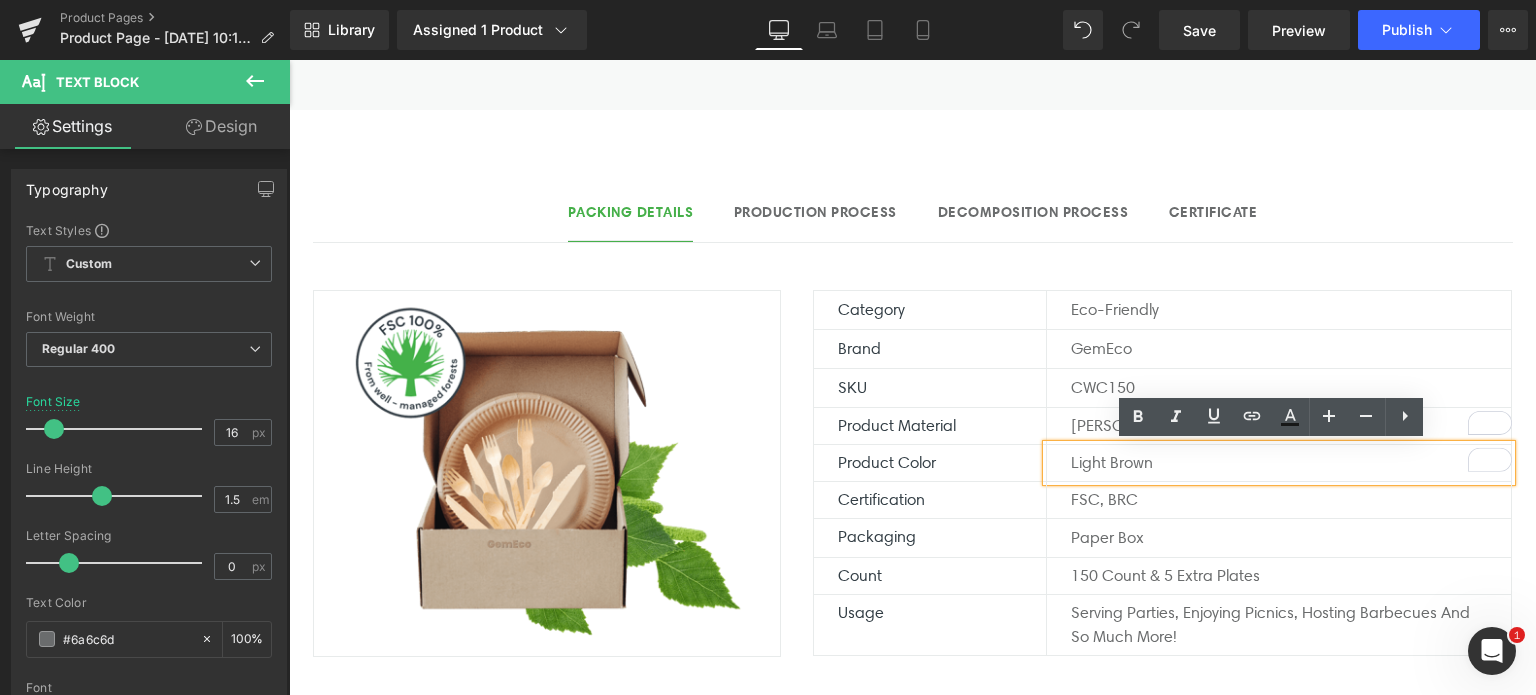 click on "Light brown" at bounding box center [1278, 463] 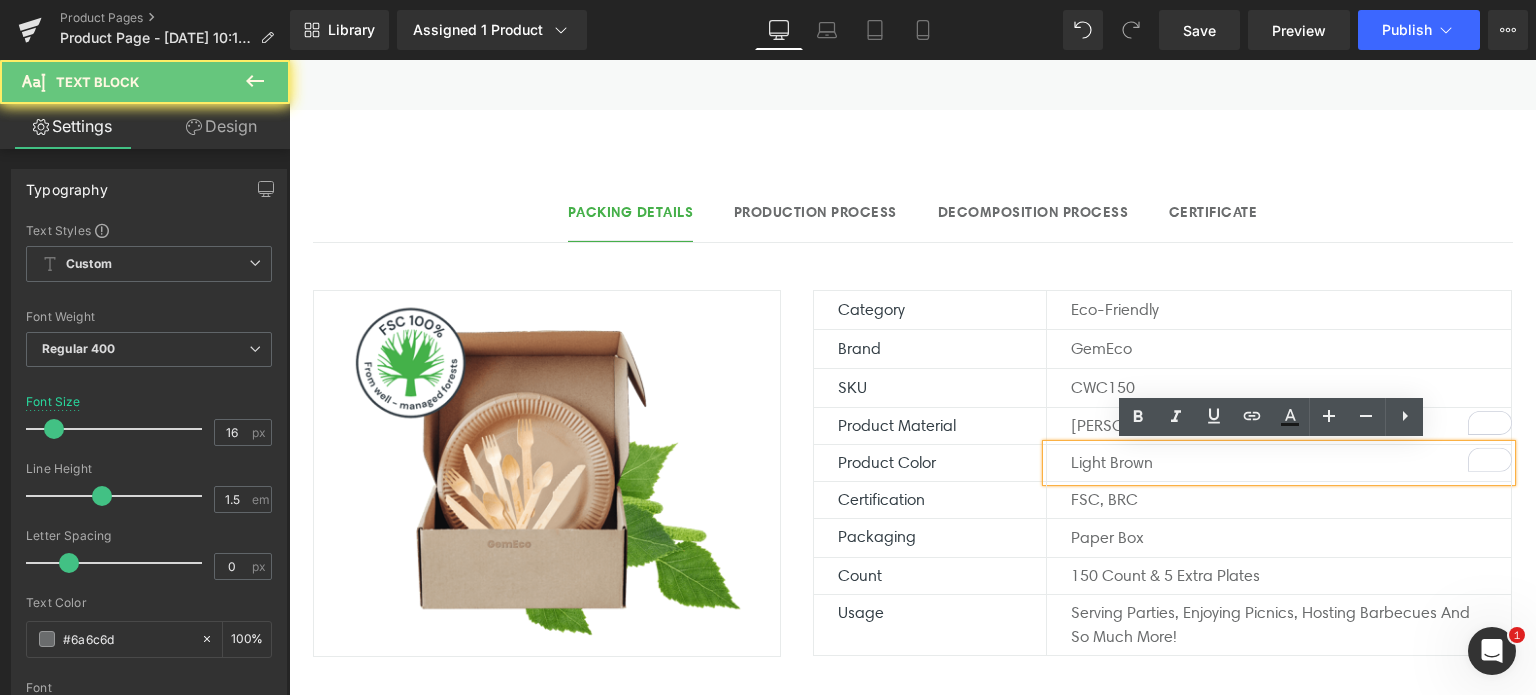 click on "Light brown" at bounding box center (1278, 463) 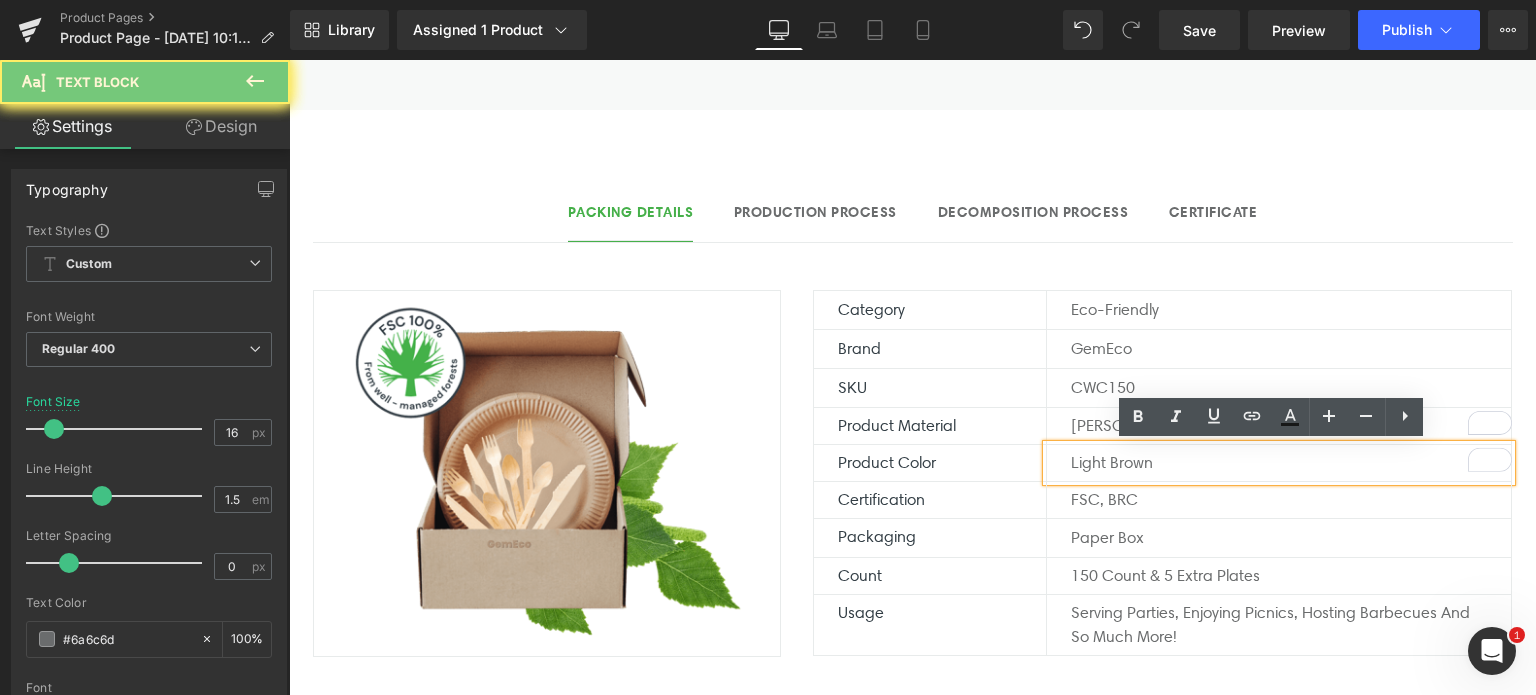 click on "Light brown" at bounding box center [1278, 463] 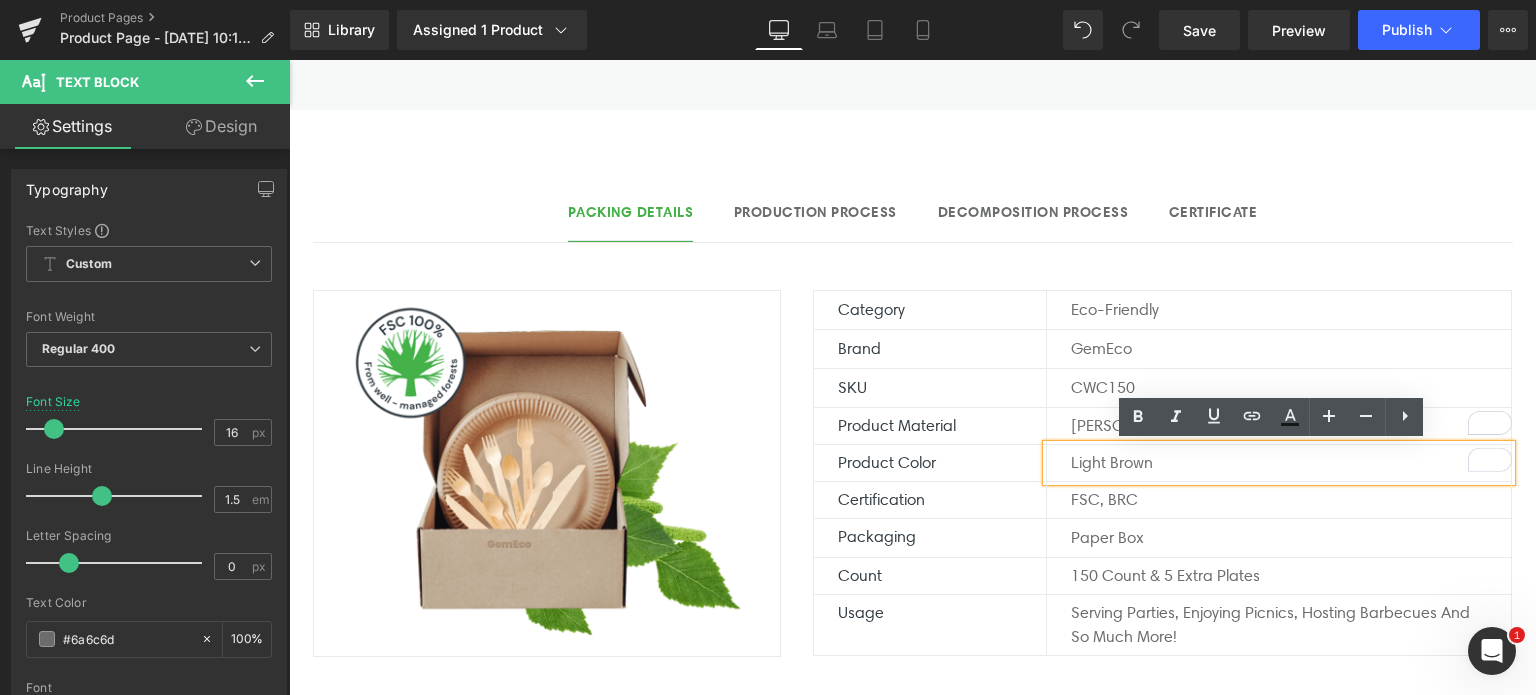 click on "Light brown" at bounding box center [1278, 463] 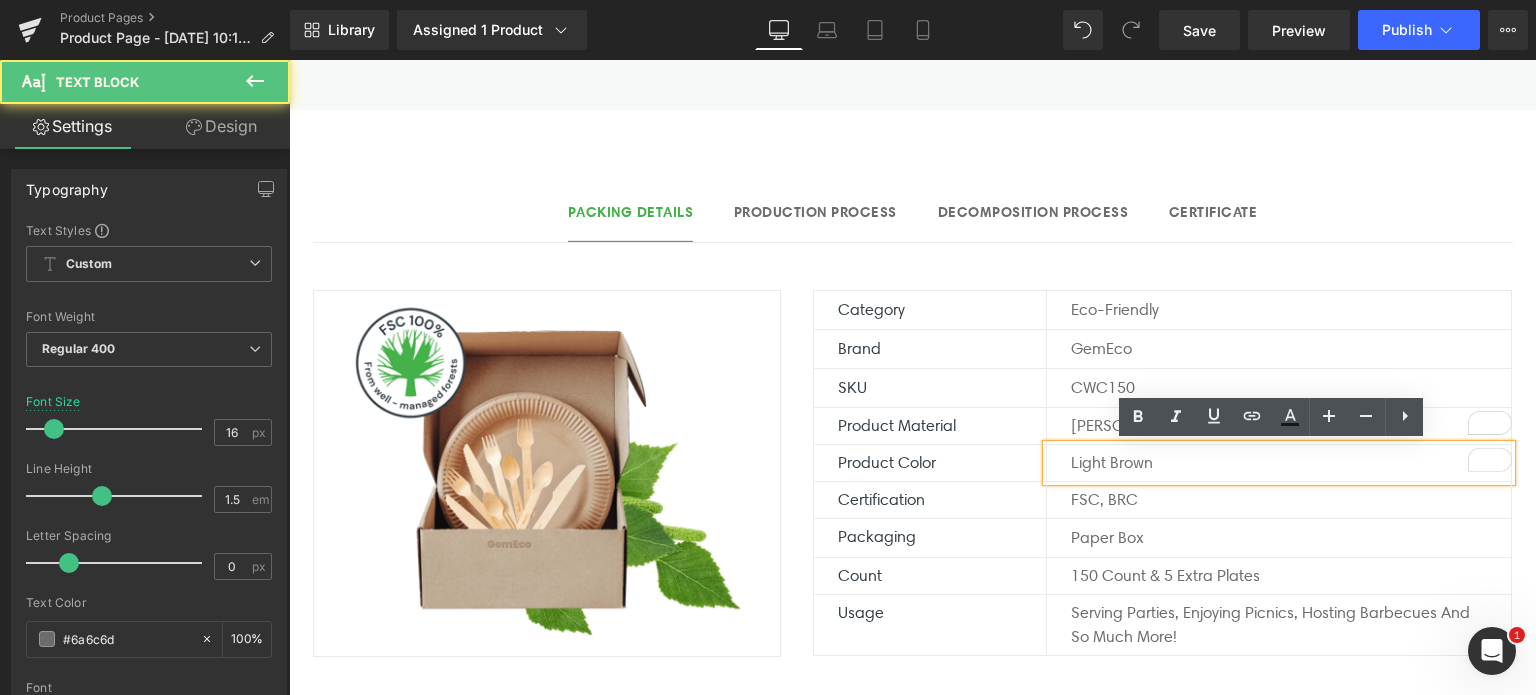 click on "Light brown" at bounding box center (1278, 463) 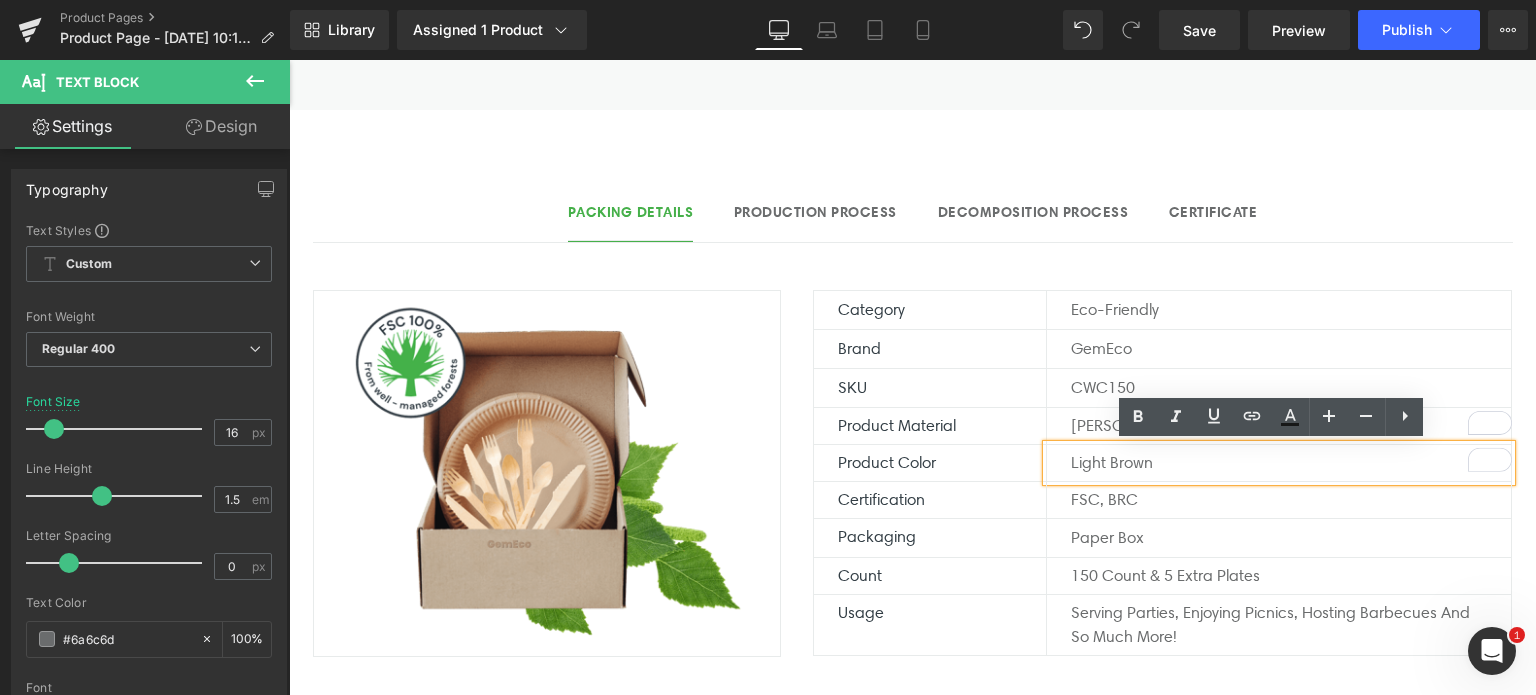 click on "Light brown" at bounding box center (1278, 463) 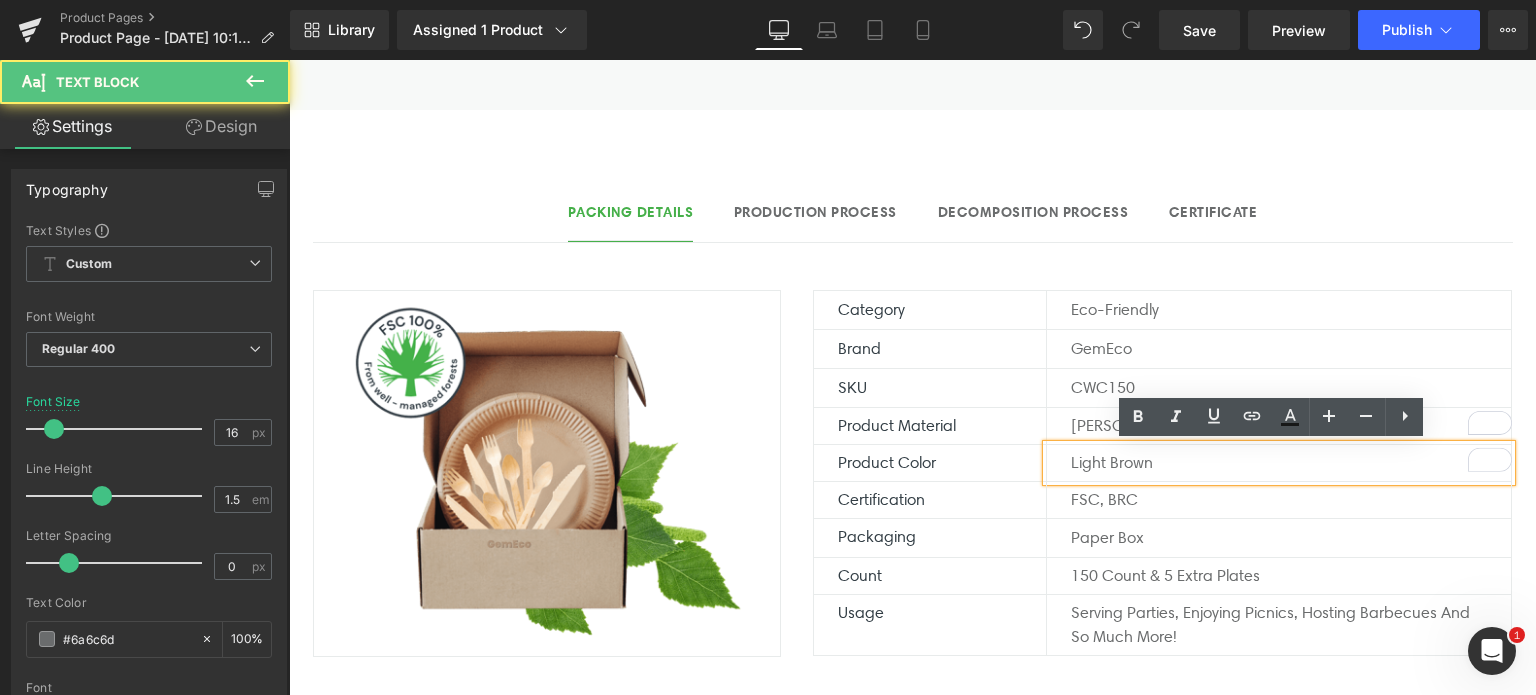 click on "Light brown" at bounding box center [1278, 463] 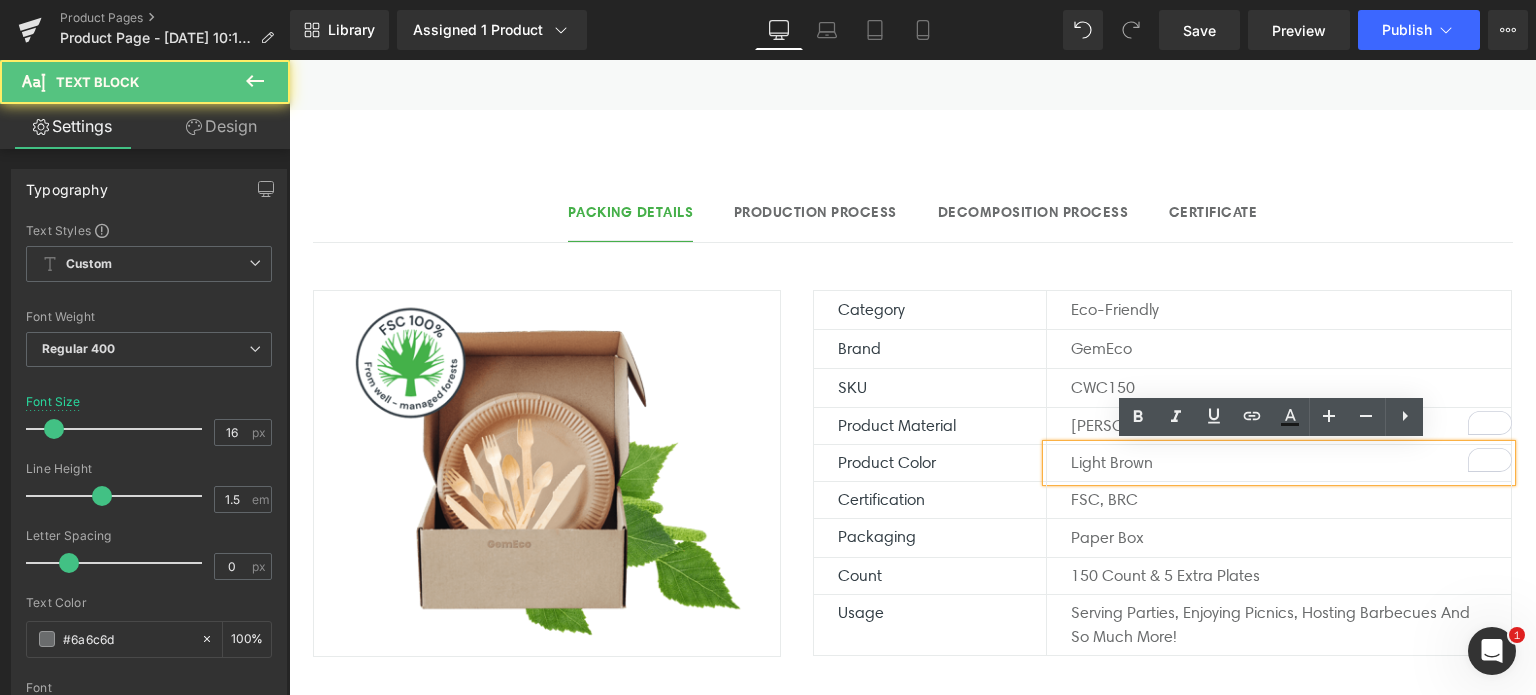 click on "Light brown" at bounding box center (1291, 463) 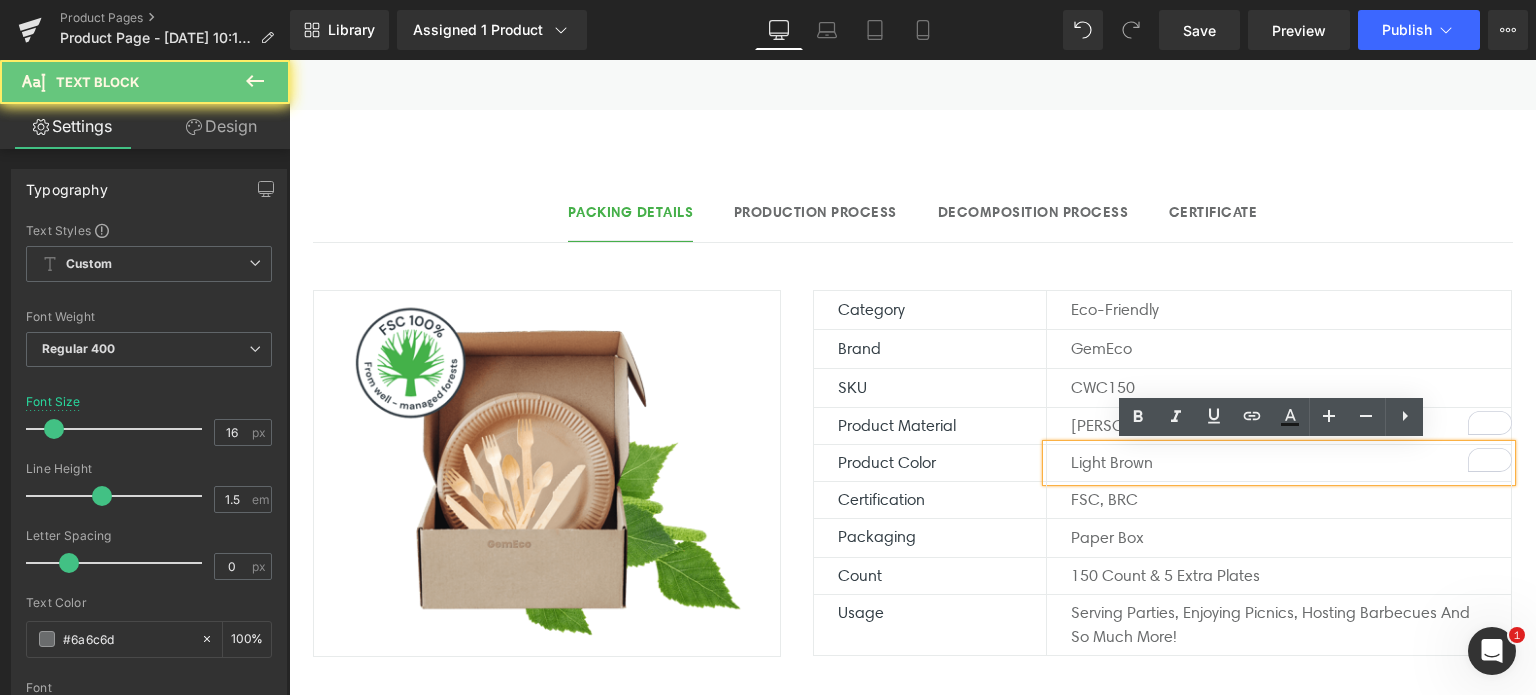 click on "Light brown" at bounding box center [1291, 463] 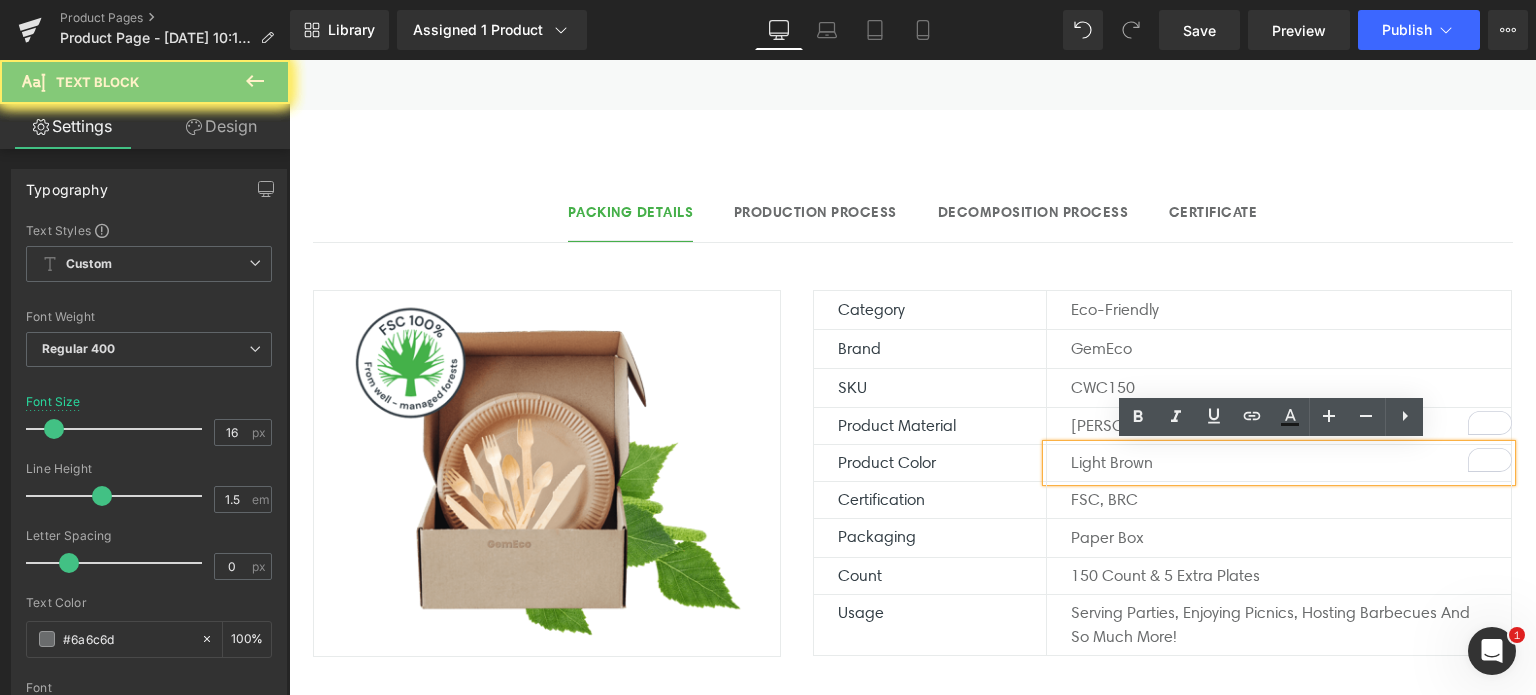 click on "Light brown" at bounding box center [1291, 463] 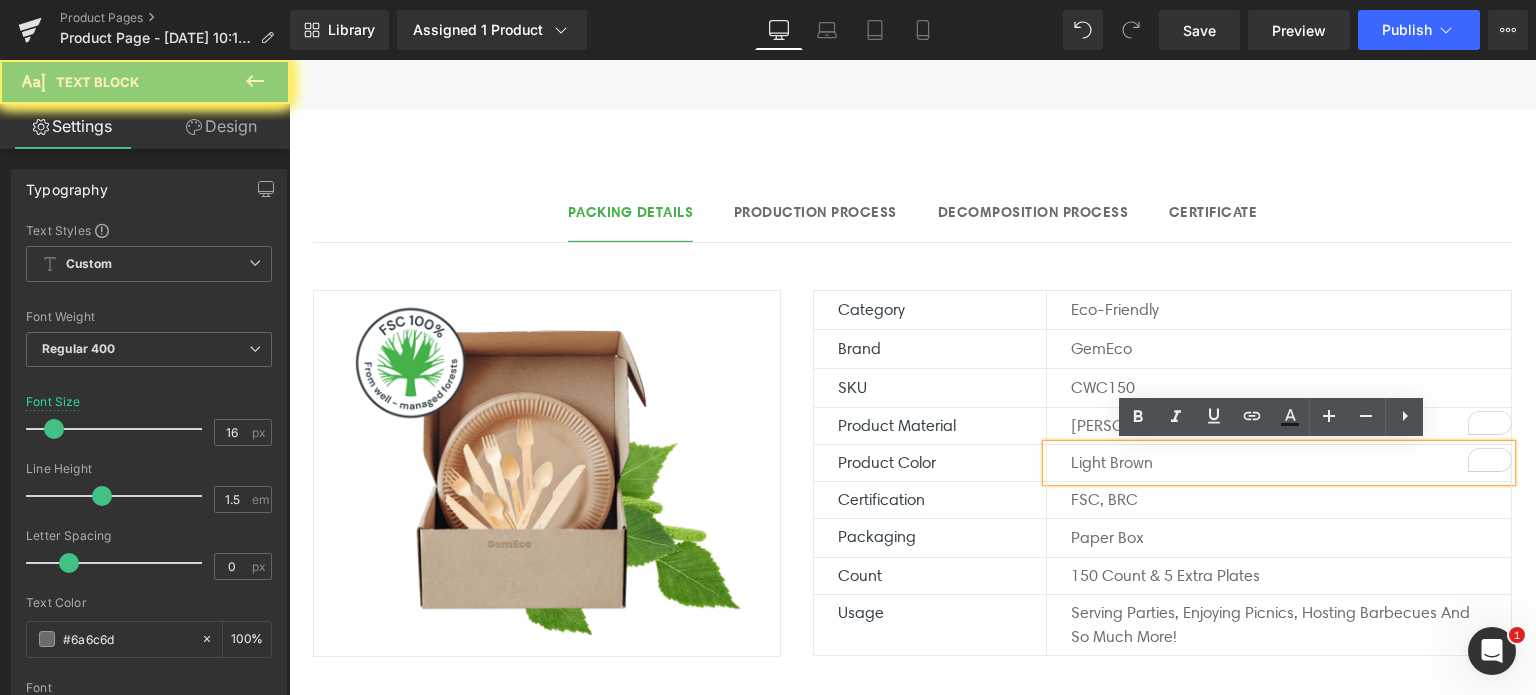 click on "Light brown" at bounding box center (1291, 463) 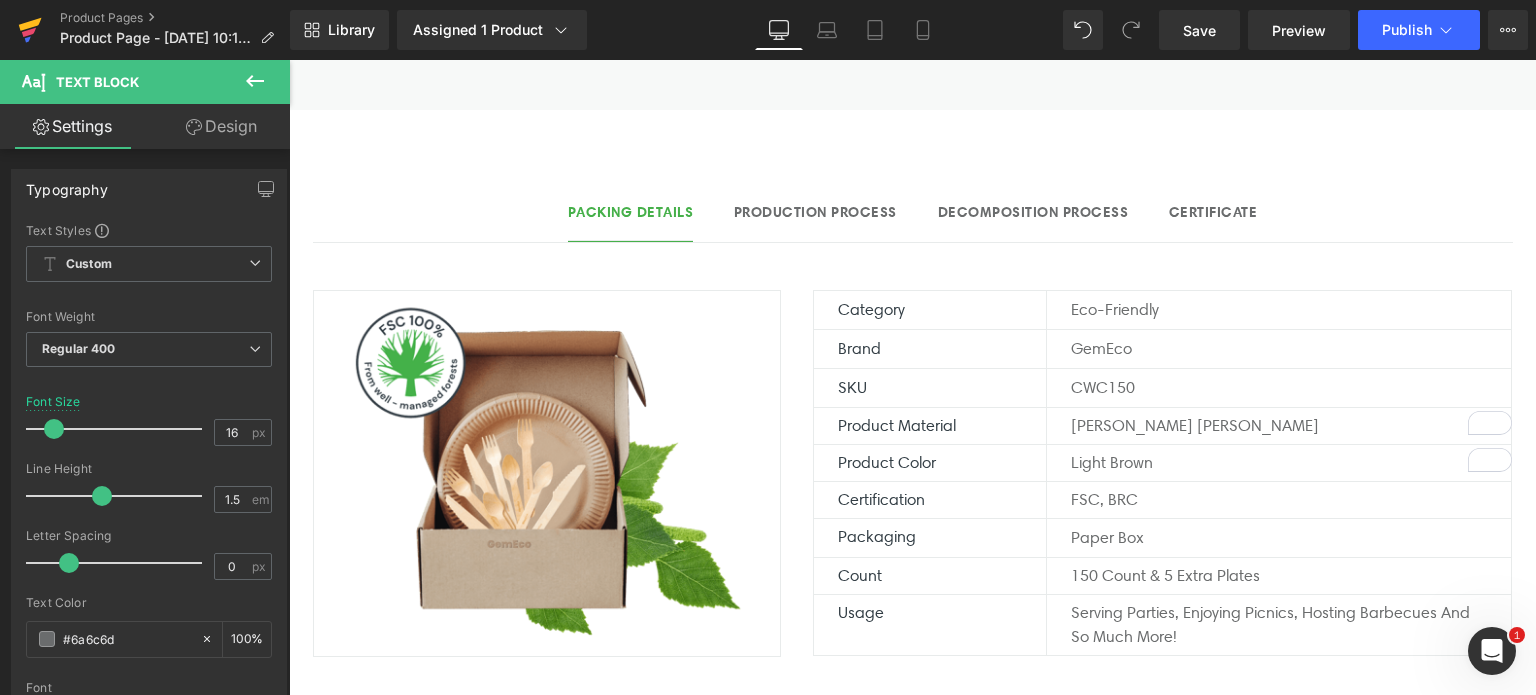click 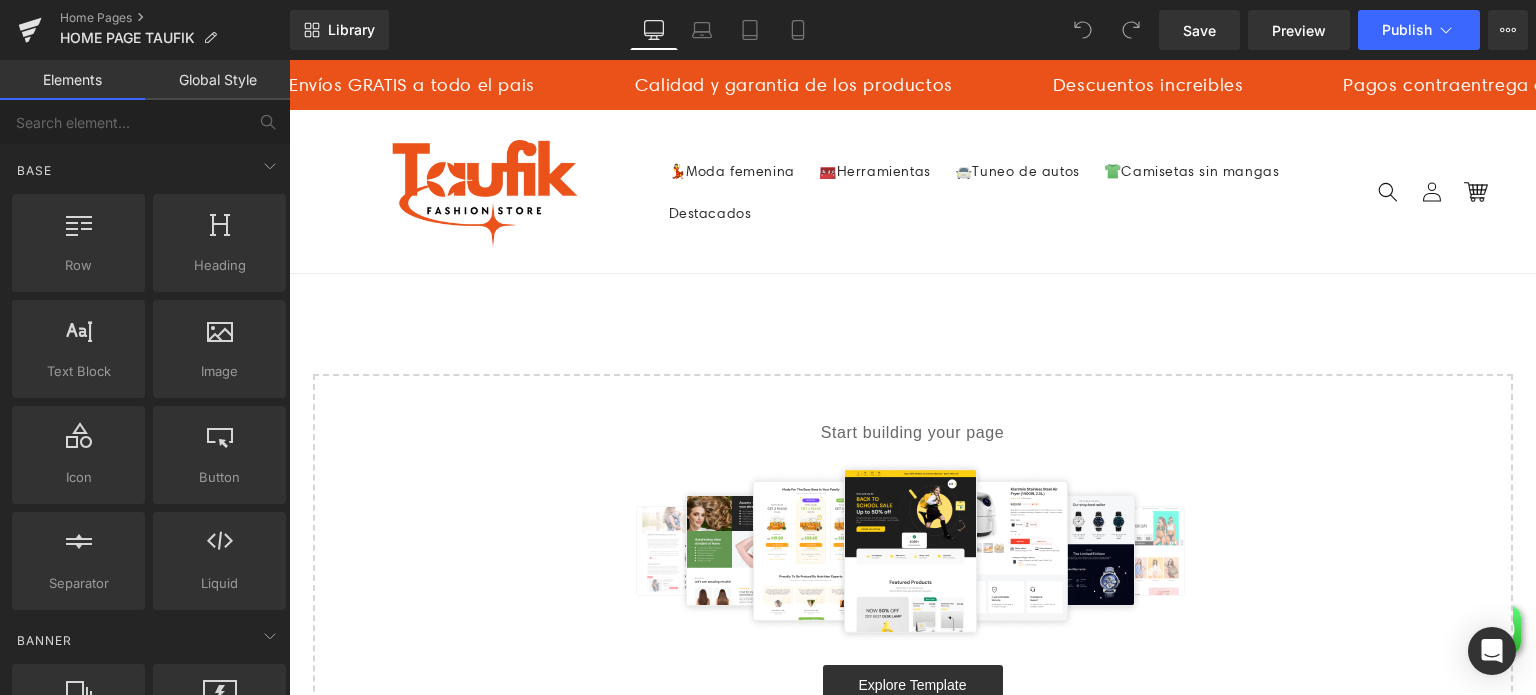 scroll, scrollTop: 0, scrollLeft: 0, axis: both 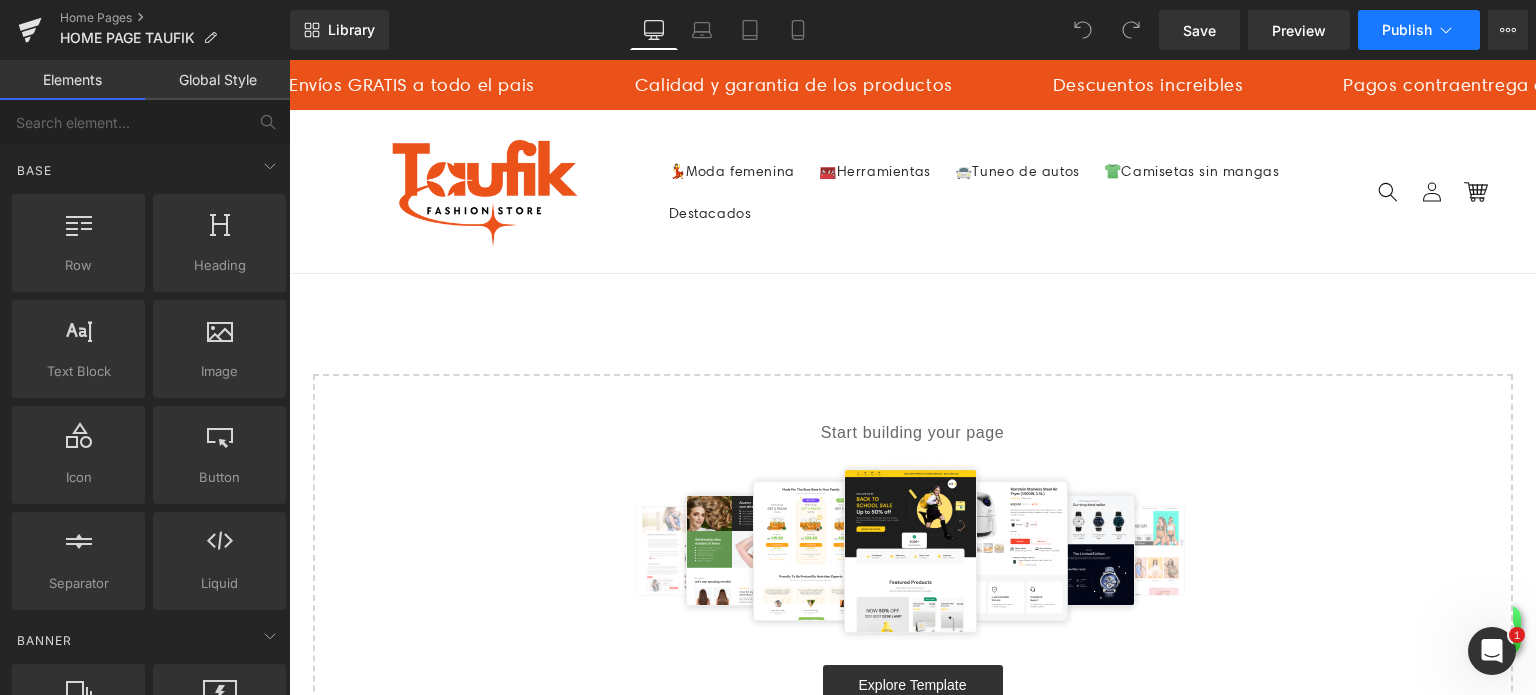 click 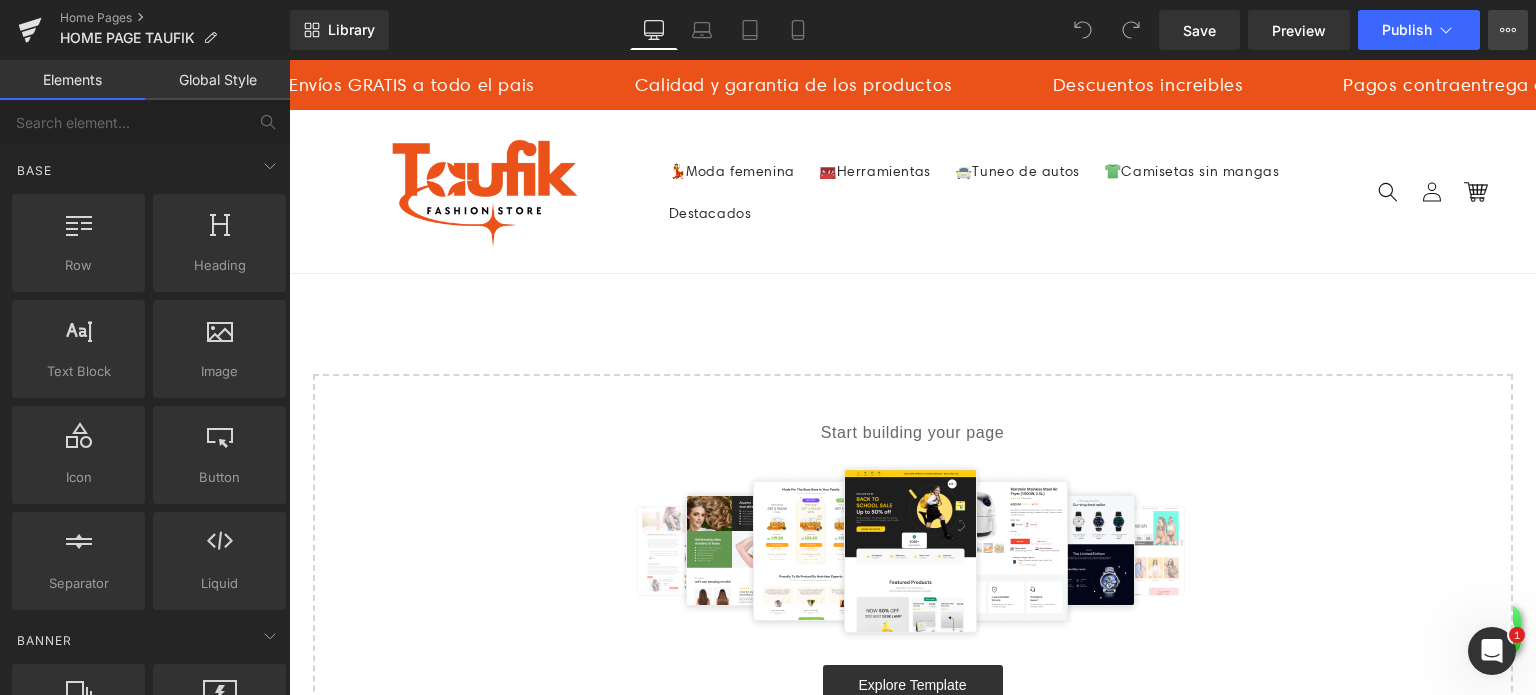 click 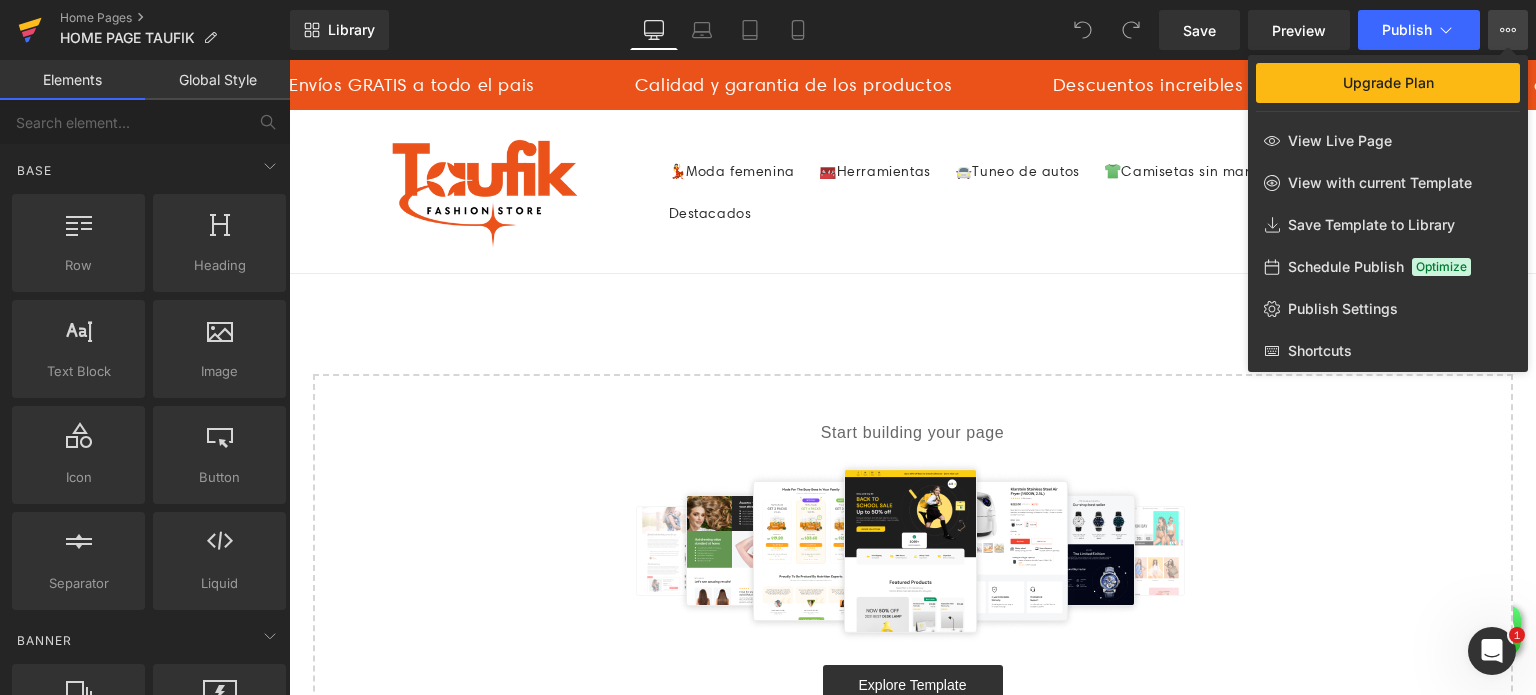 click at bounding box center (30, 30) 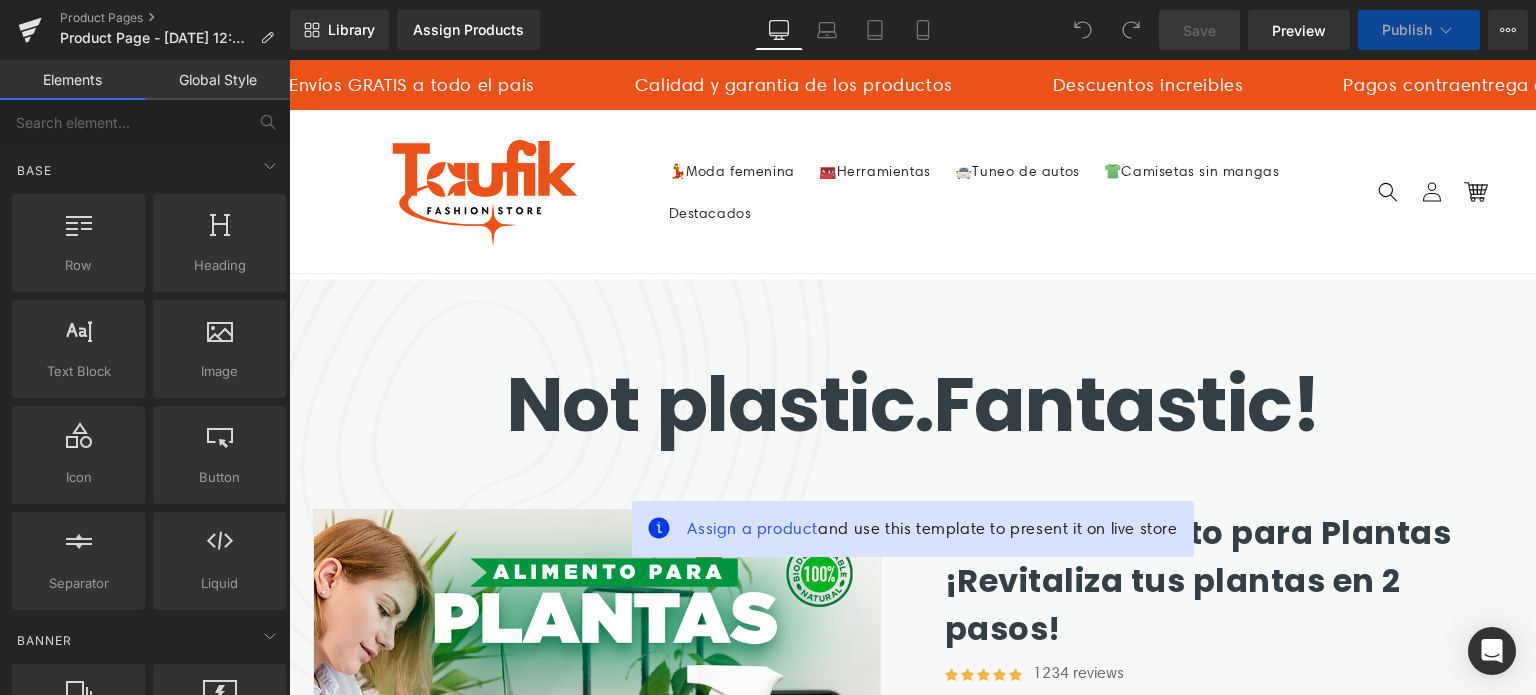 scroll, scrollTop: 0, scrollLeft: 0, axis: both 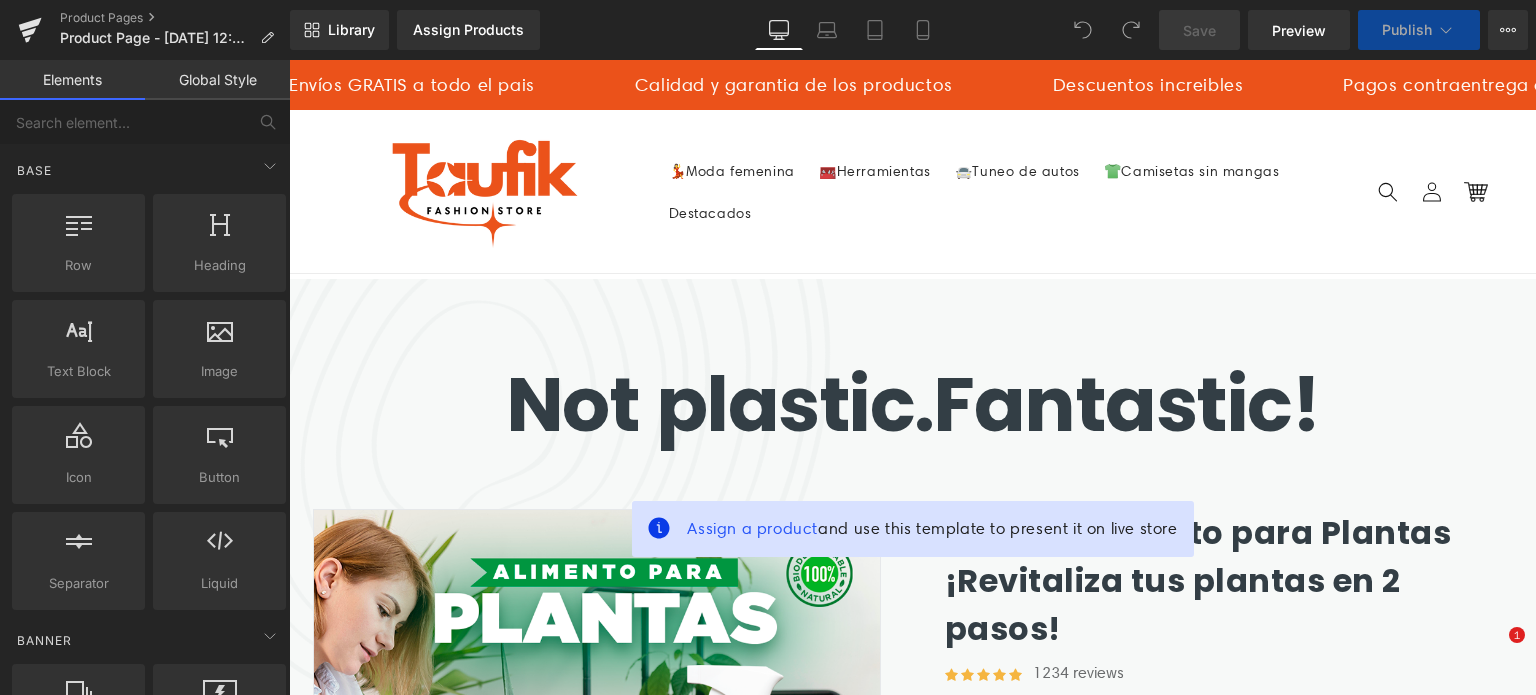click on "Not plastic." at bounding box center [720, 404] 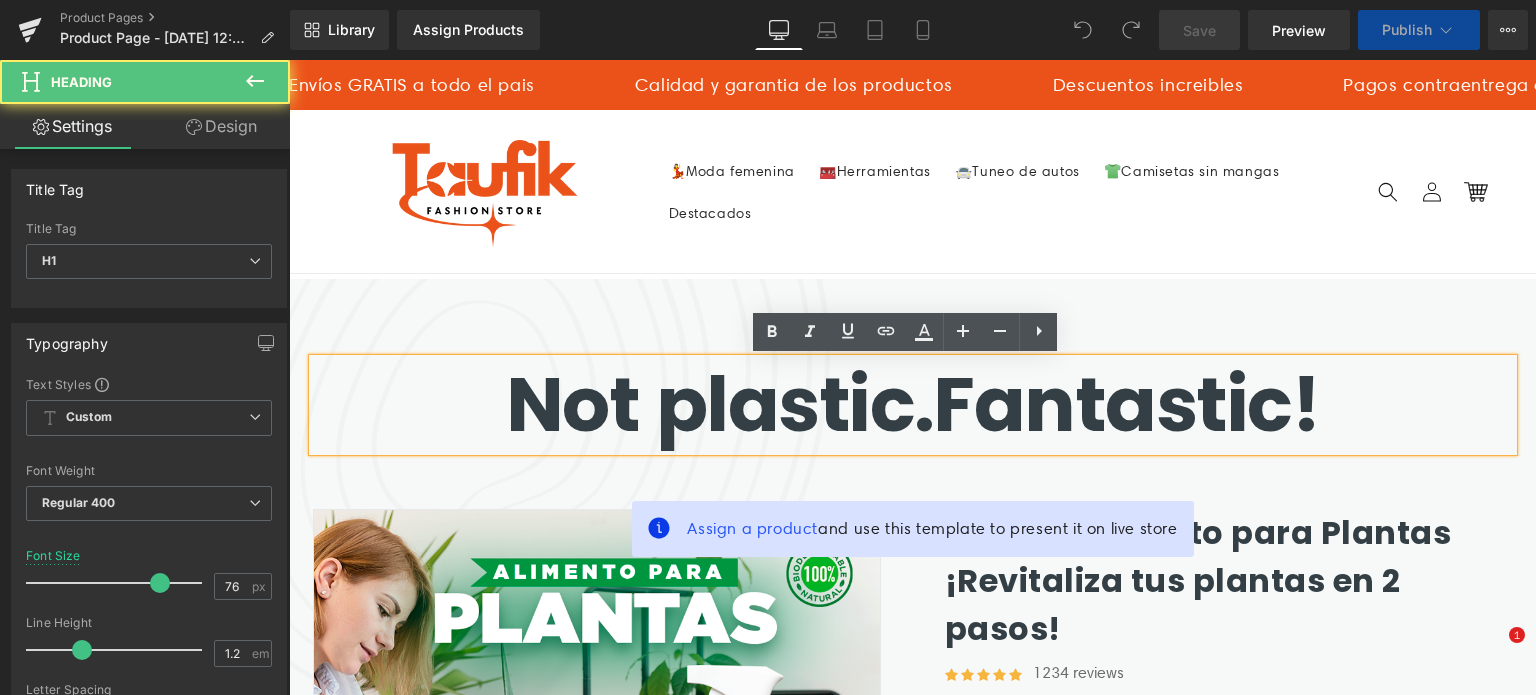 click on "Not plastic." at bounding box center [720, 404] 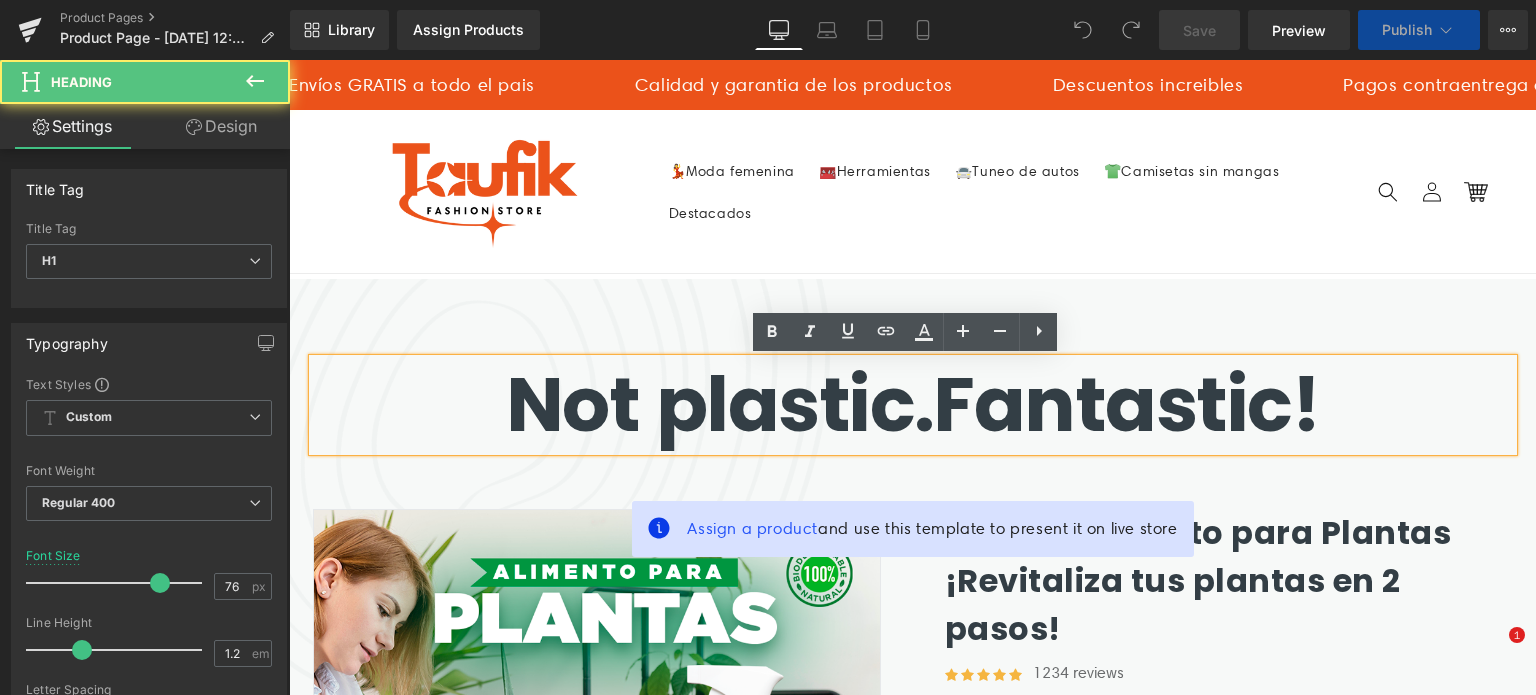 click on "Not plastic." at bounding box center (720, 404) 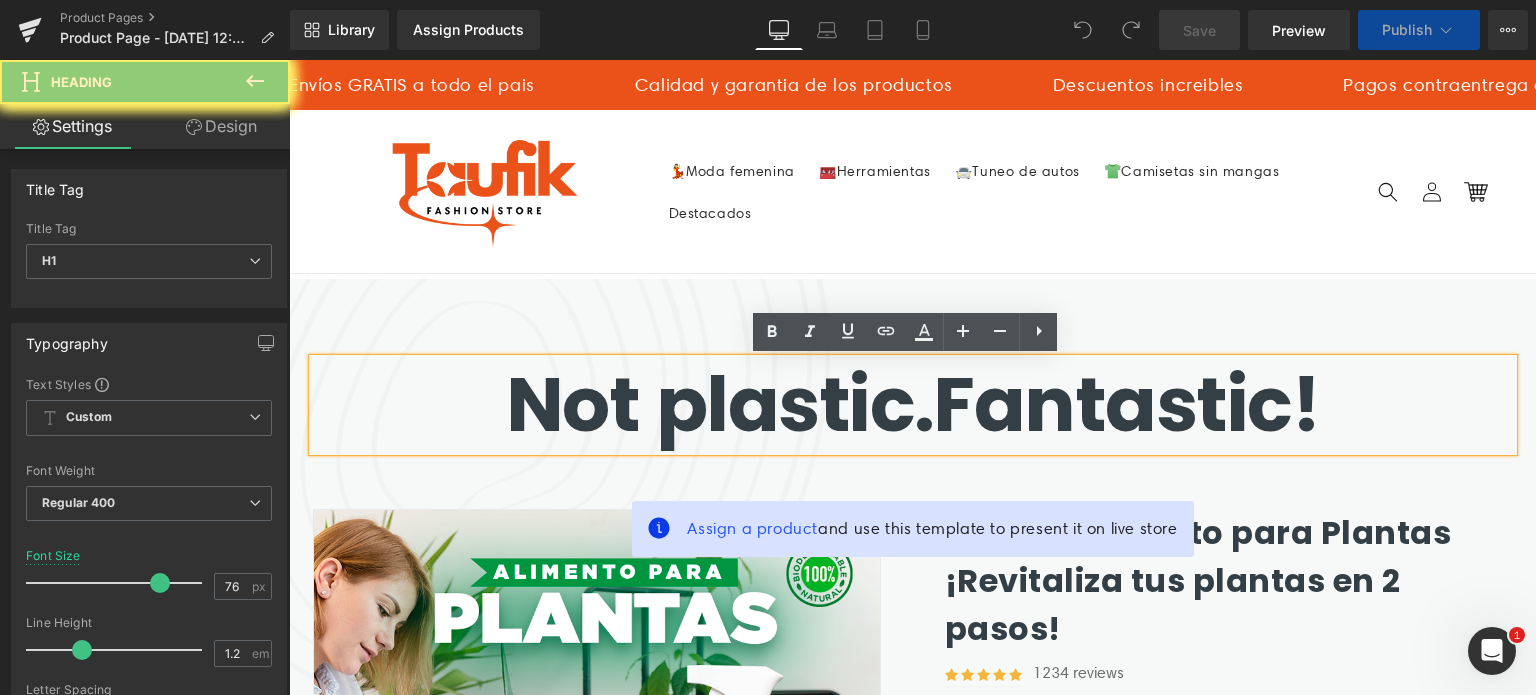 scroll, scrollTop: 0, scrollLeft: 0, axis: both 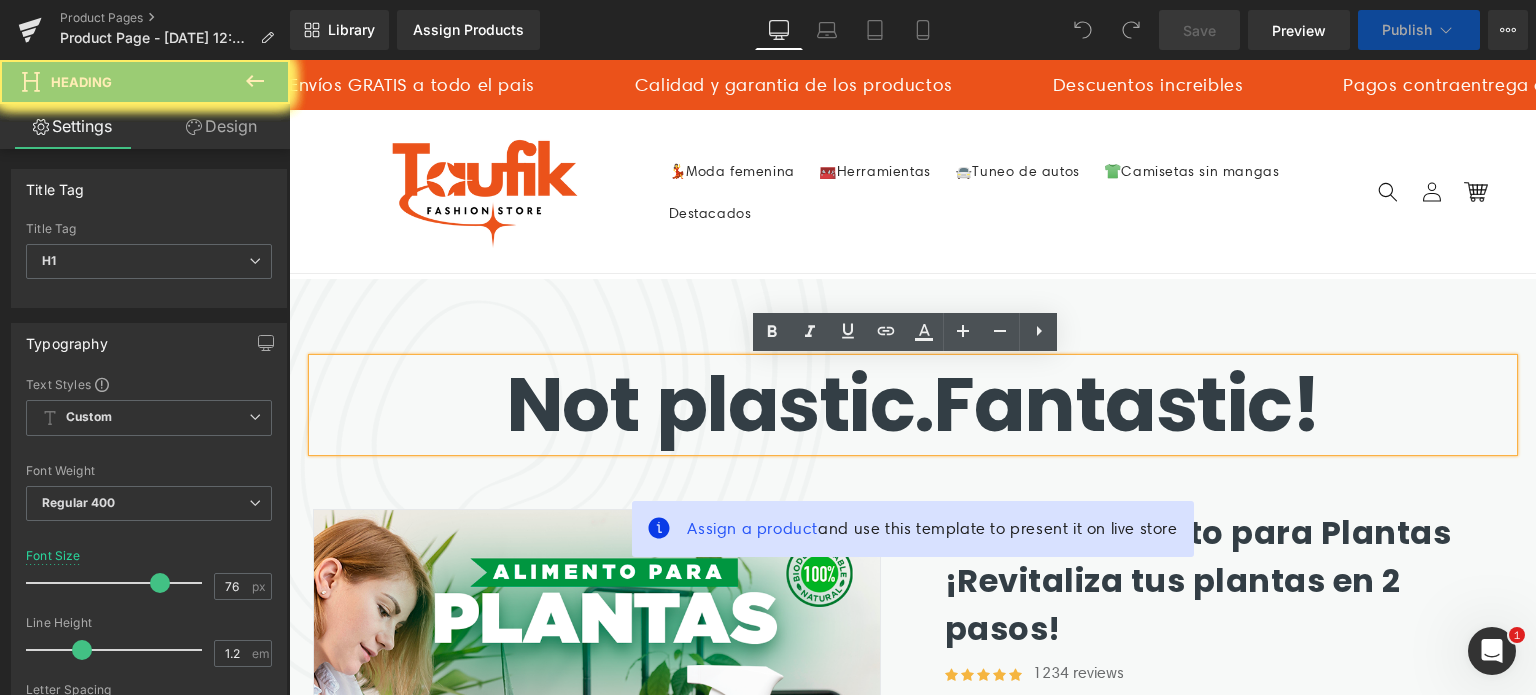 click on "Not plastic." at bounding box center [720, 404] 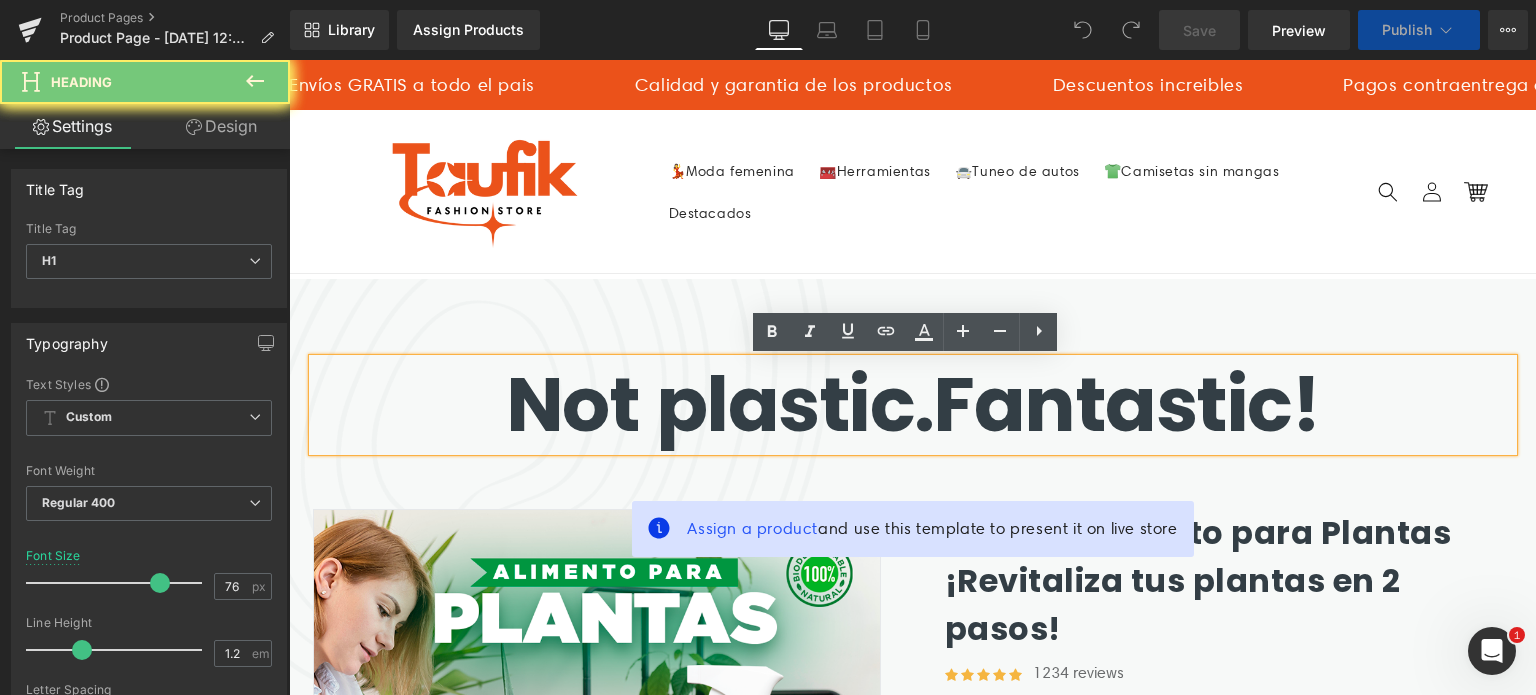 click on "Not plastic." at bounding box center (720, 404) 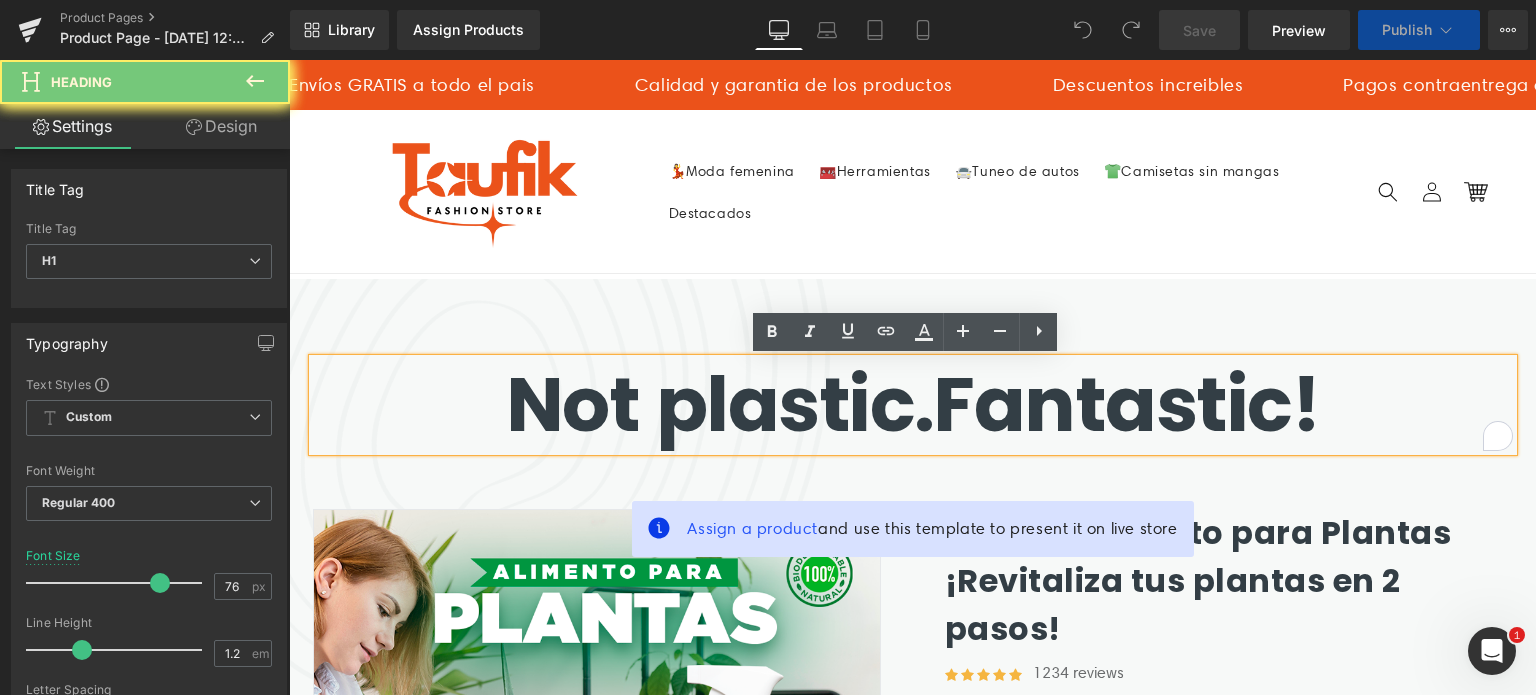 click on "Not plastic." at bounding box center (720, 404) 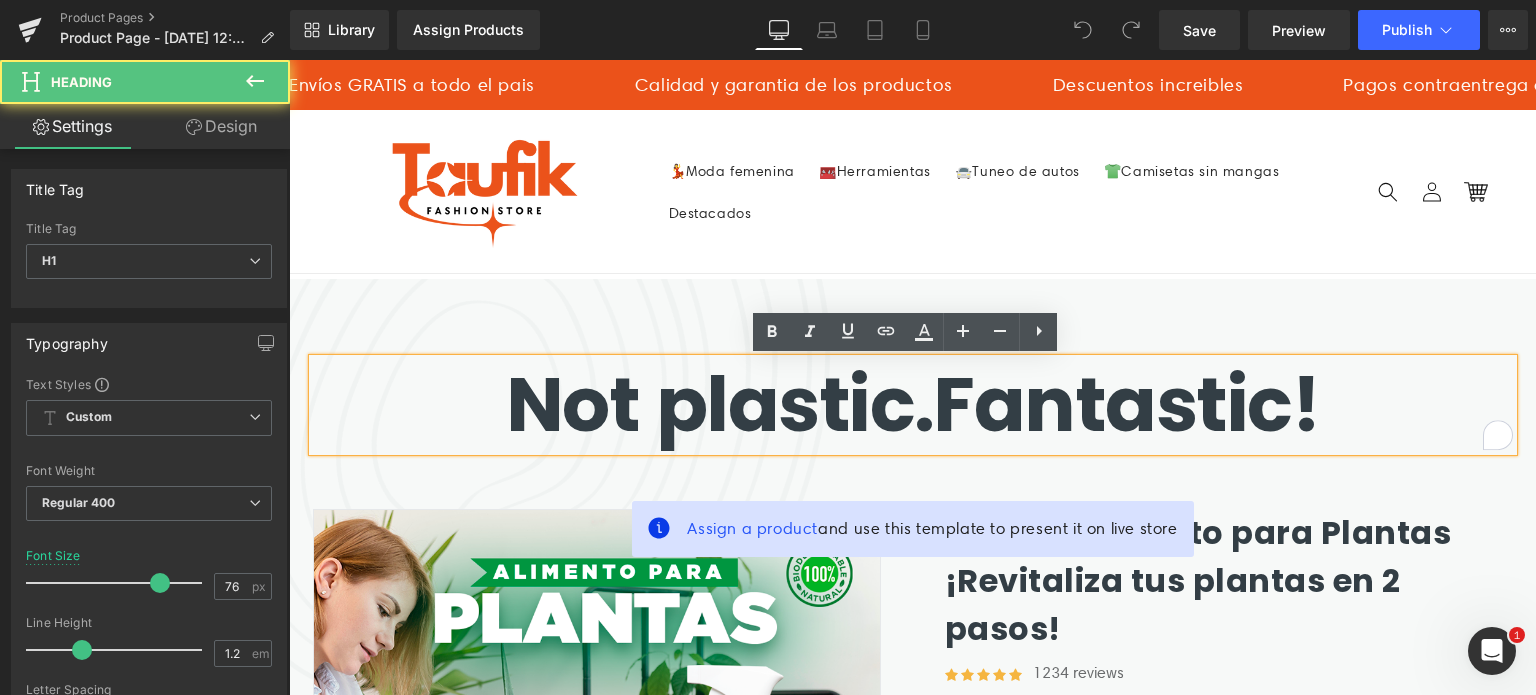click on "Not plastic." at bounding box center (720, 404) 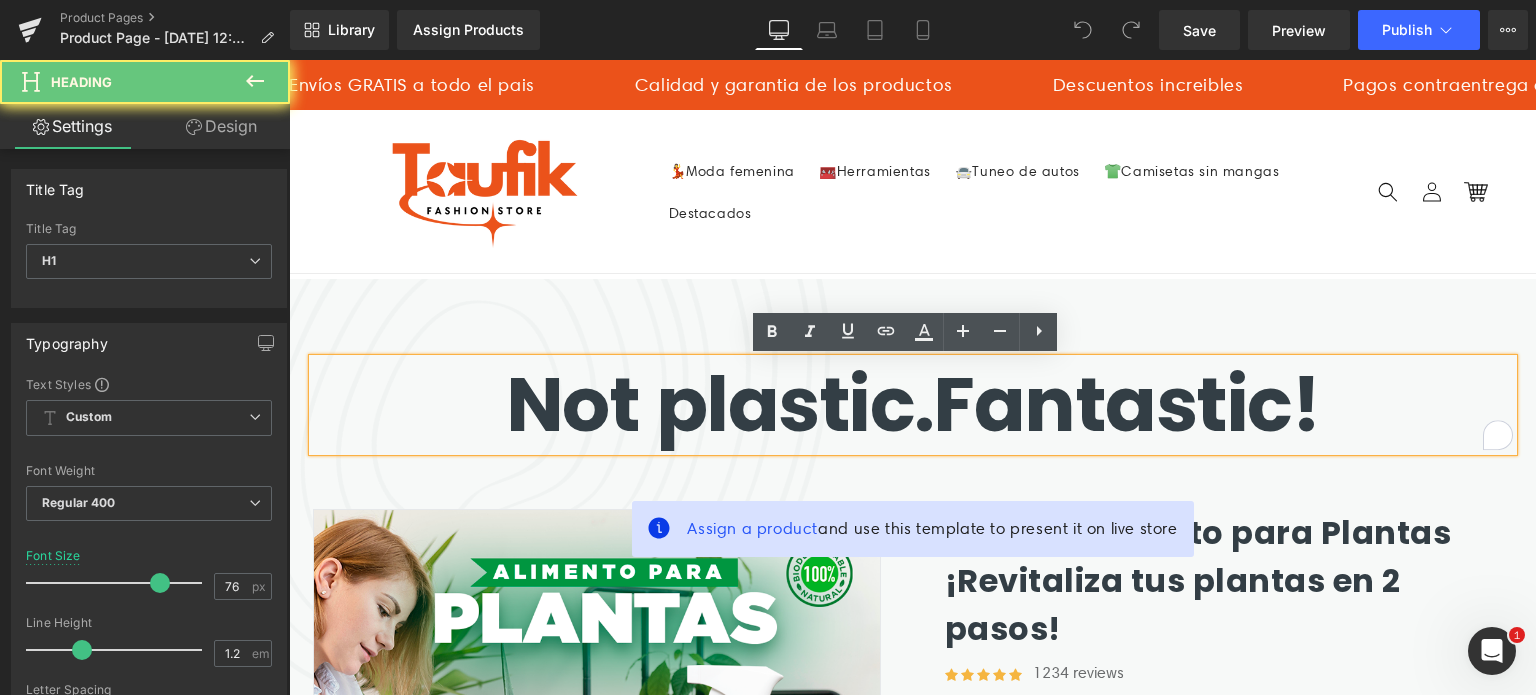 click on "Not plastic." at bounding box center (720, 404) 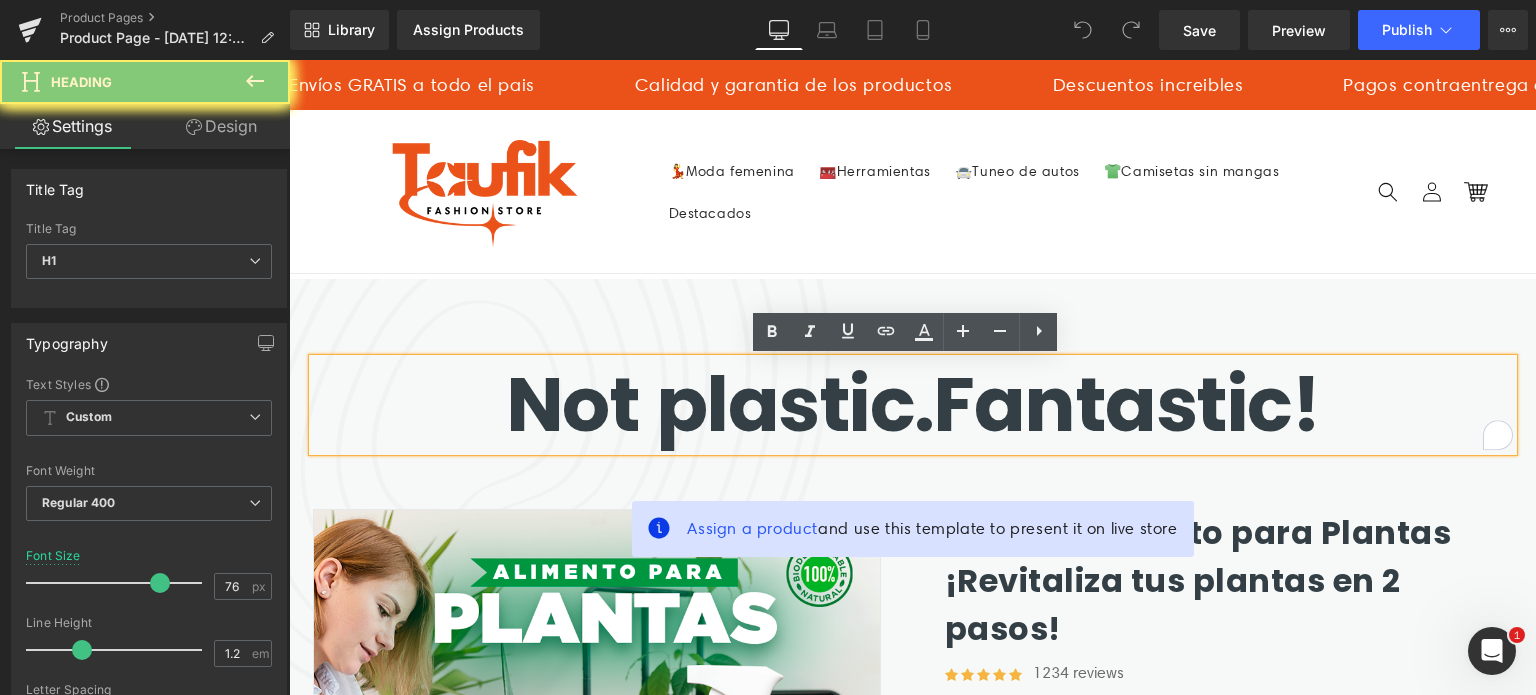 click on "Not plastic." at bounding box center [720, 404] 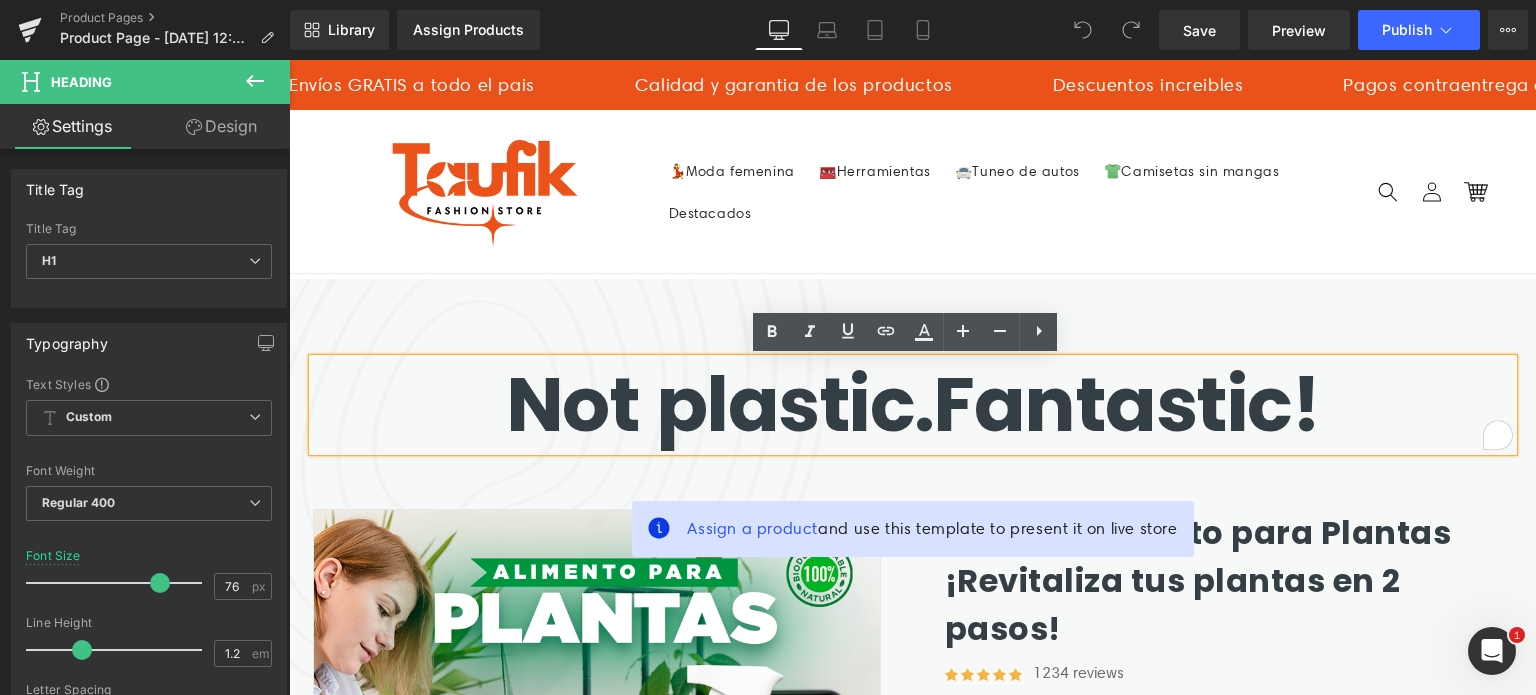 click on "Not plastic." at bounding box center (720, 404) 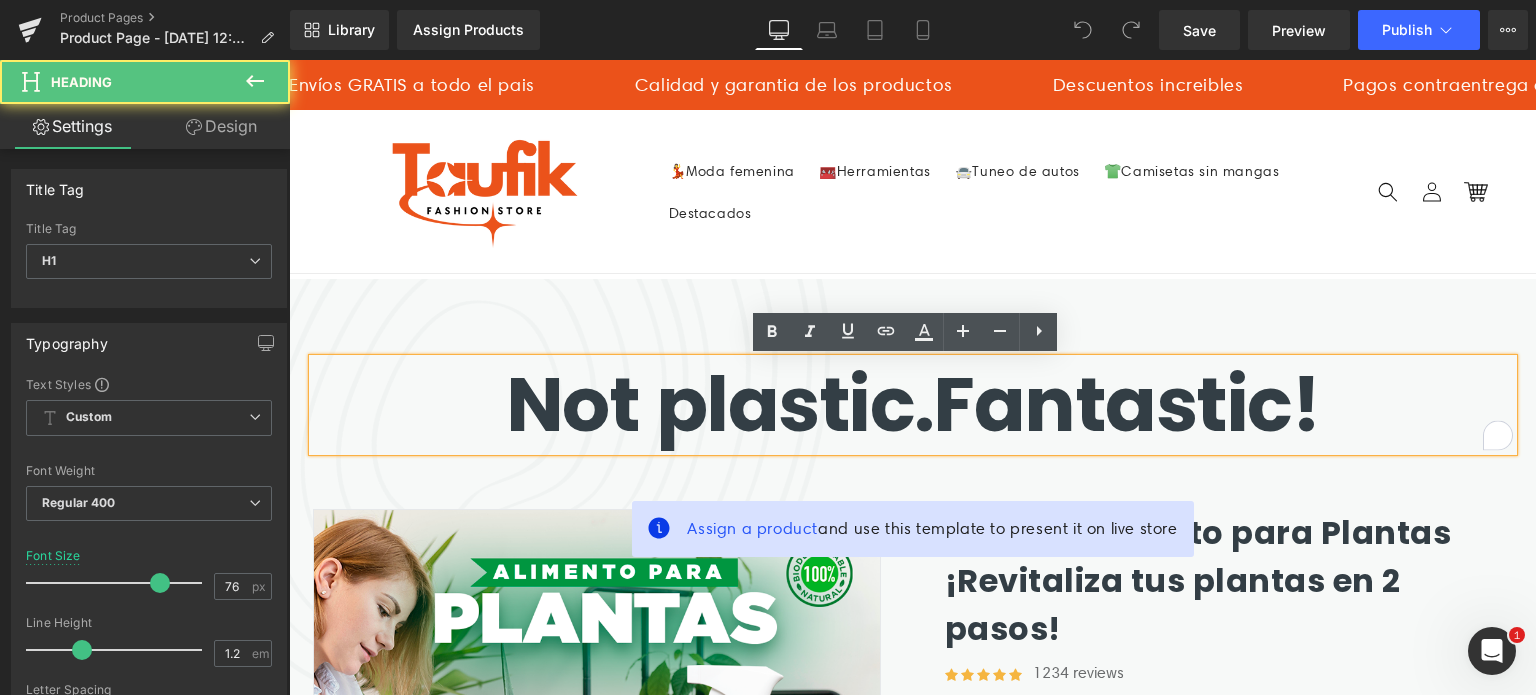 click on "Not plastic." at bounding box center (720, 404) 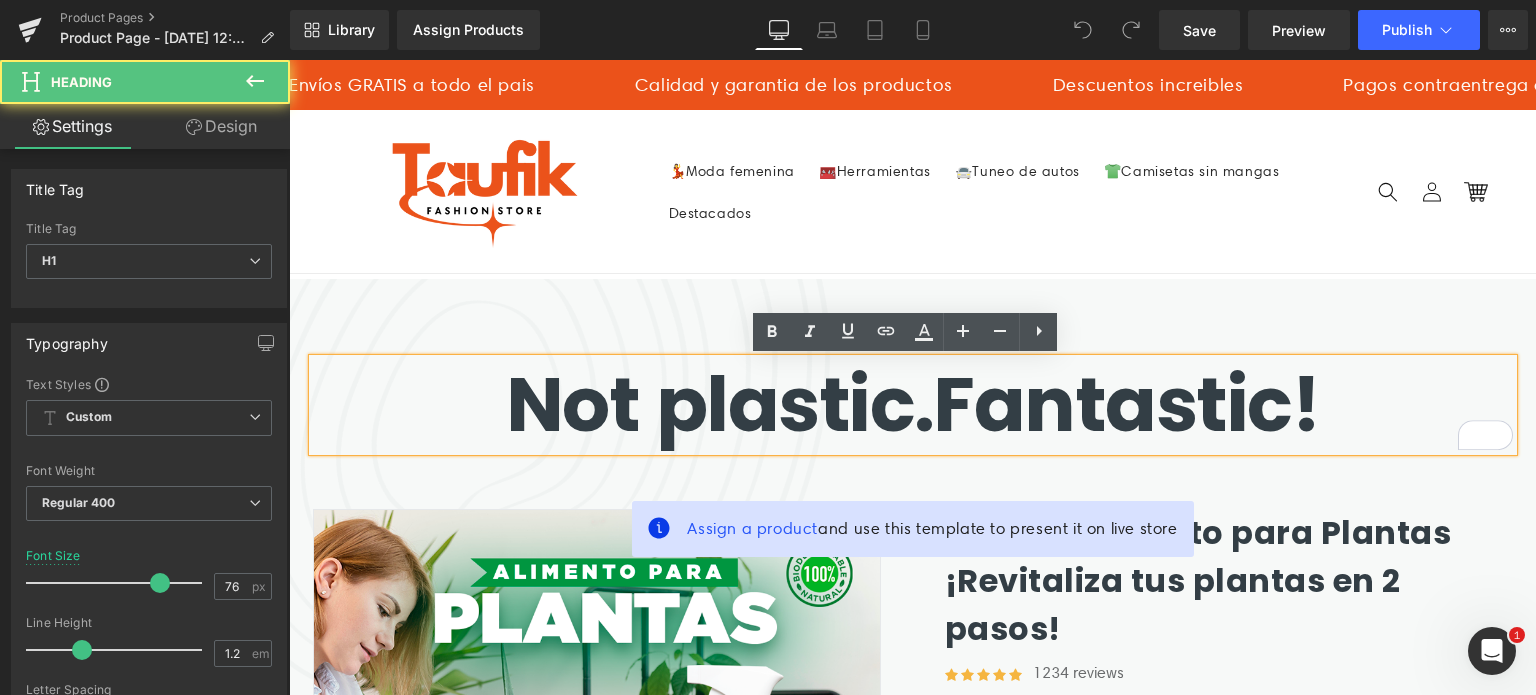 click on "Not plastic." at bounding box center [720, 404] 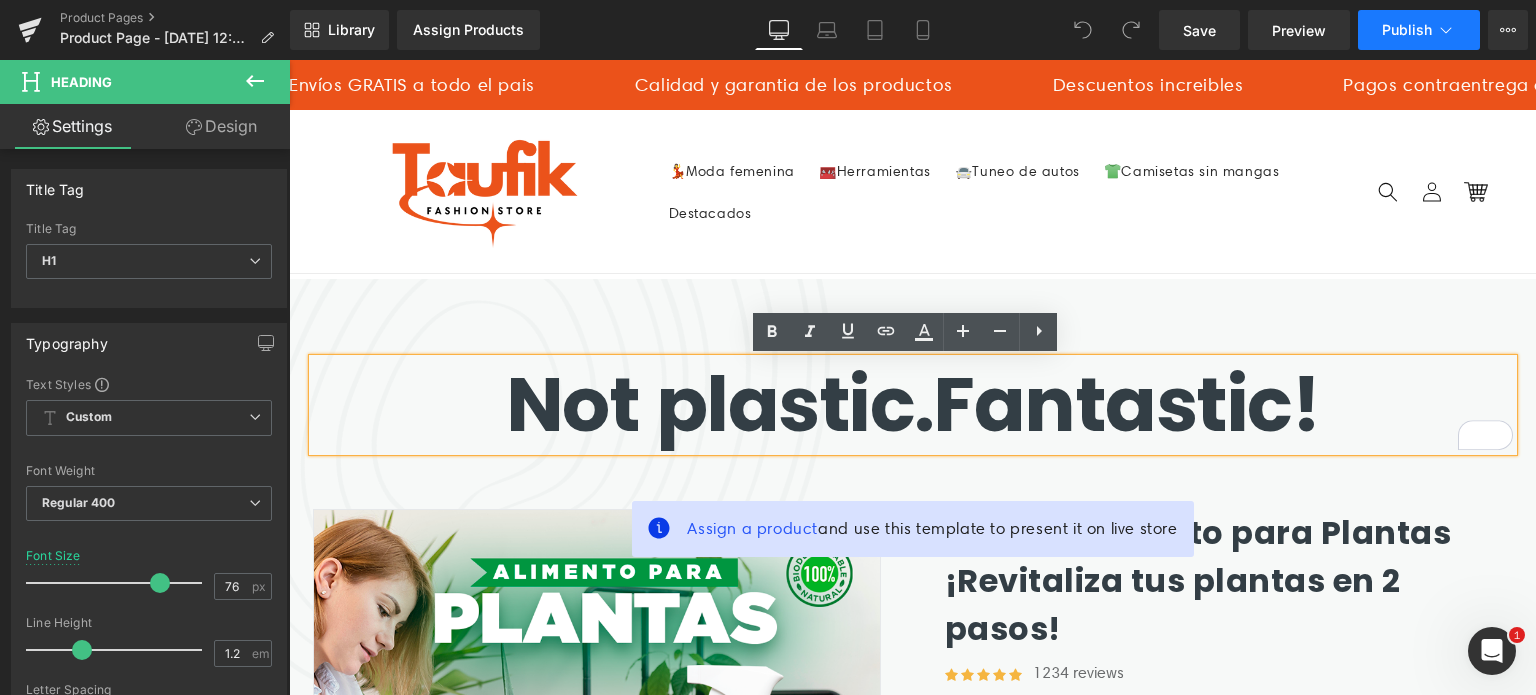 click on "Publish" at bounding box center (1407, 30) 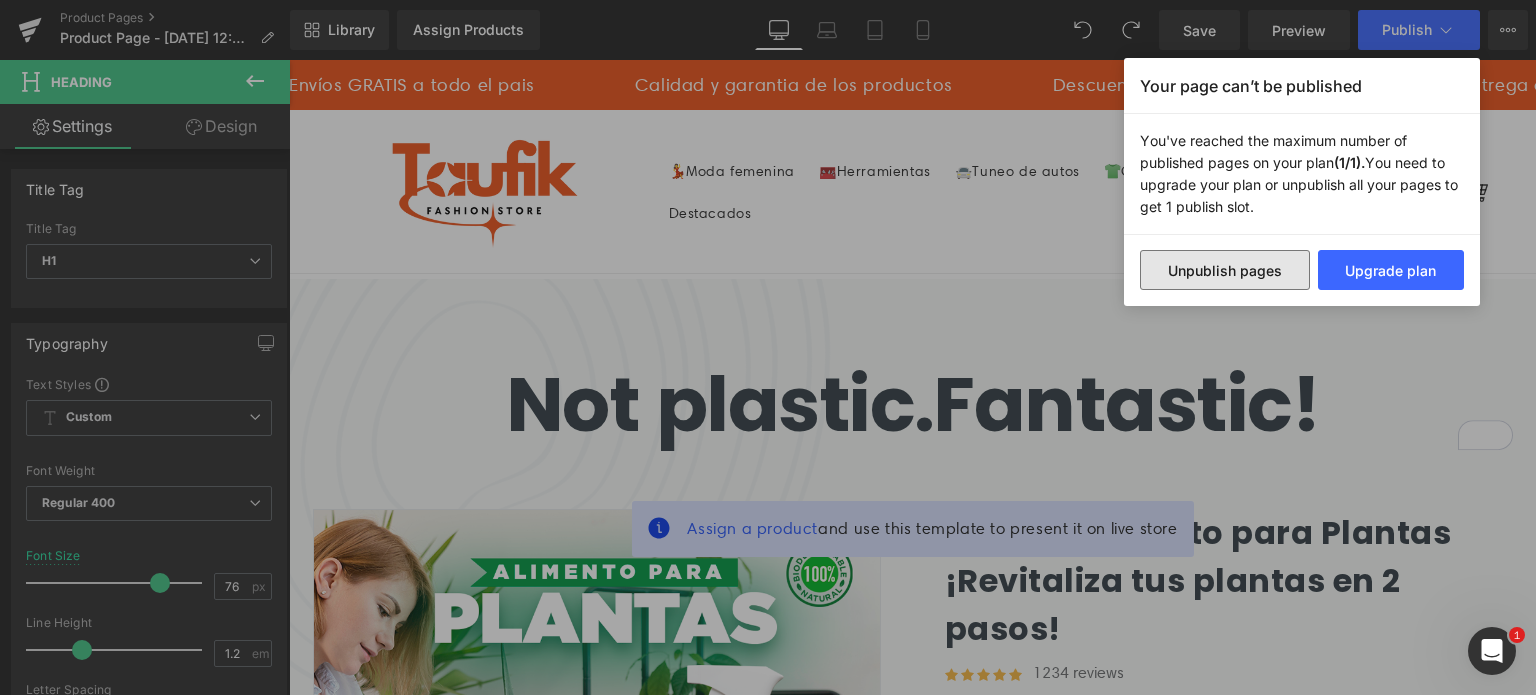 click on "Unpublish pages" at bounding box center [1225, 270] 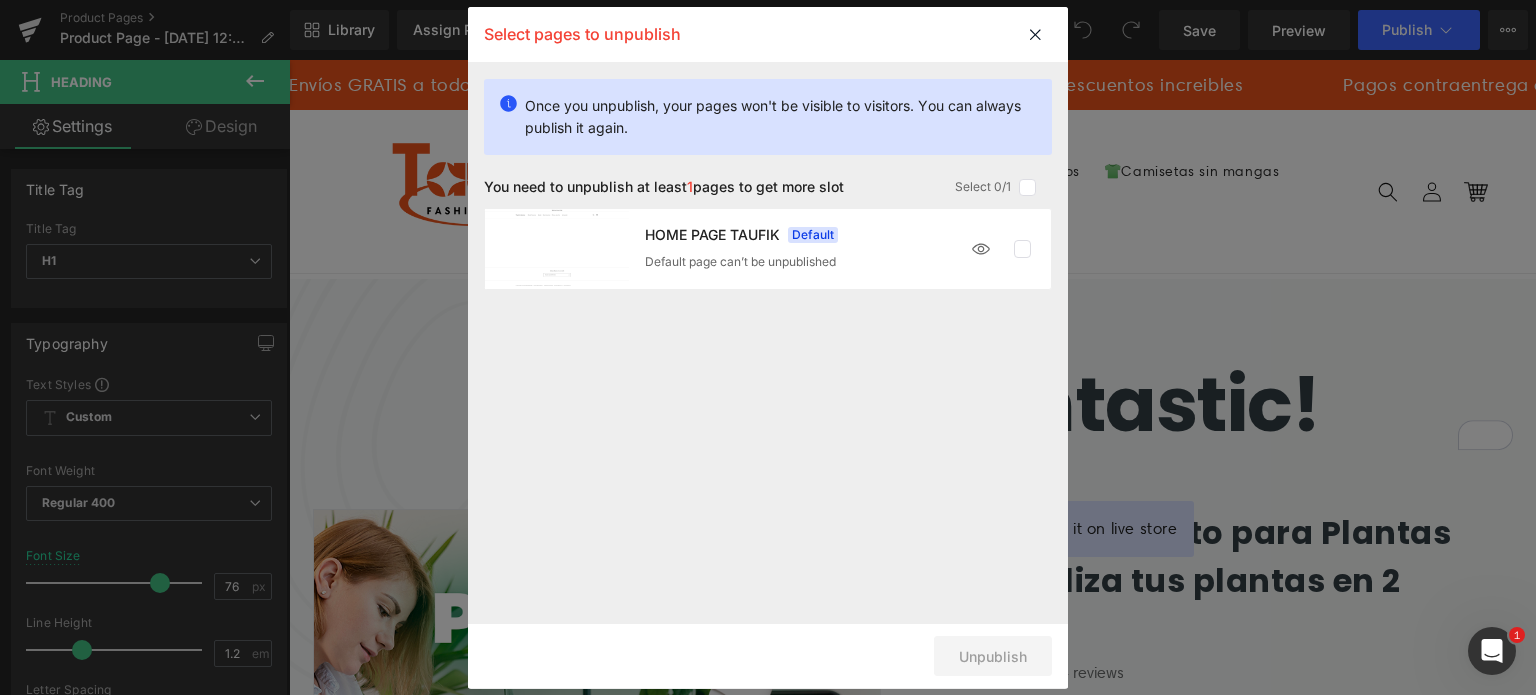 click at bounding box center (557, 249) 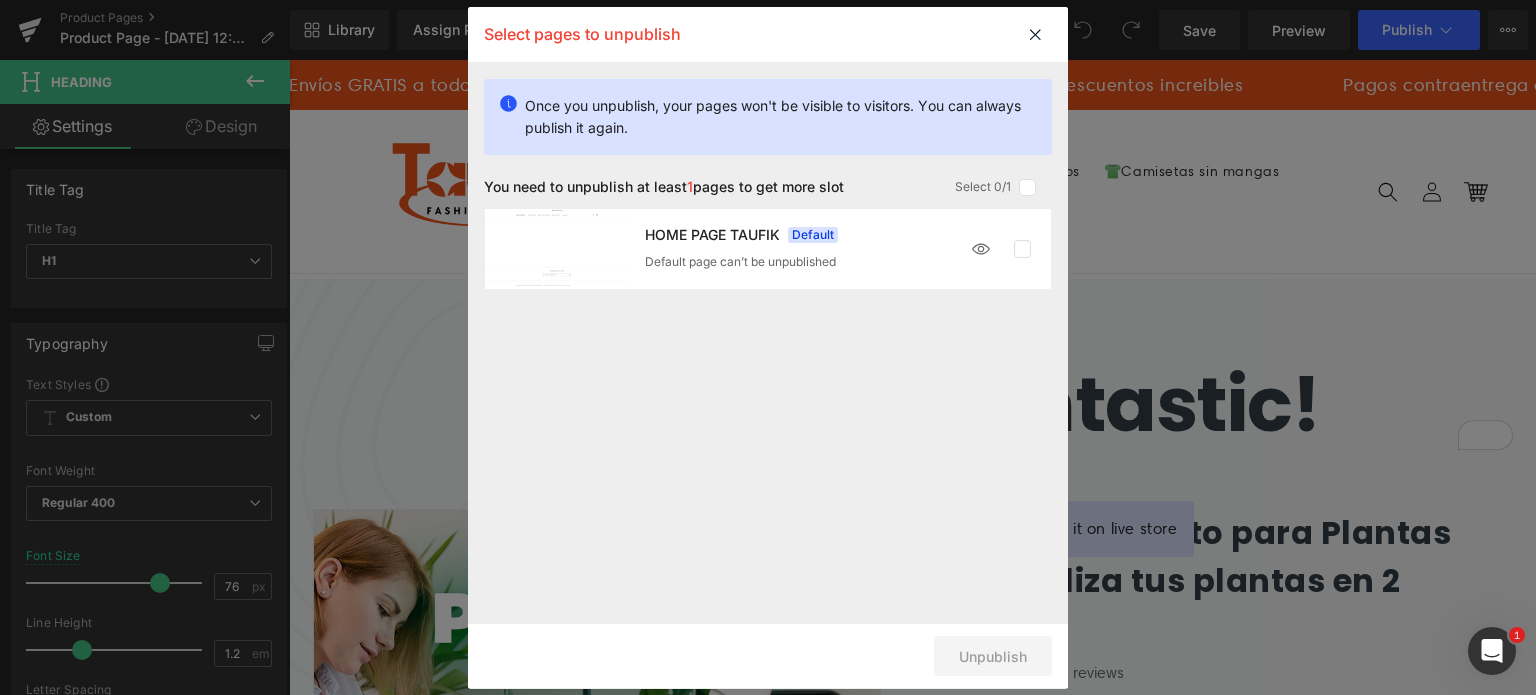 click on "Default page can’t be unpublished" at bounding box center (740, 262) 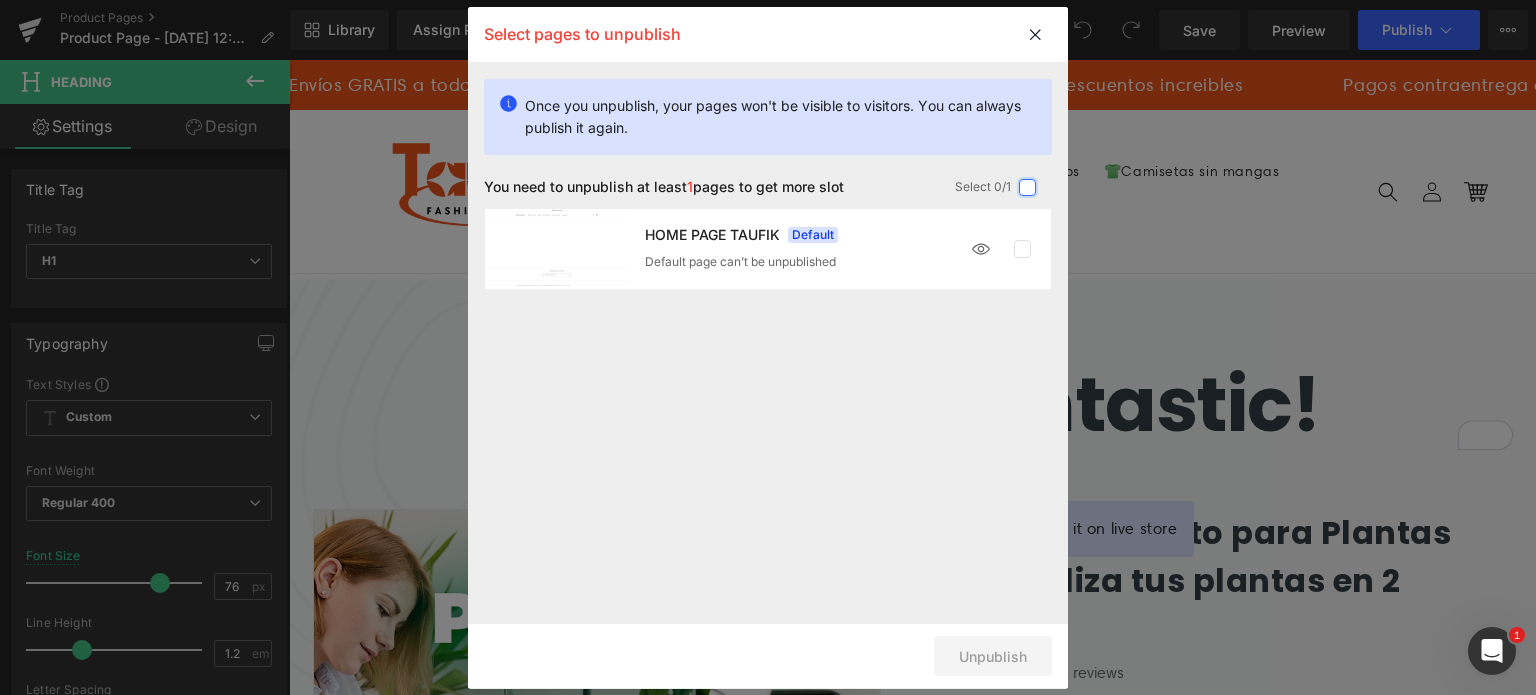 click at bounding box center [1028, 188] 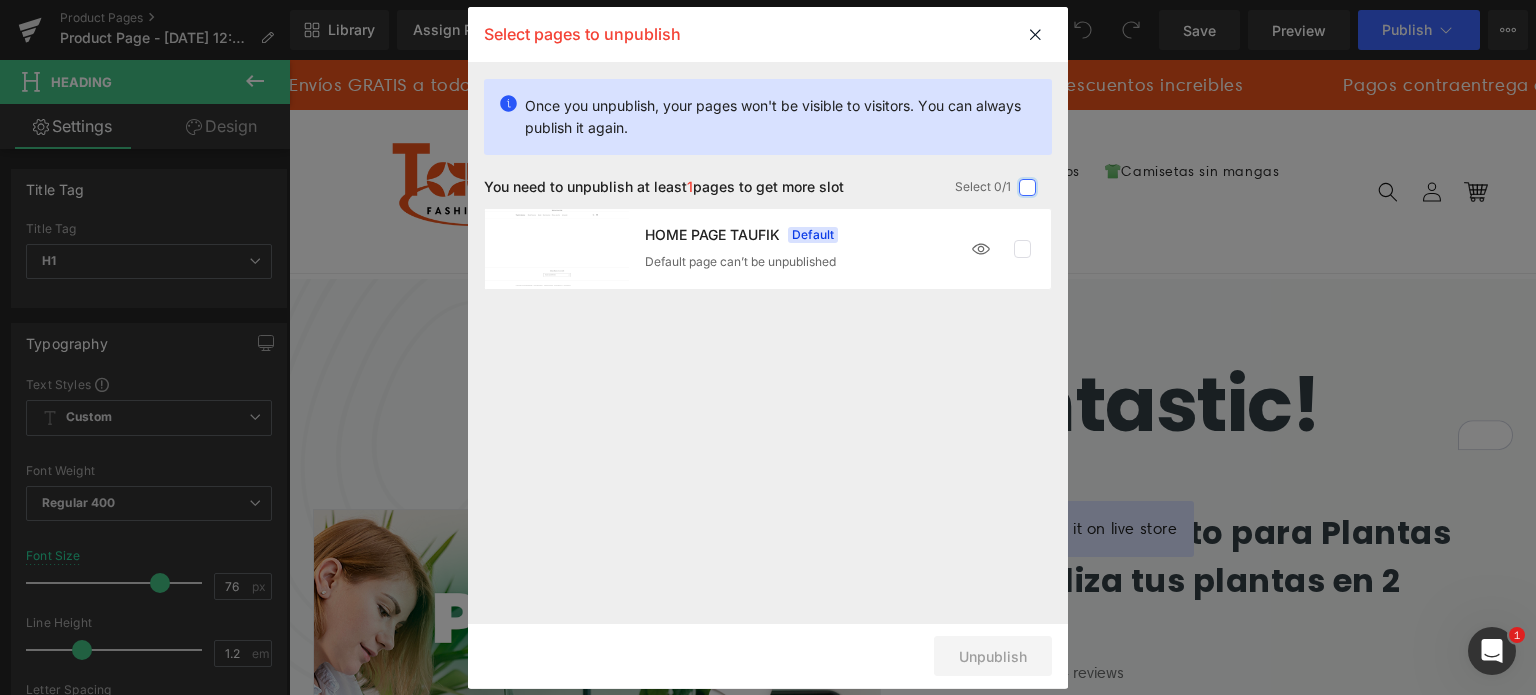 click at bounding box center [1027, 187] 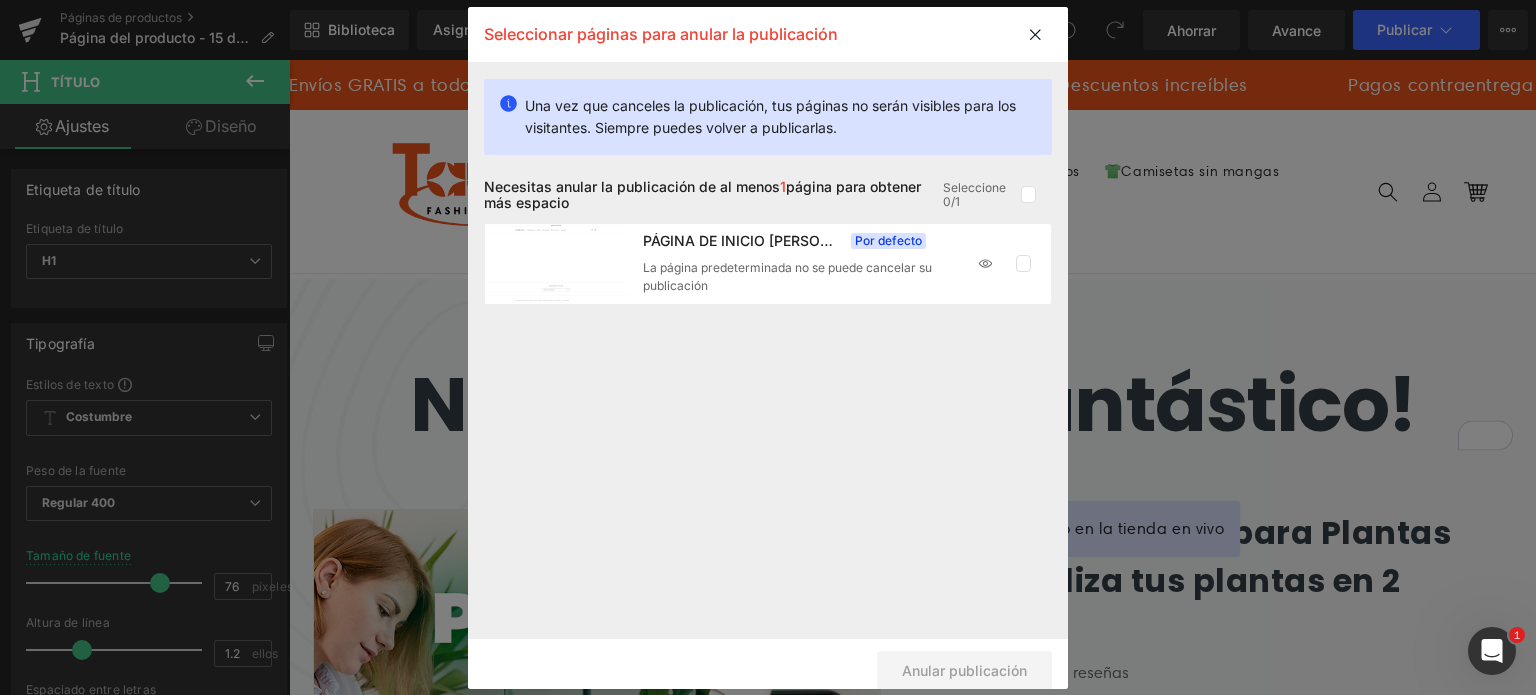 click at bounding box center [985, 263] 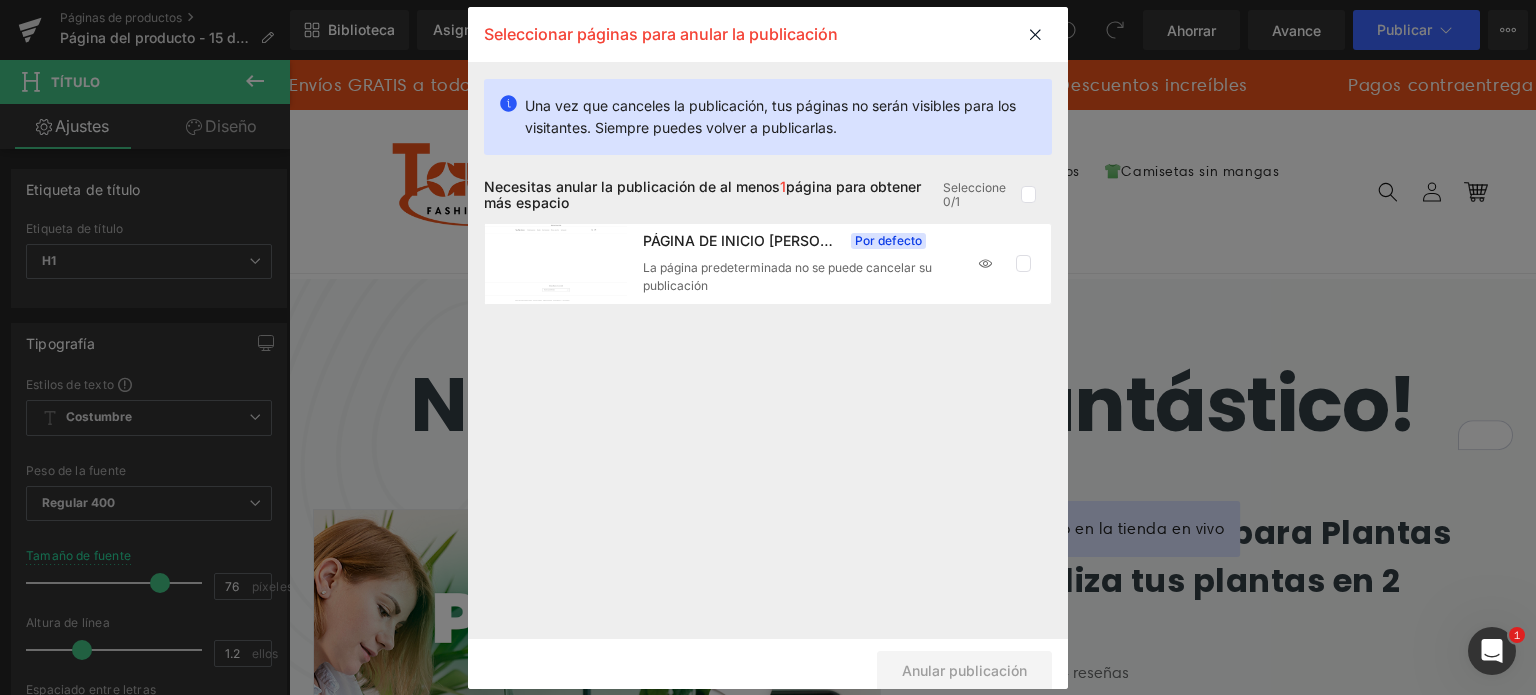 click on "Seleccione 0/1" at bounding box center (997, 195) 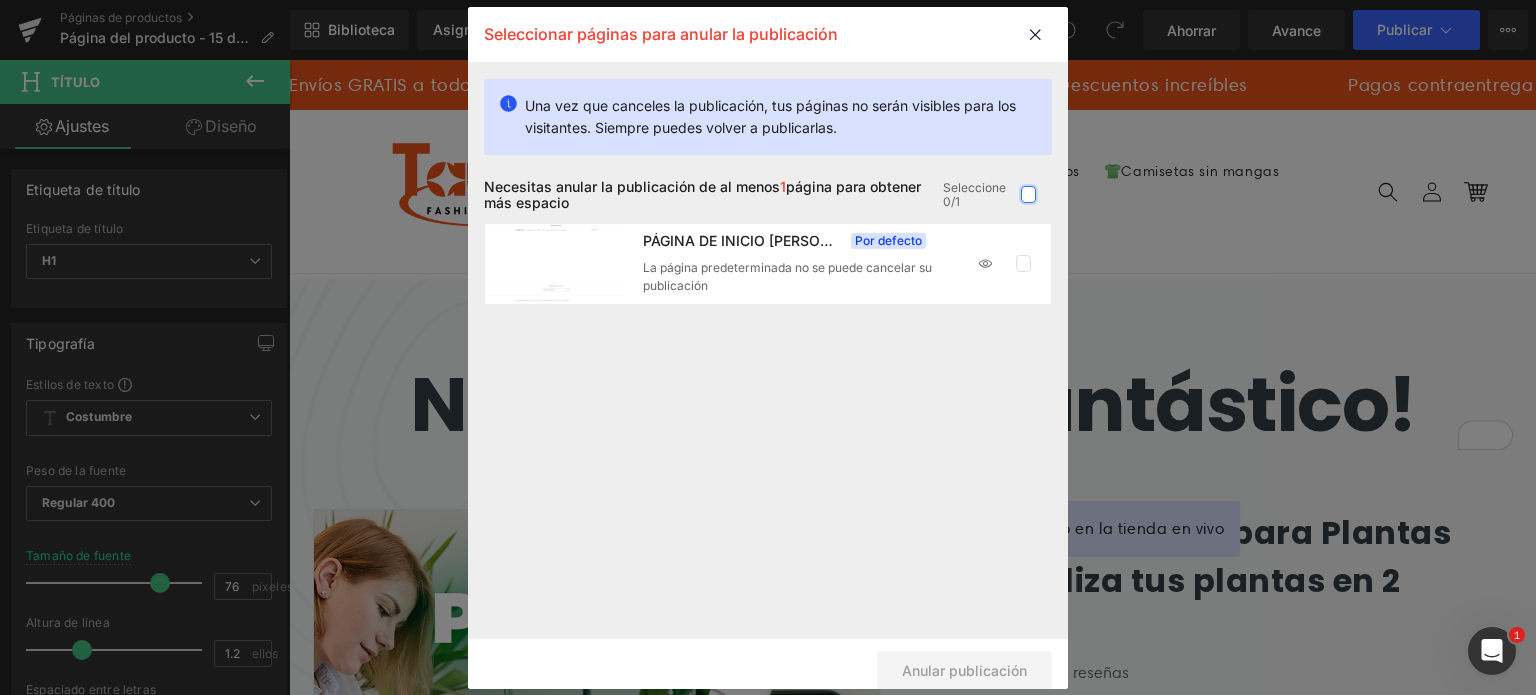 click at bounding box center [1028, 195] 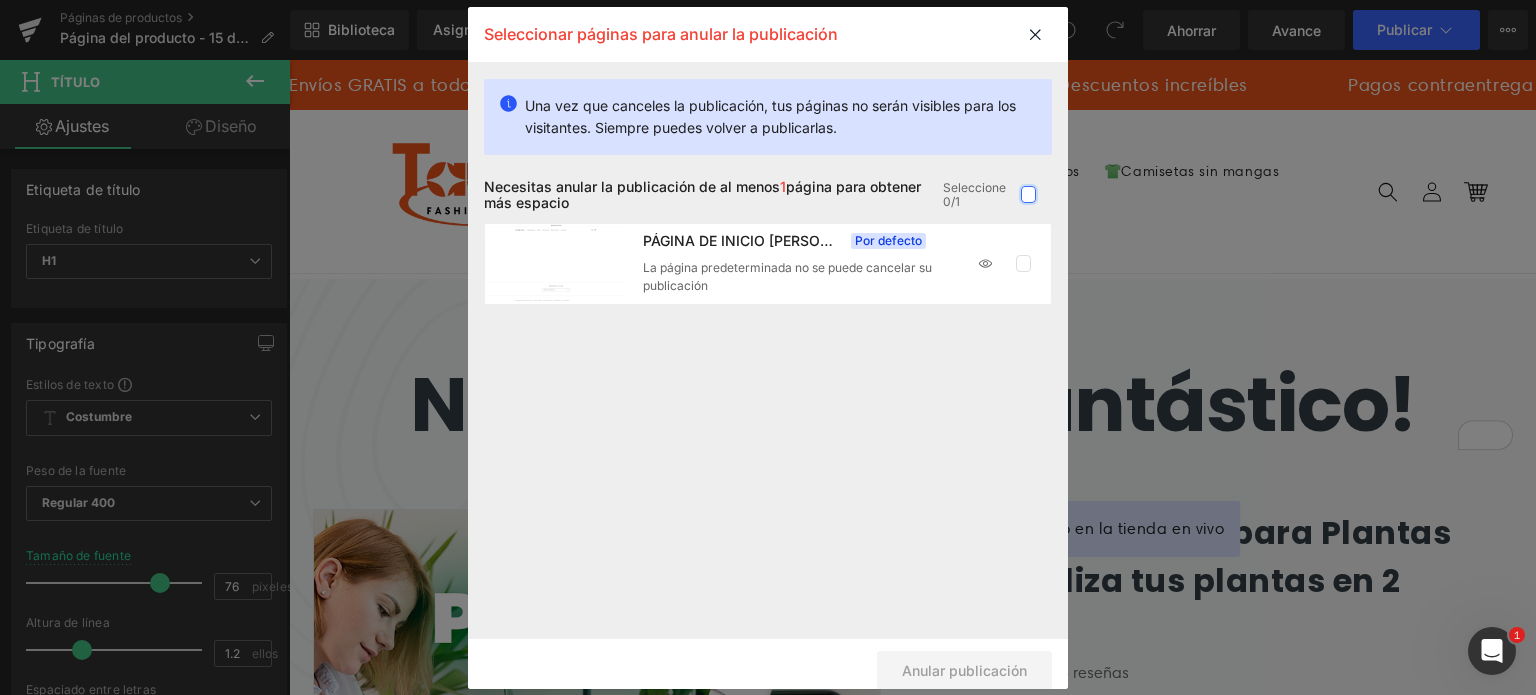 click at bounding box center (1028, 195) 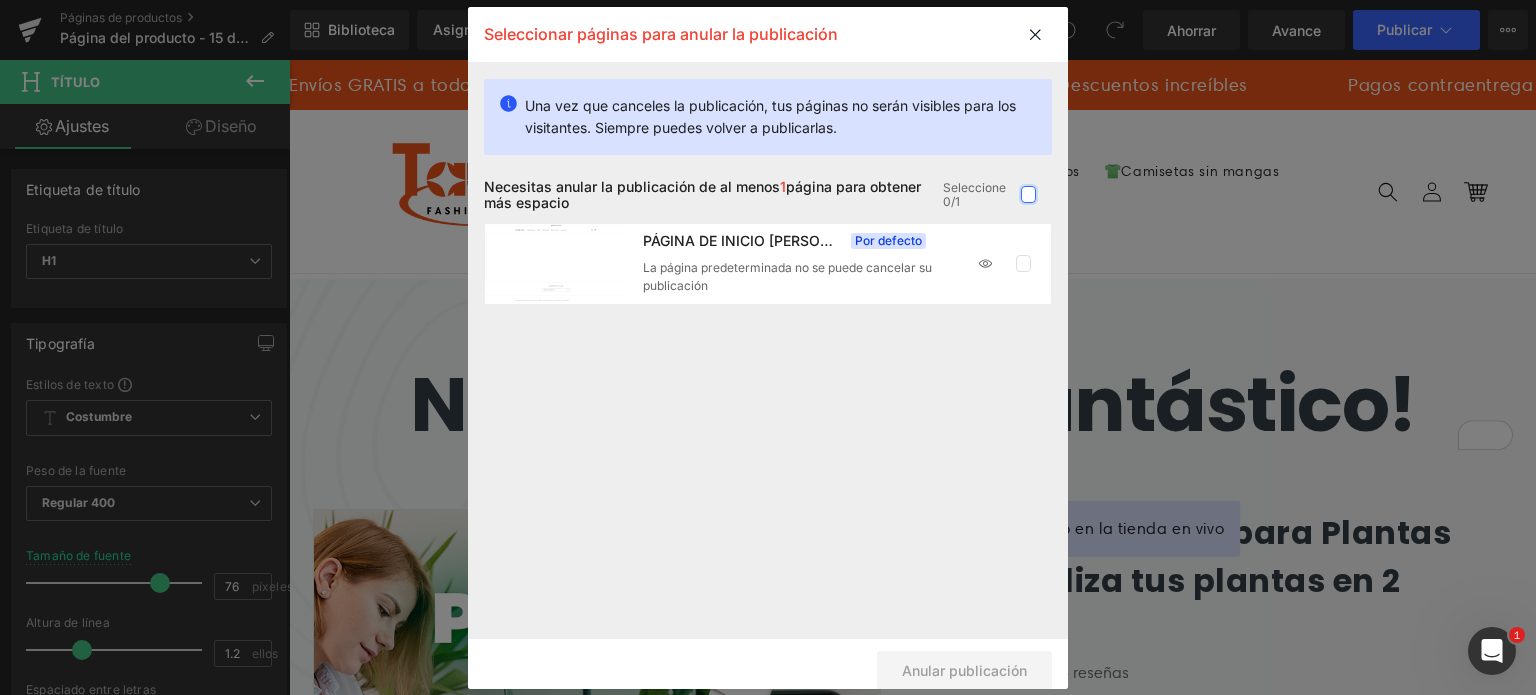 click at bounding box center [1028, 195] 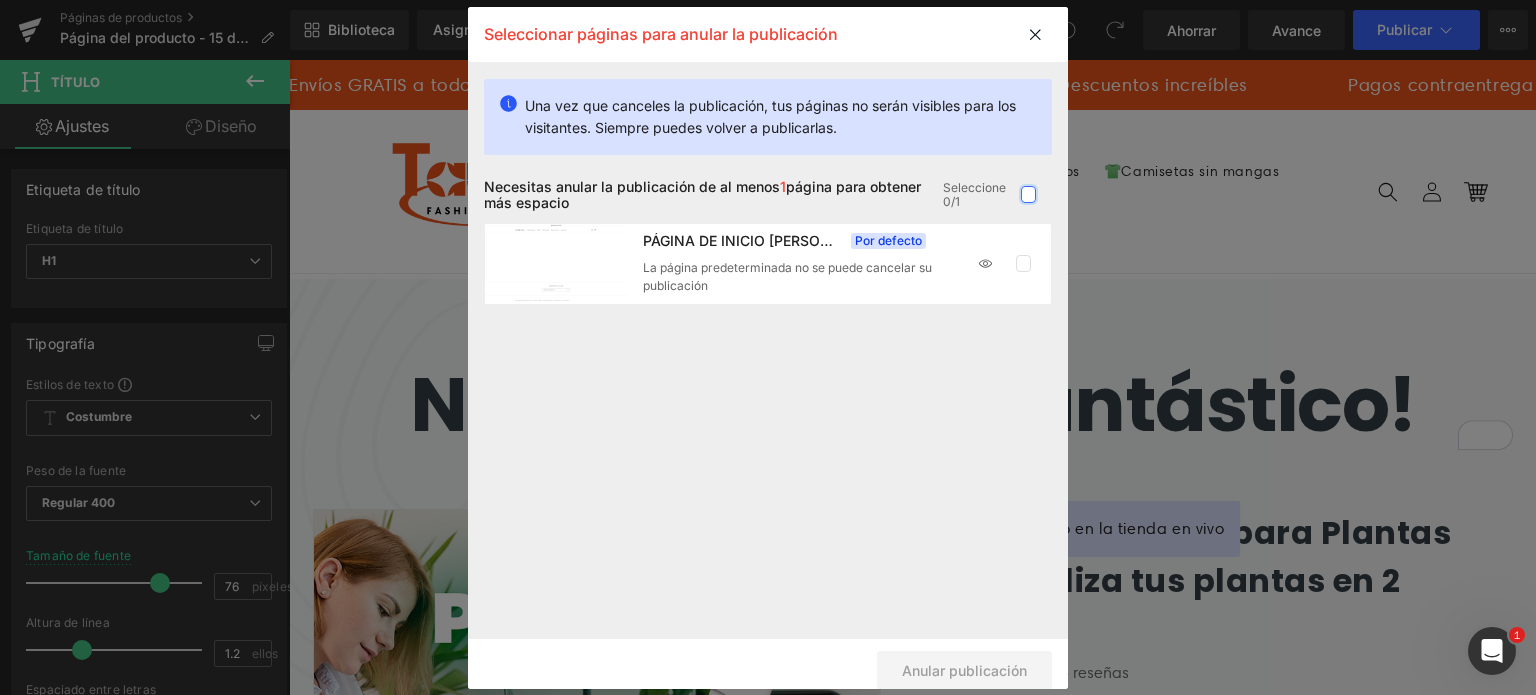 click at bounding box center (1028, 195) 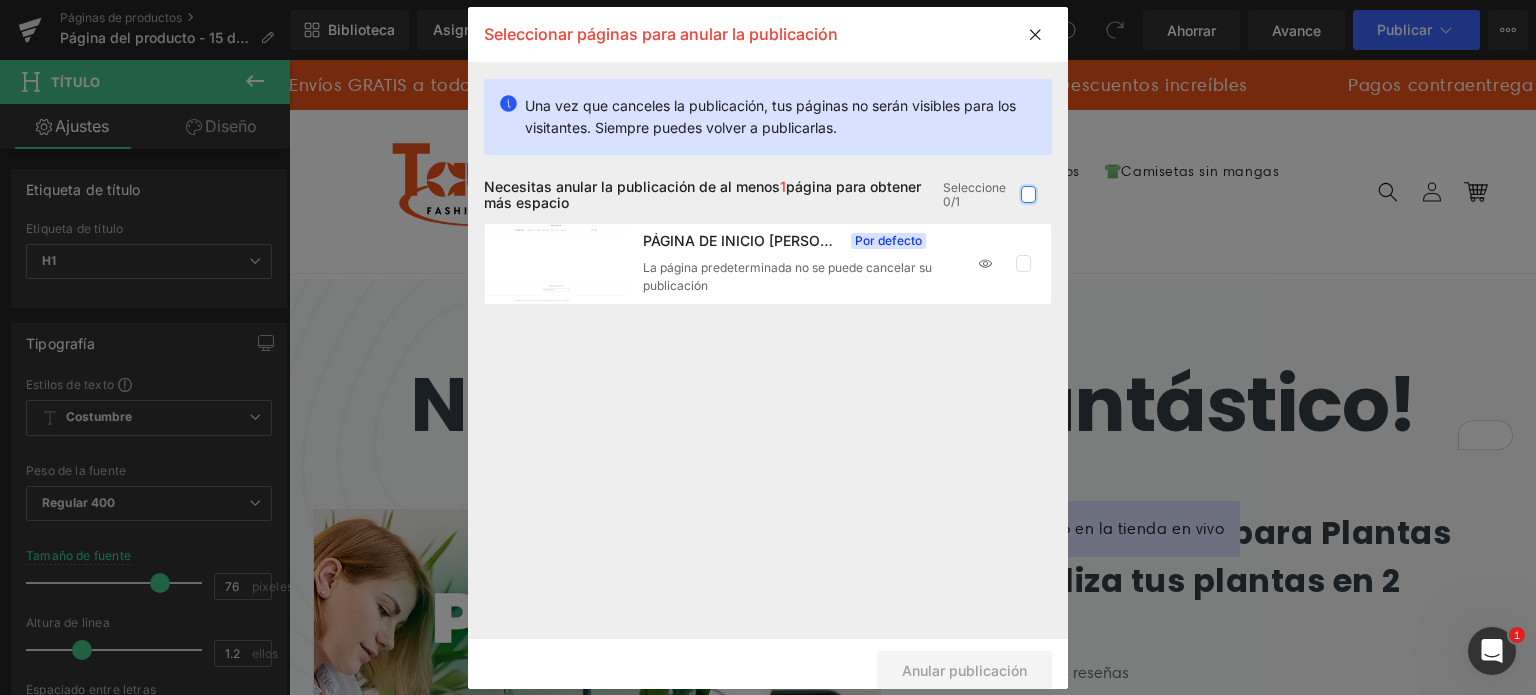 click at bounding box center (1028, 195) 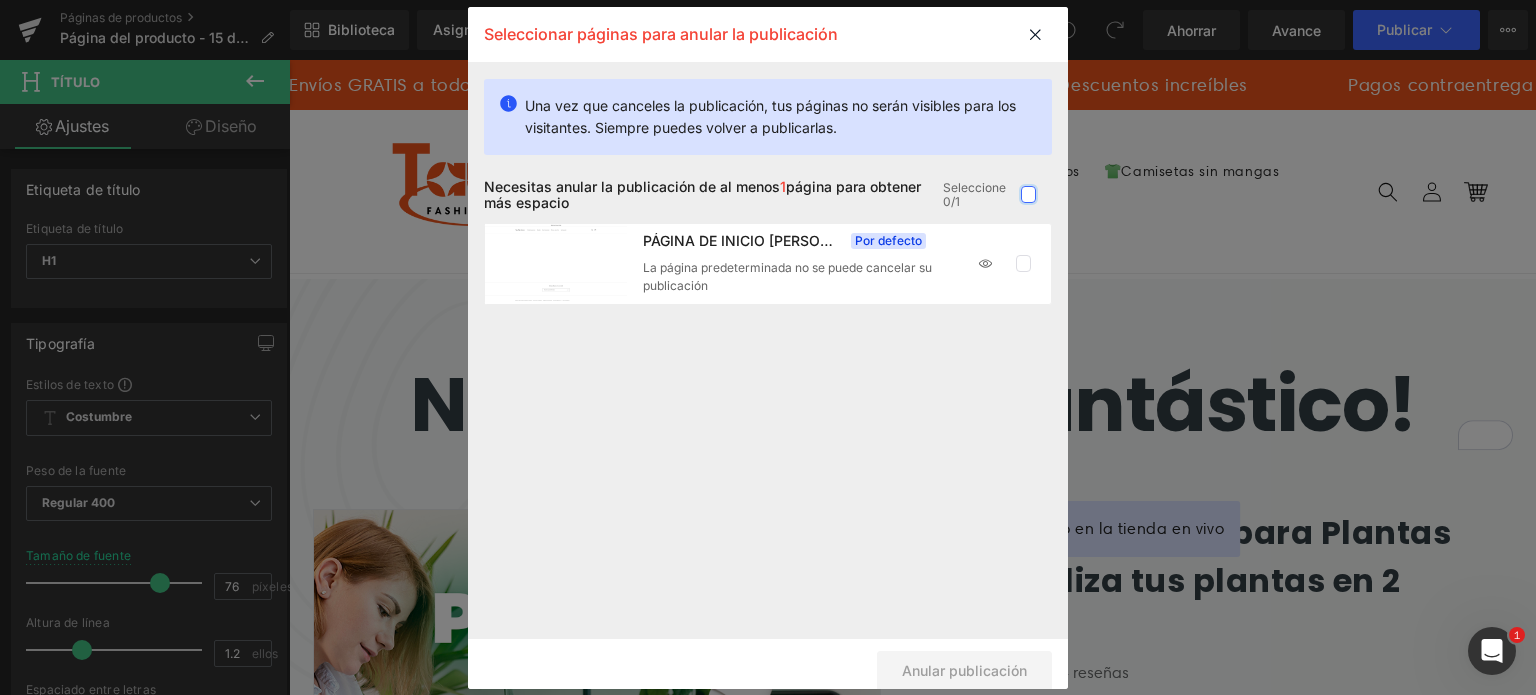 click at bounding box center (1028, 195) 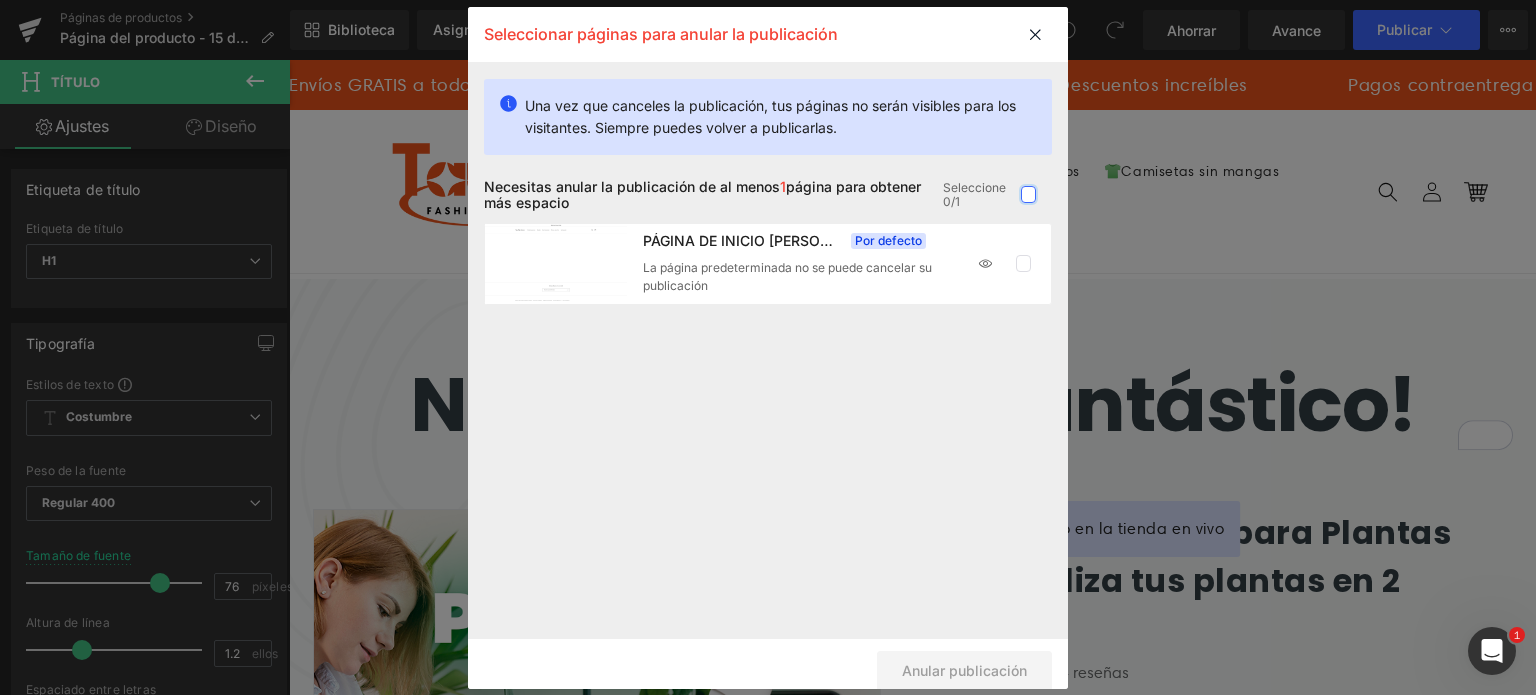click at bounding box center (1028, 195) 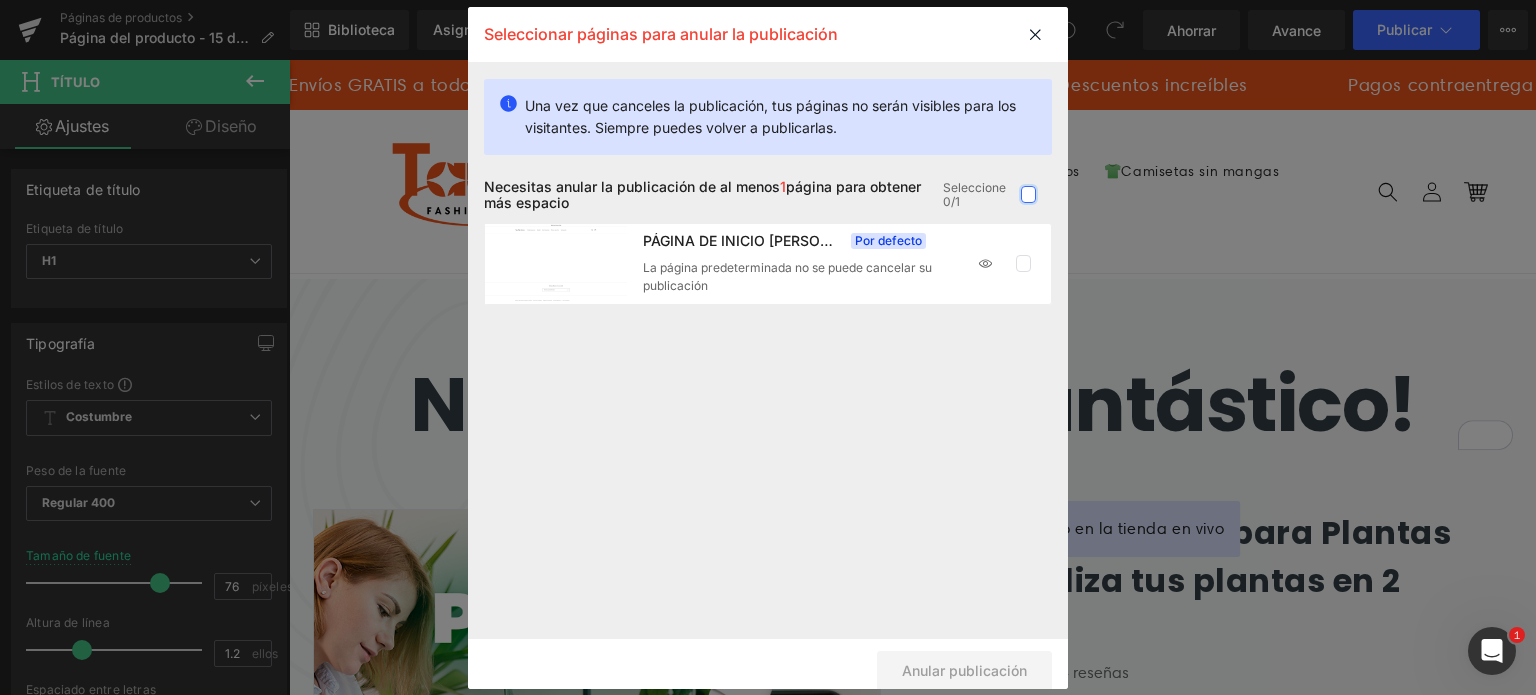click at bounding box center [1028, 195] 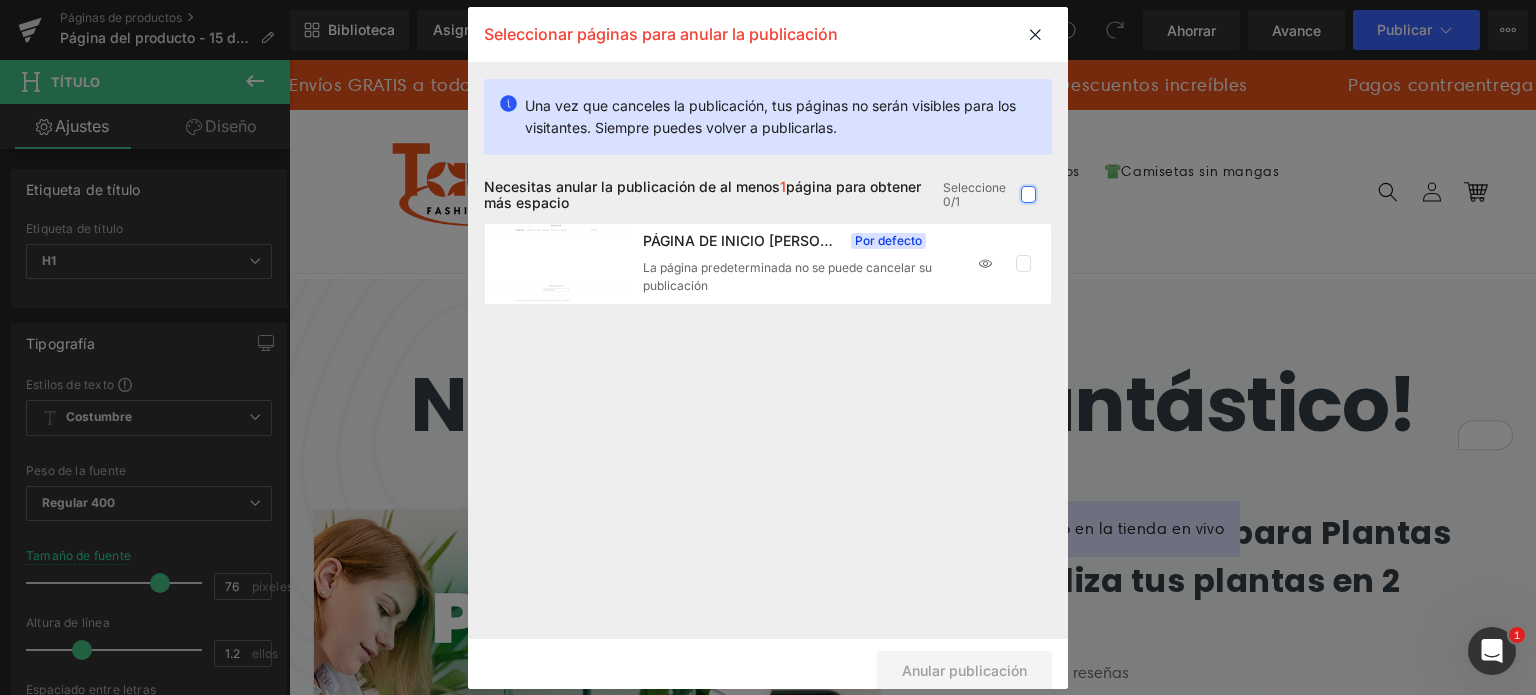 click at bounding box center (1028, 195) 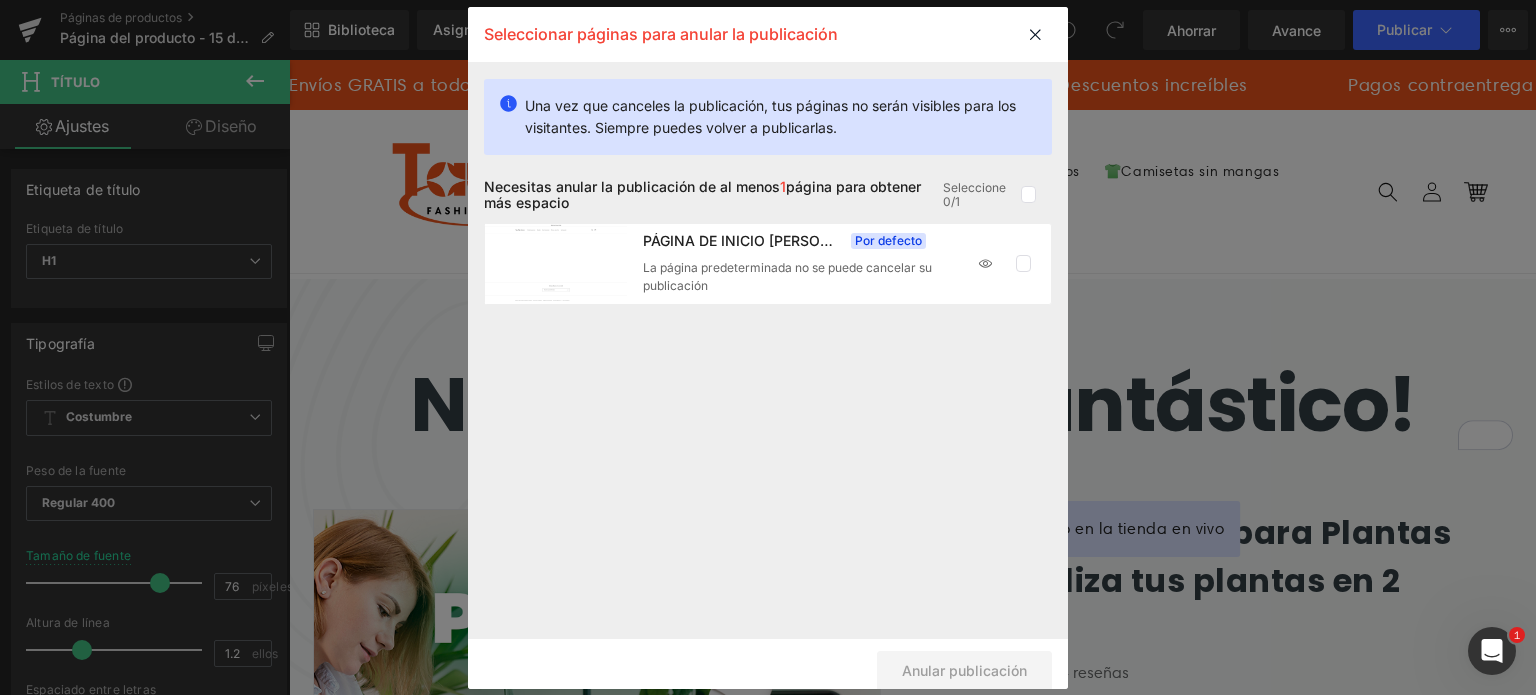 click at bounding box center [1023, 264] 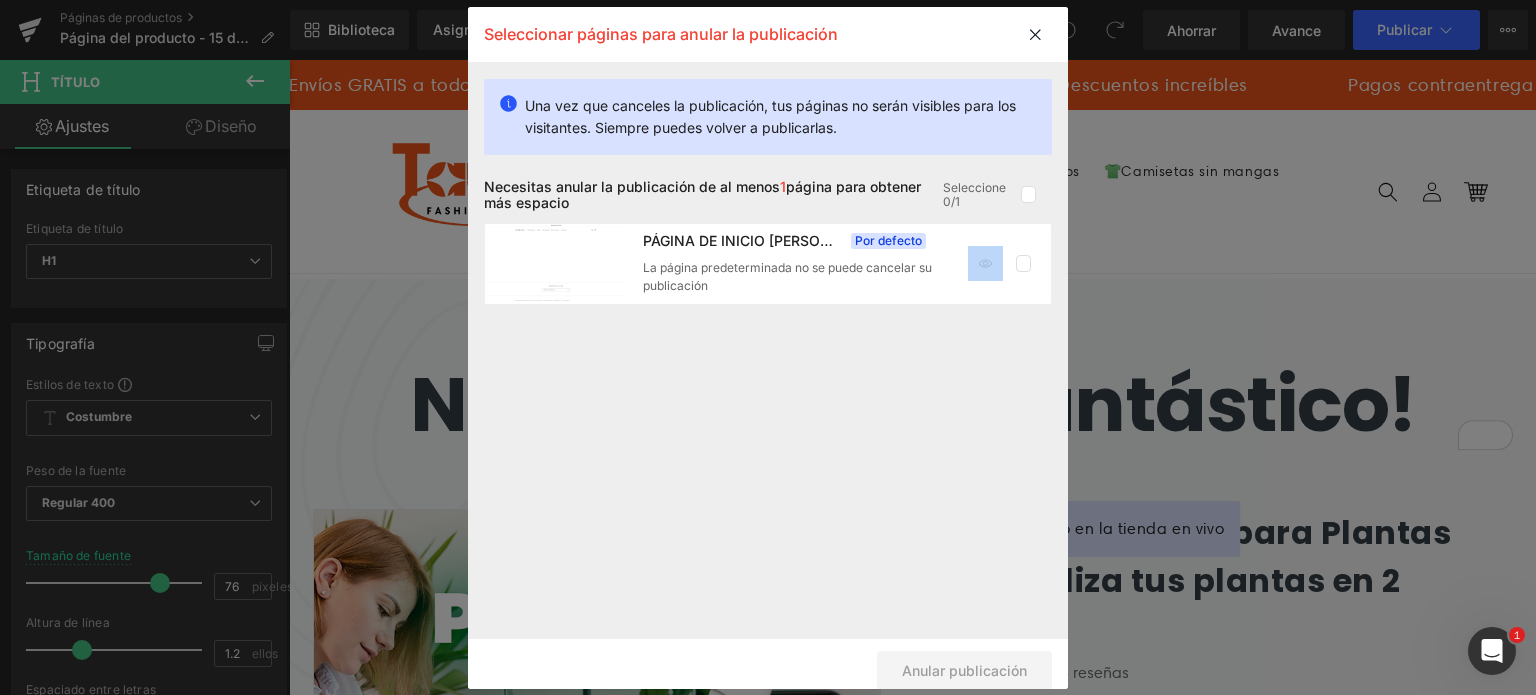 click at bounding box center (1023, 264) 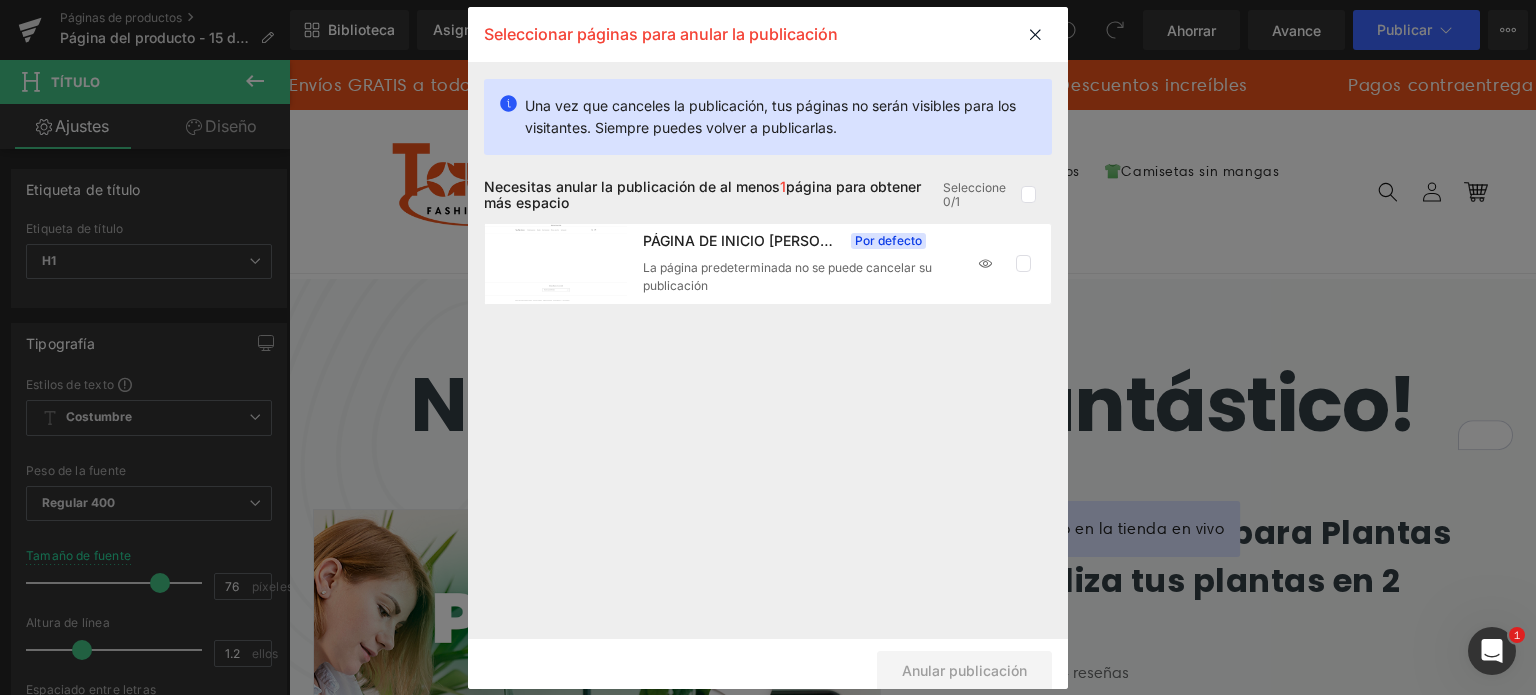 click at bounding box center (1023, 264) 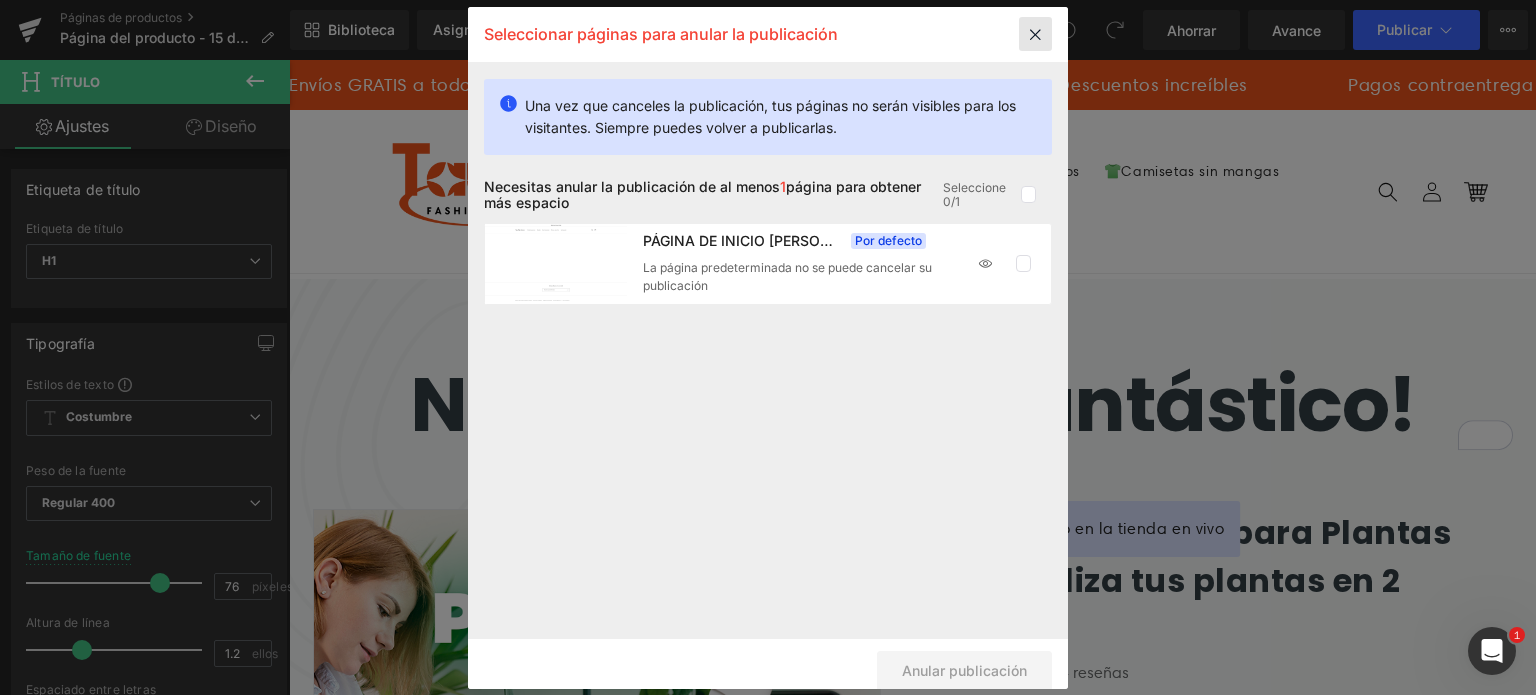 click at bounding box center [1035, 34] 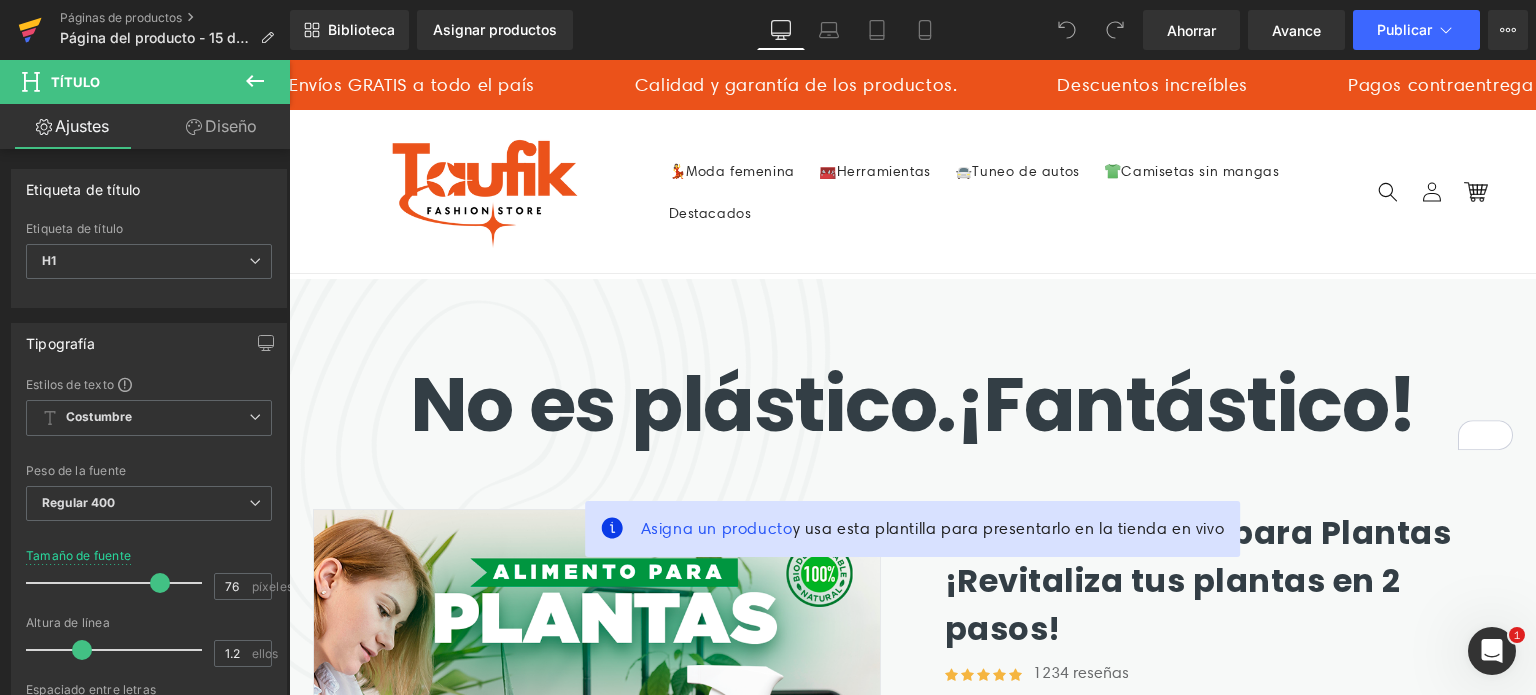 click at bounding box center (30, 30) 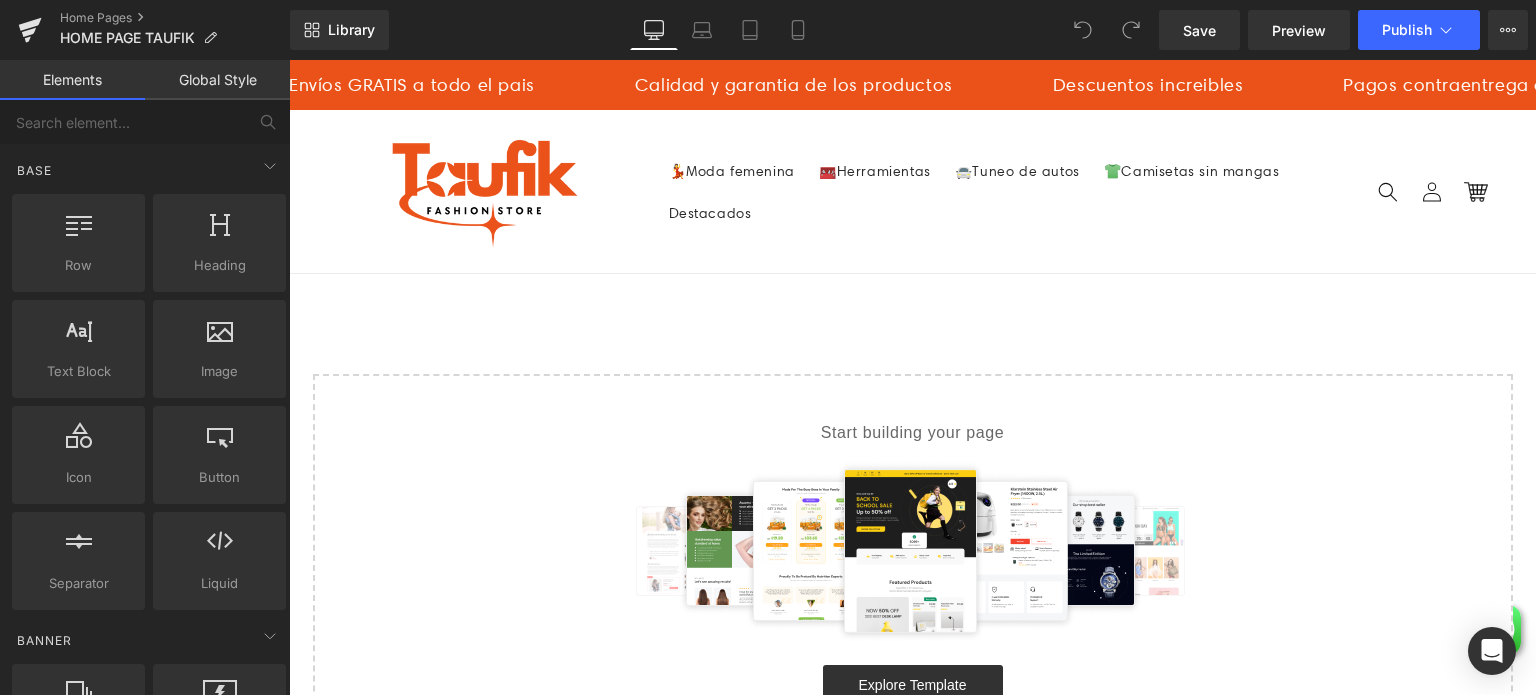 scroll, scrollTop: 0, scrollLeft: 0, axis: both 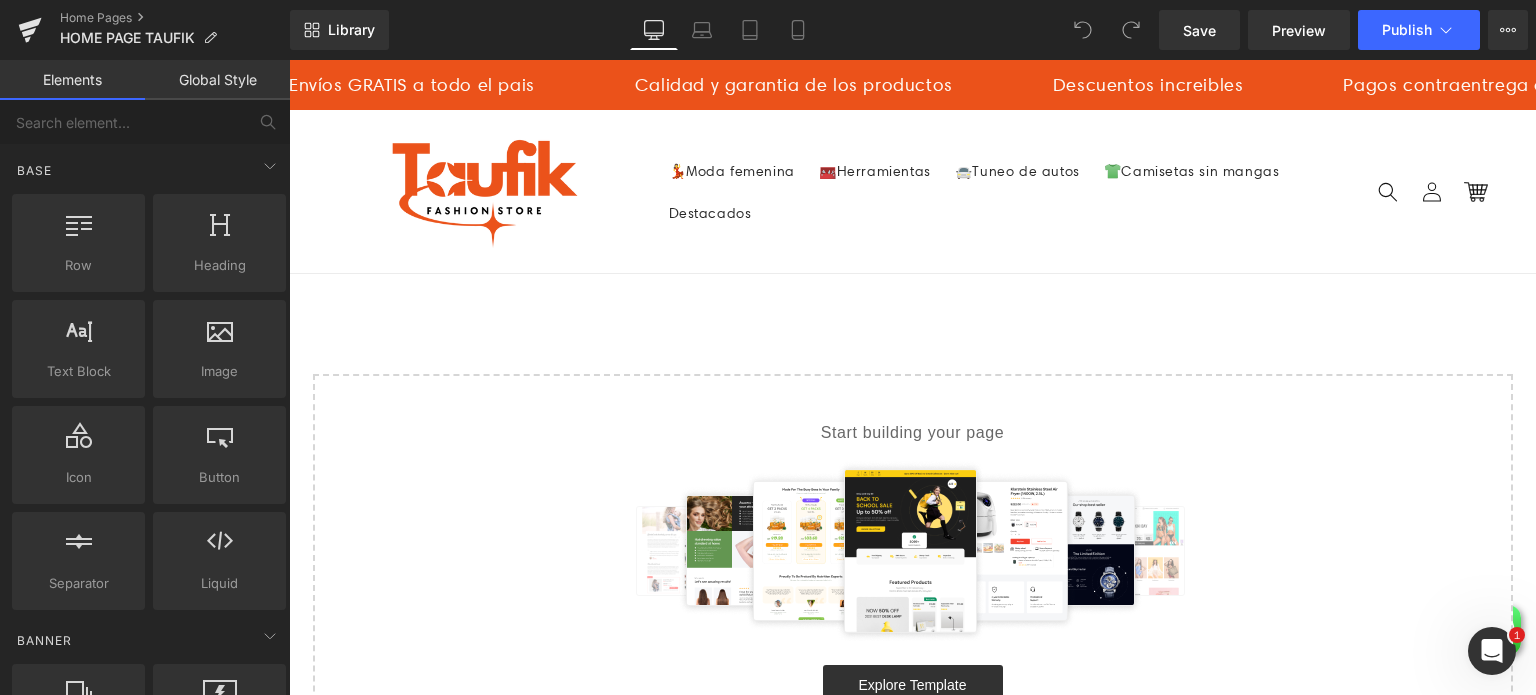click on "Save Preview Publish Scheduled Upgrade Plan View Live Page View with current Template Save Template to Library Schedule Publish  Optimize  Publish Settings Shortcuts  Your page can’t be published   You've reached the maximum number of published pages on your plan  (1/1).  You need to upgrade your plan or unpublish all your pages to get 1 publish slot.   Unpublish pages   Upgrade plan" at bounding box center (1343, 30) 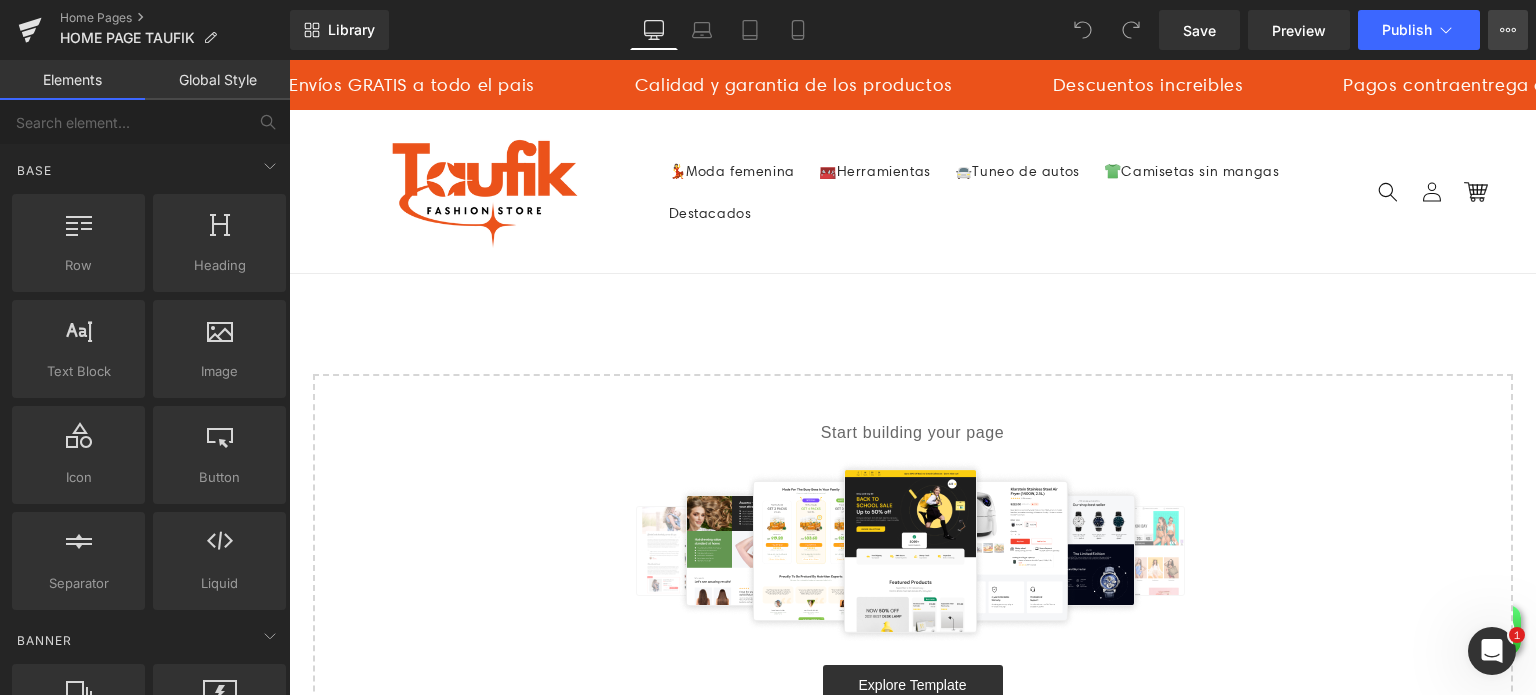 click 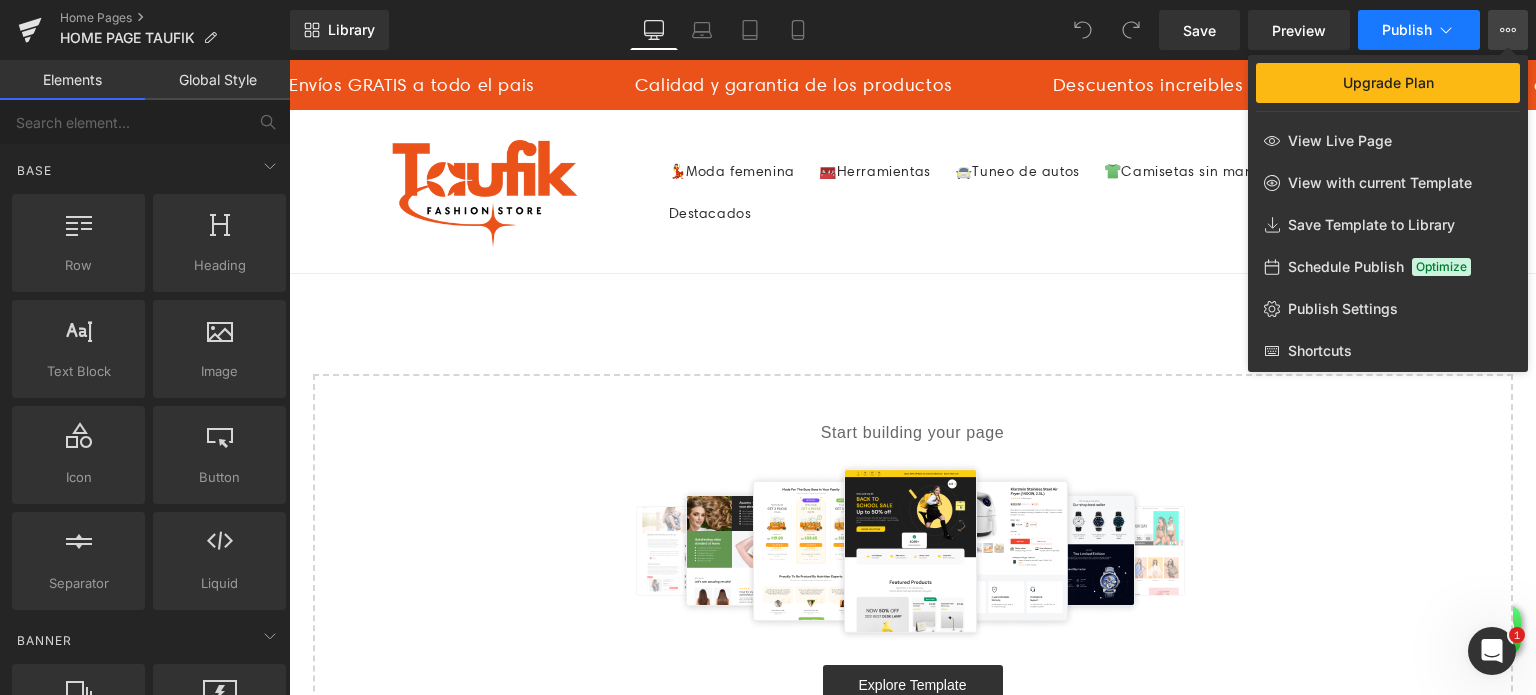 click 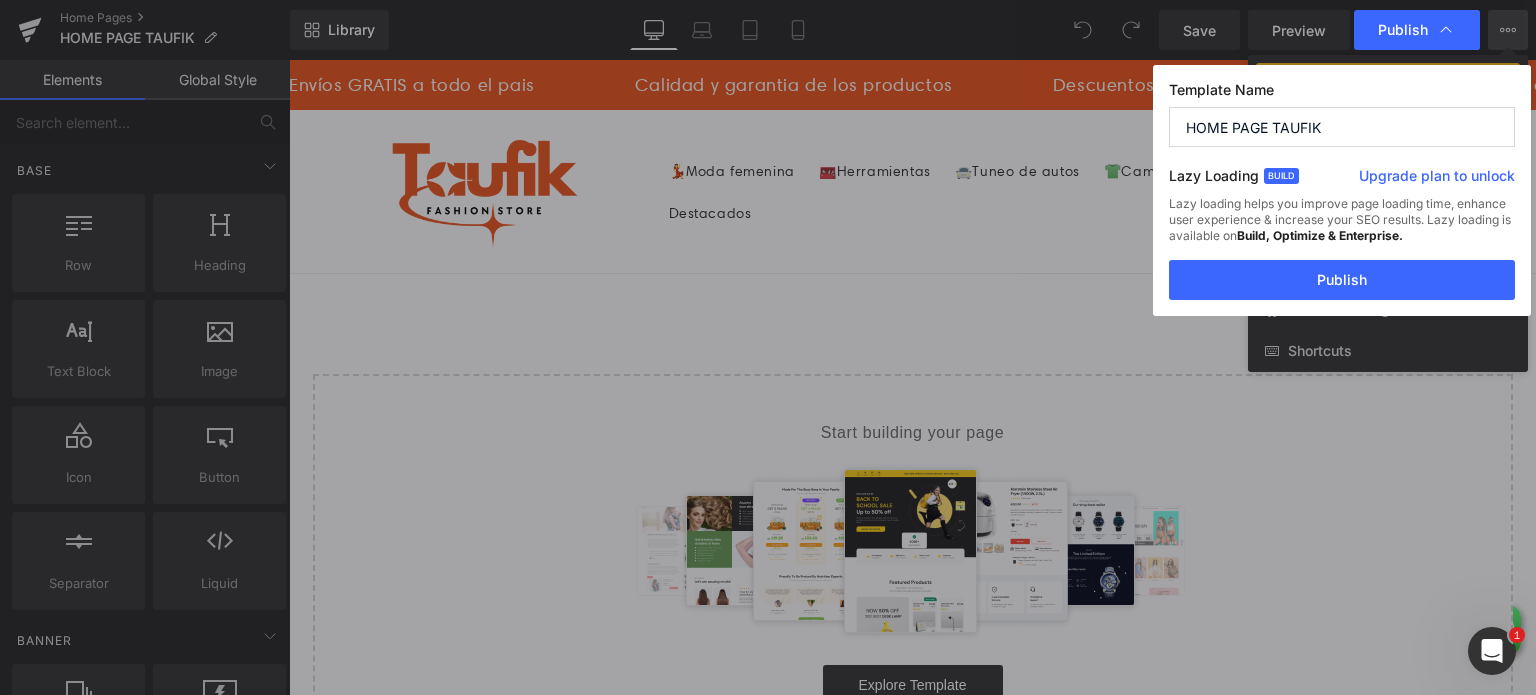 click on "Upgrade plan to unlock" at bounding box center (1437, 180) 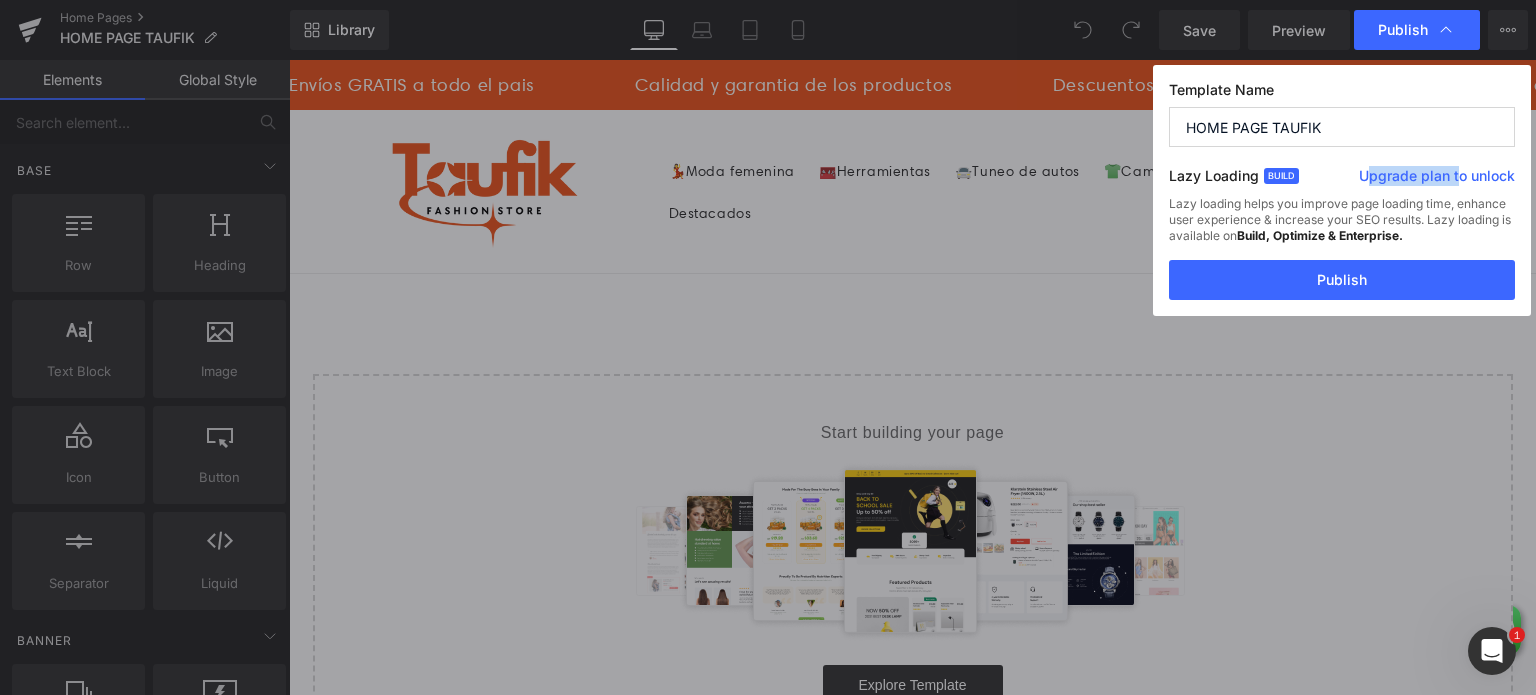 drag, startPoint x: 1365, startPoint y: 171, endPoint x: 1465, endPoint y: 173, distance: 100.02 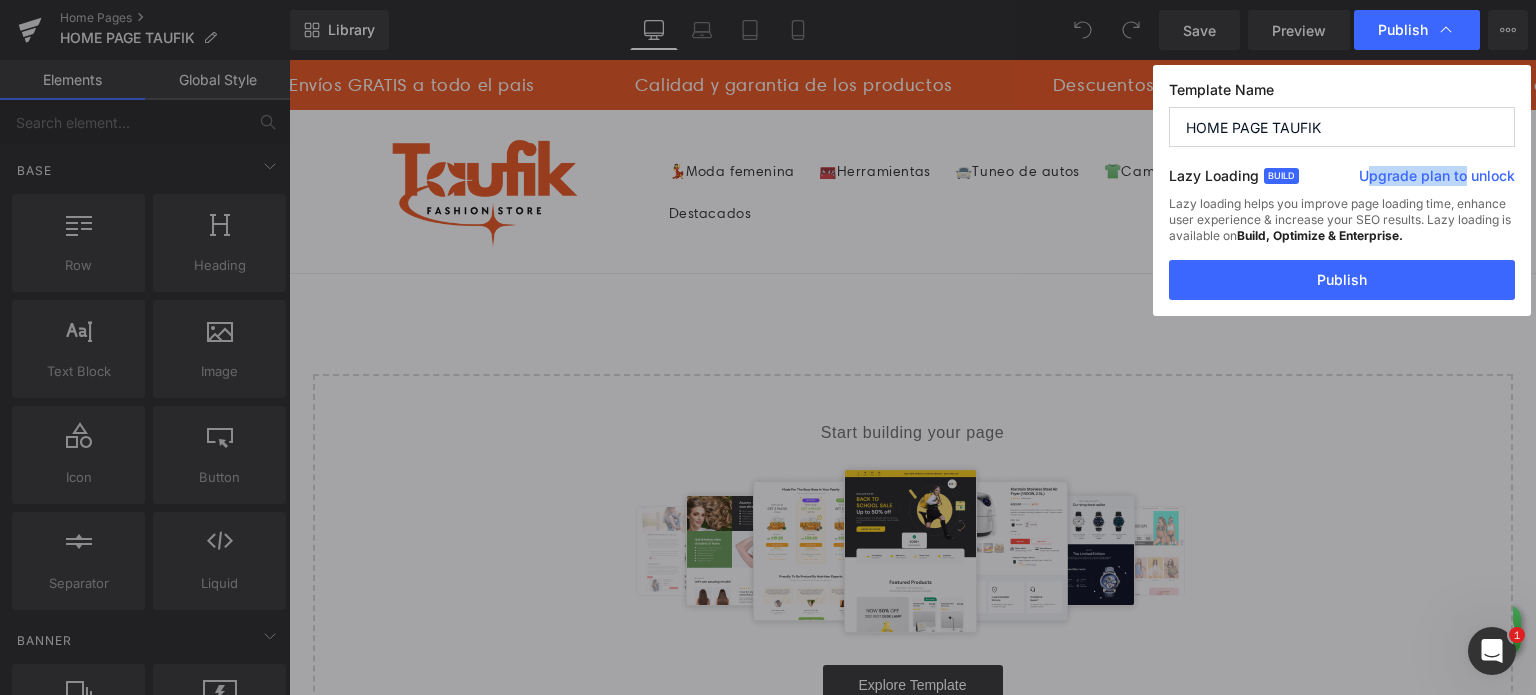 click on "Upgrade plan to unlock" at bounding box center (1437, 180) 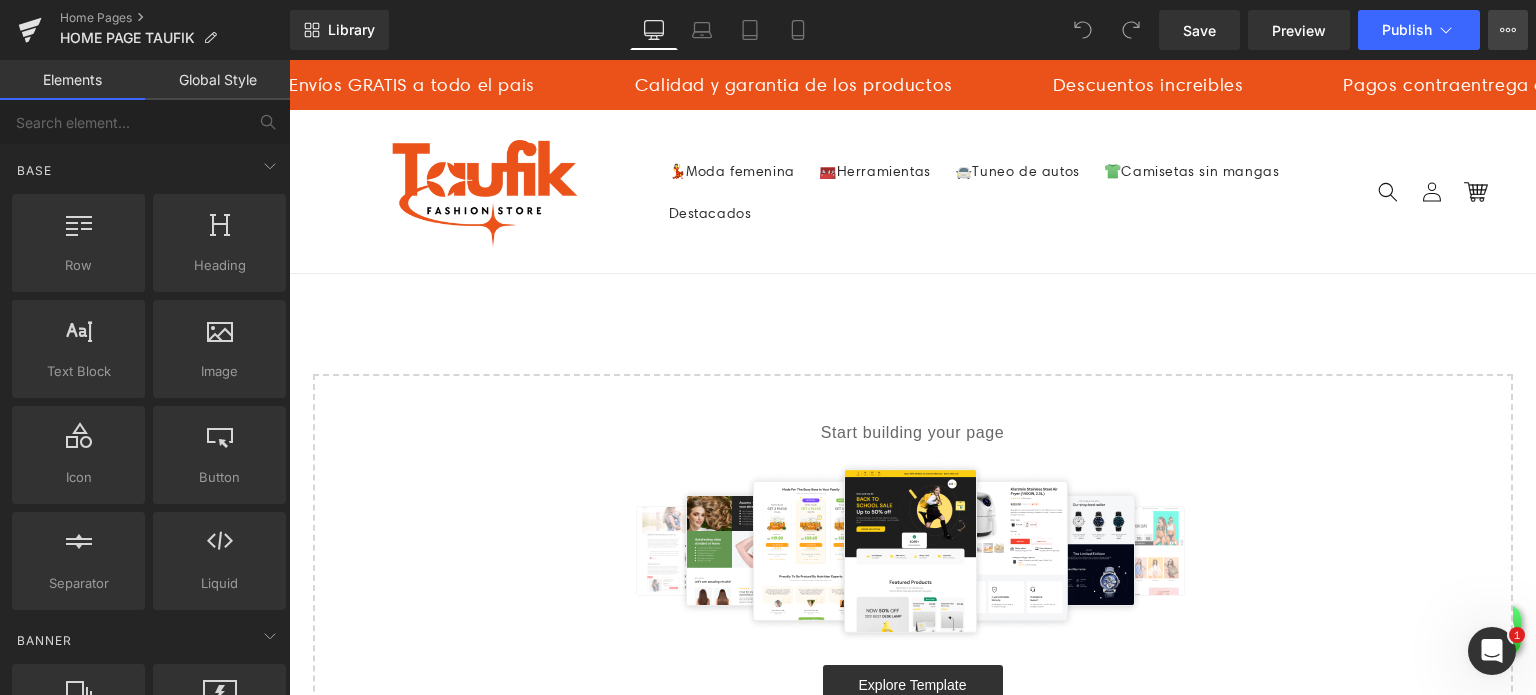 click 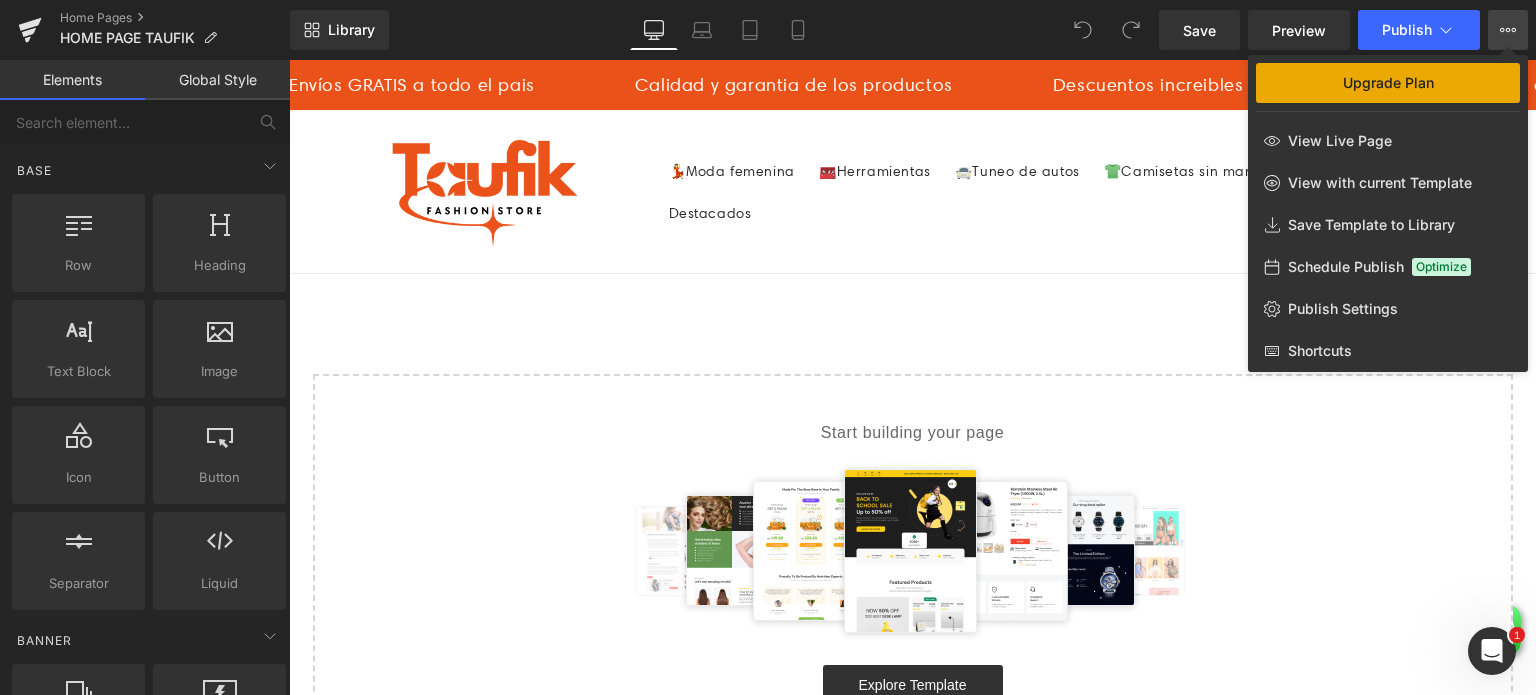click on "Upgrade Plan" at bounding box center (1388, 83) 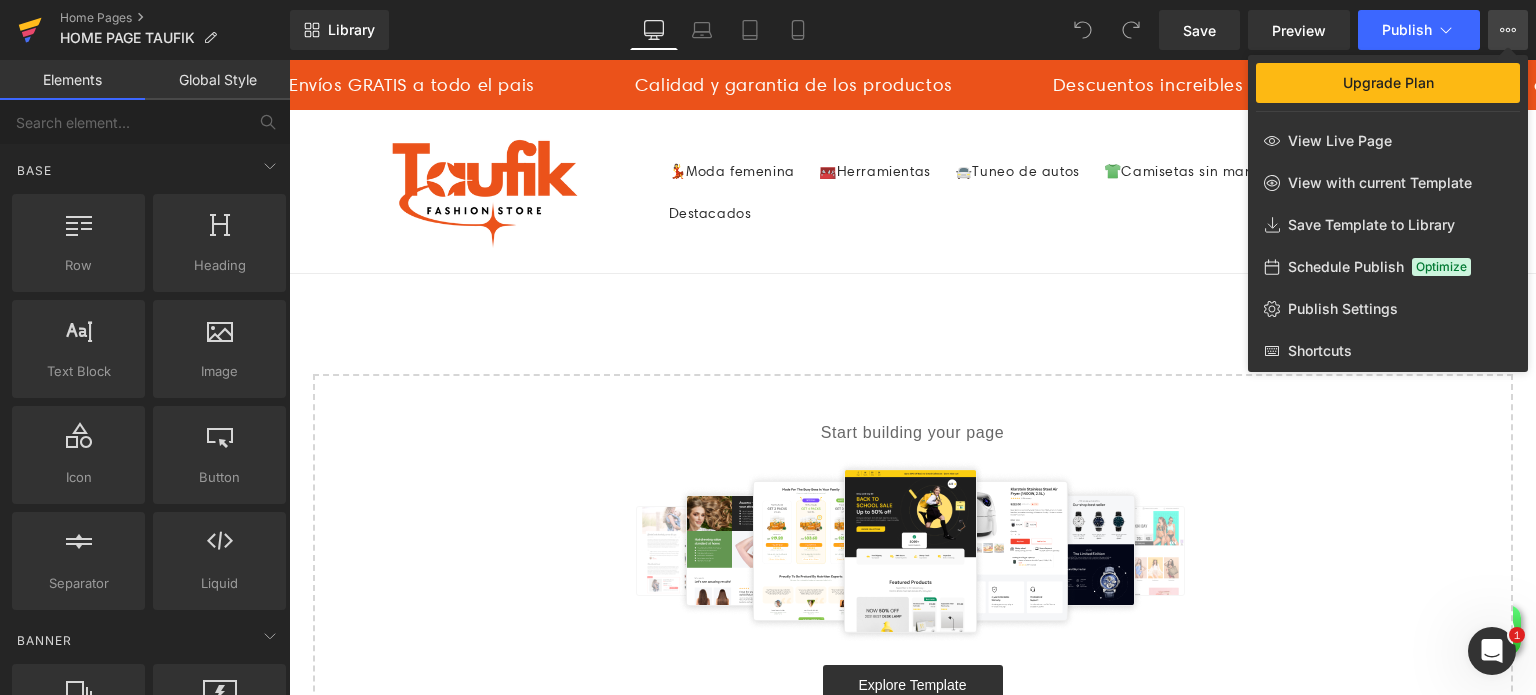 click 